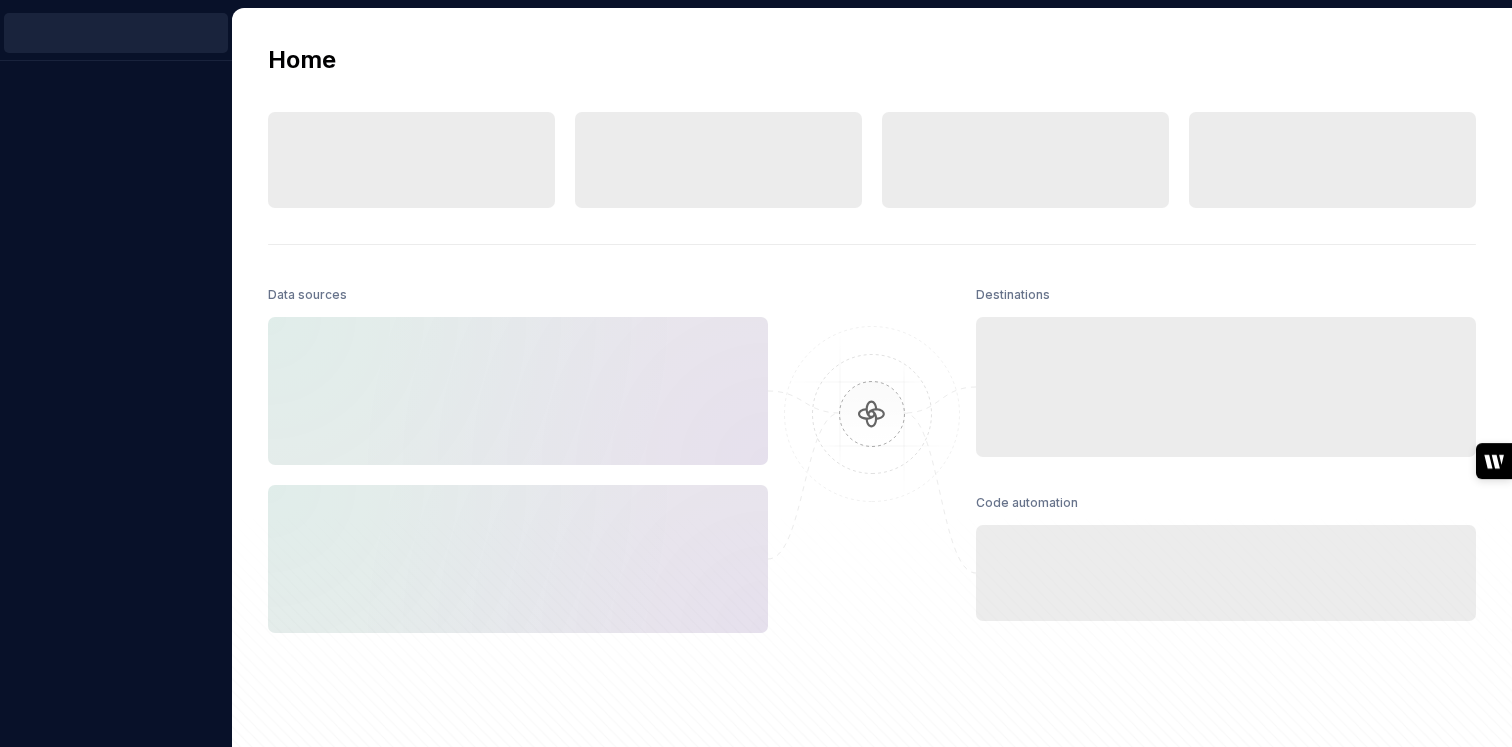 scroll, scrollTop: 0, scrollLeft: 0, axis: both 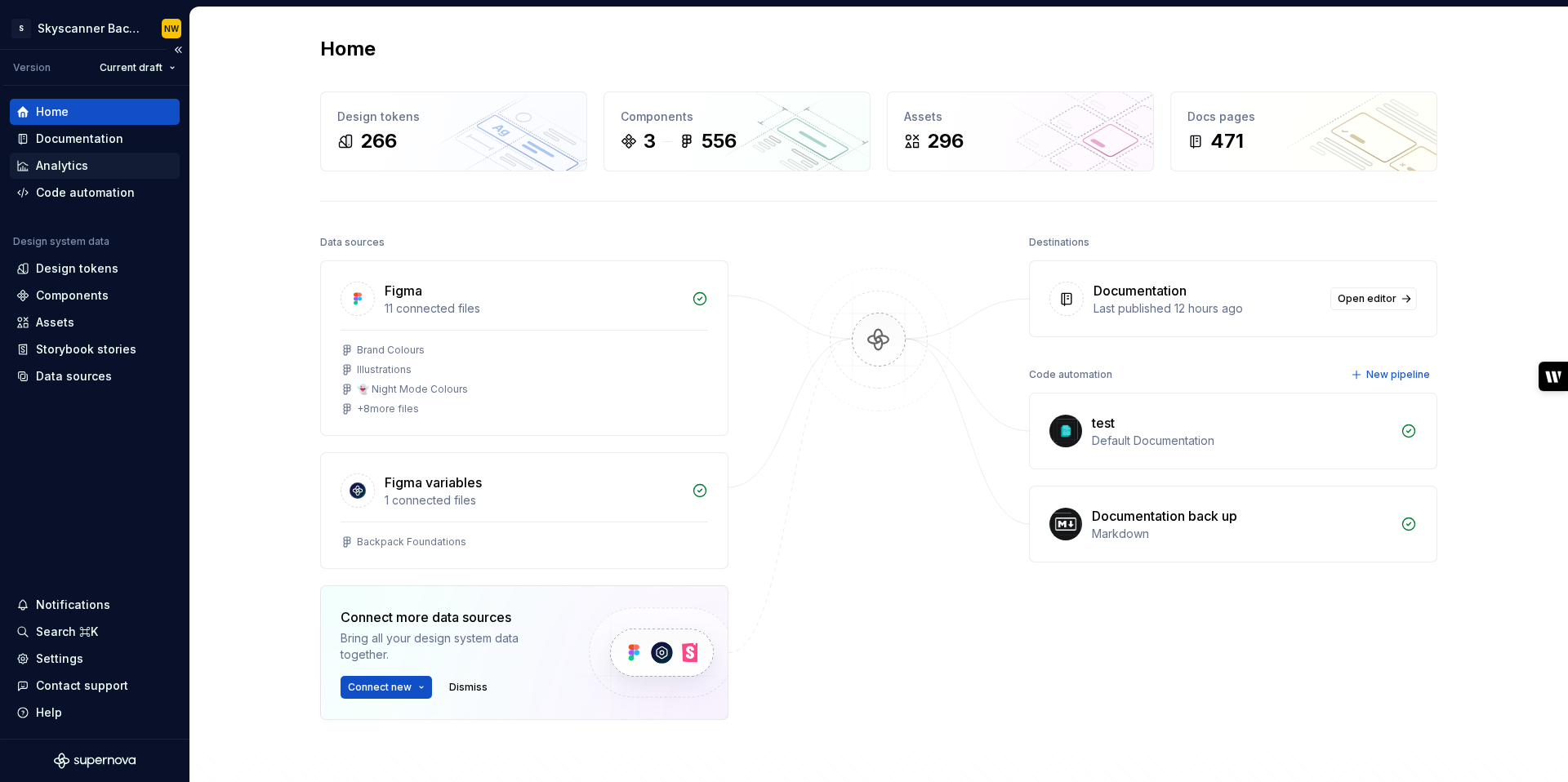 click on "Analytics" at bounding box center (95, 166) 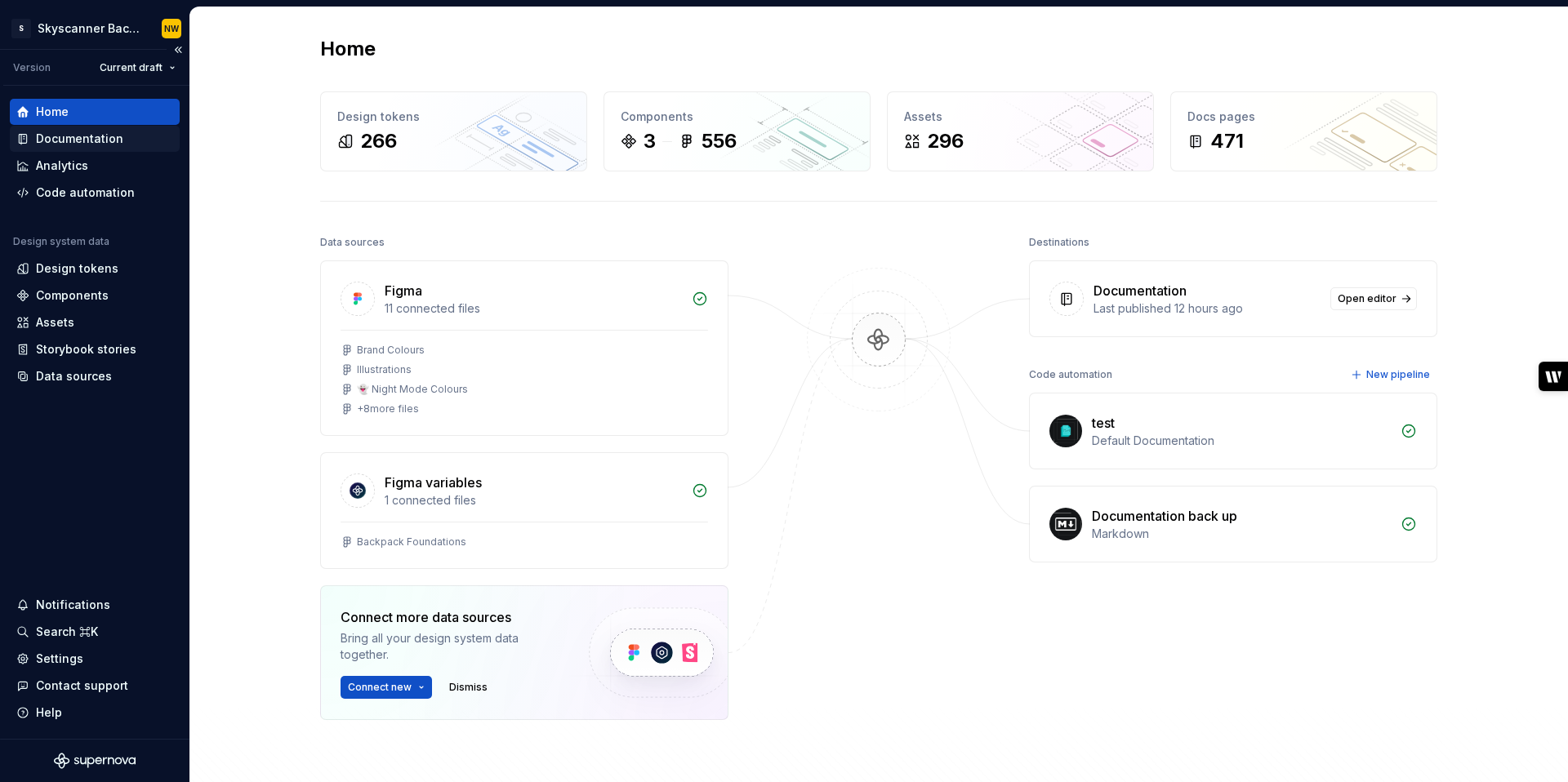 click on "Documentation" at bounding box center [79, 139] 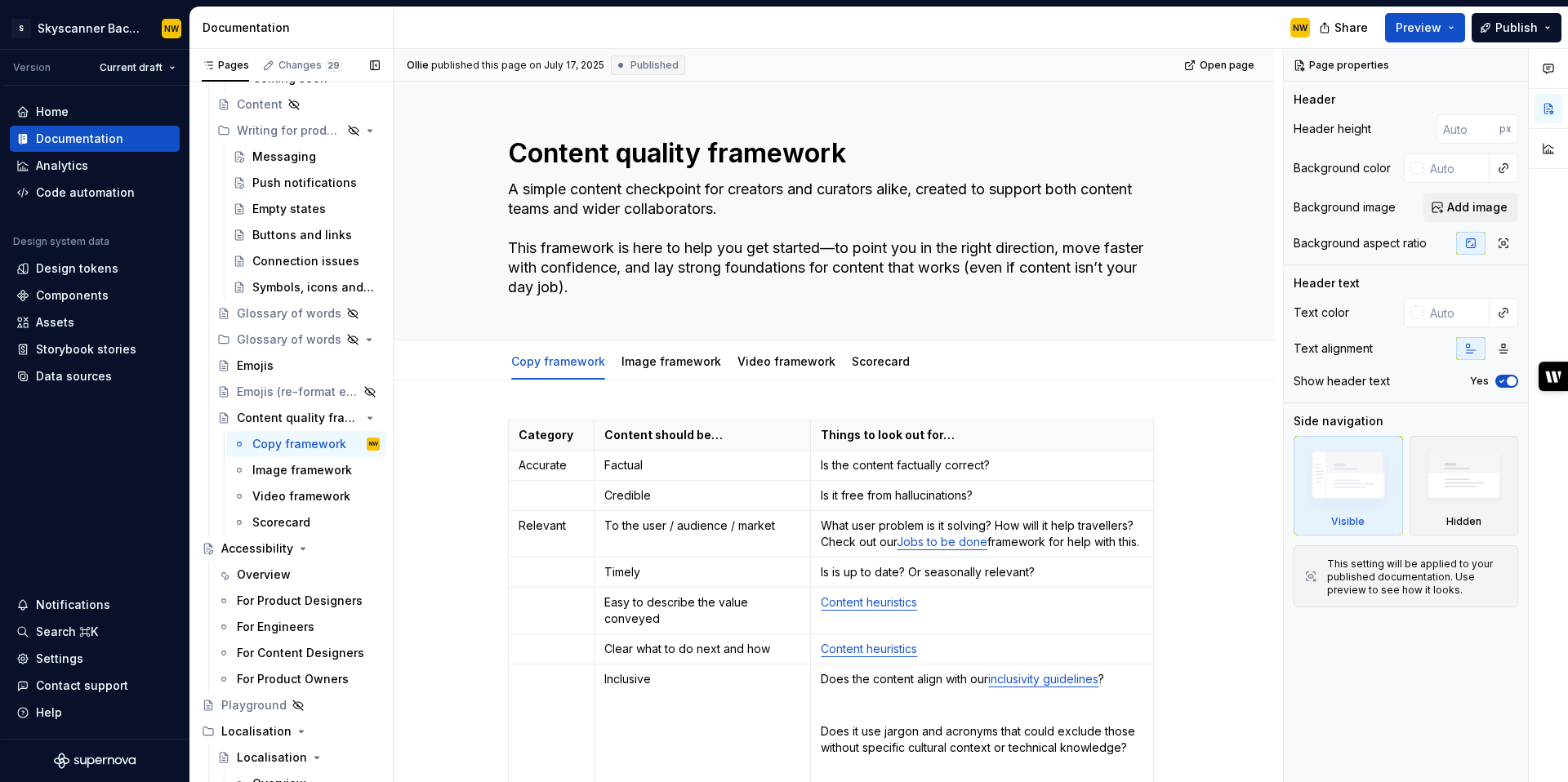 scroll, scrollTop: 490, scrollLeft: 0, axis: vertical 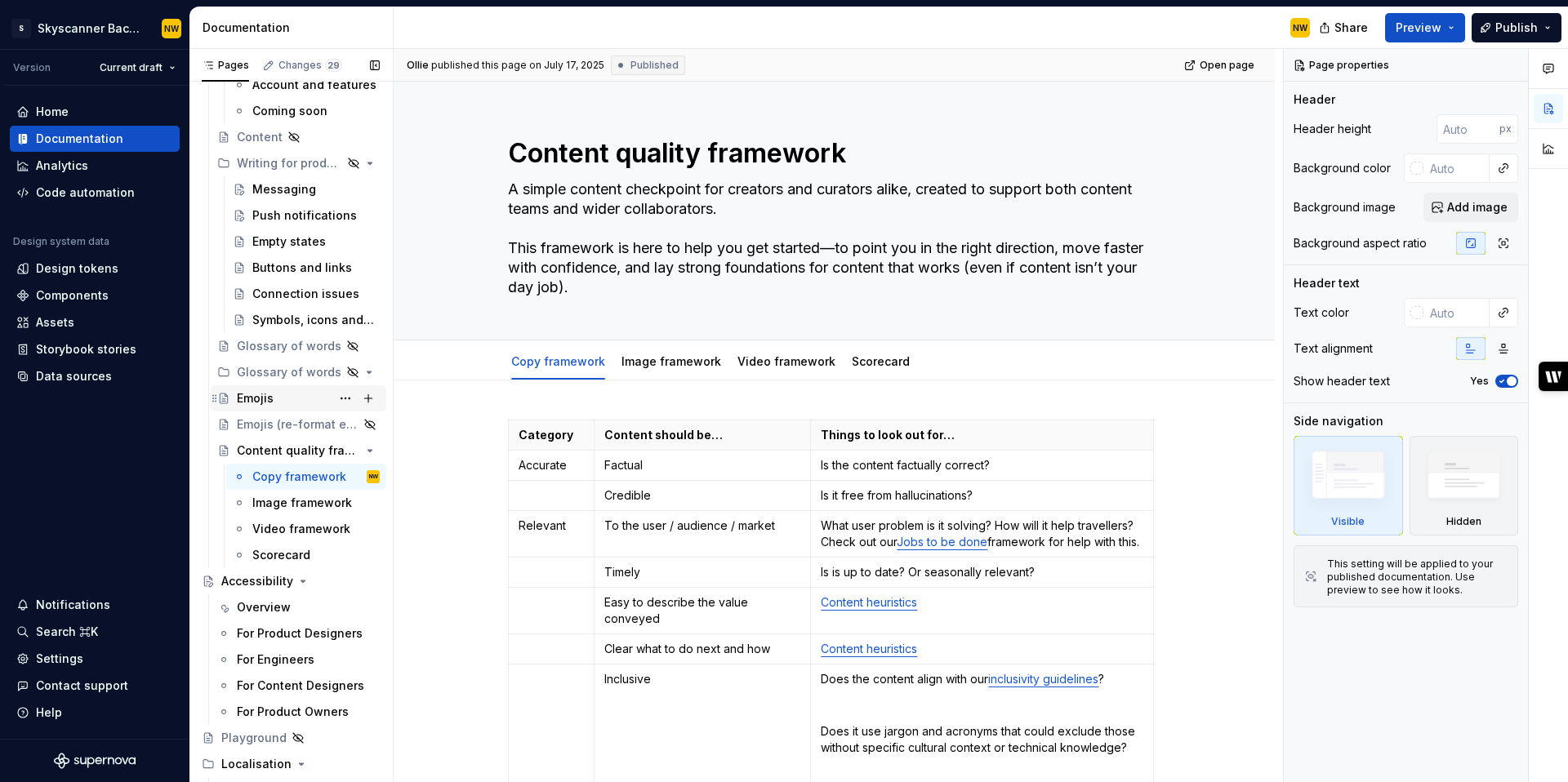 click on "Emojis" at bounding box center [255, 398] 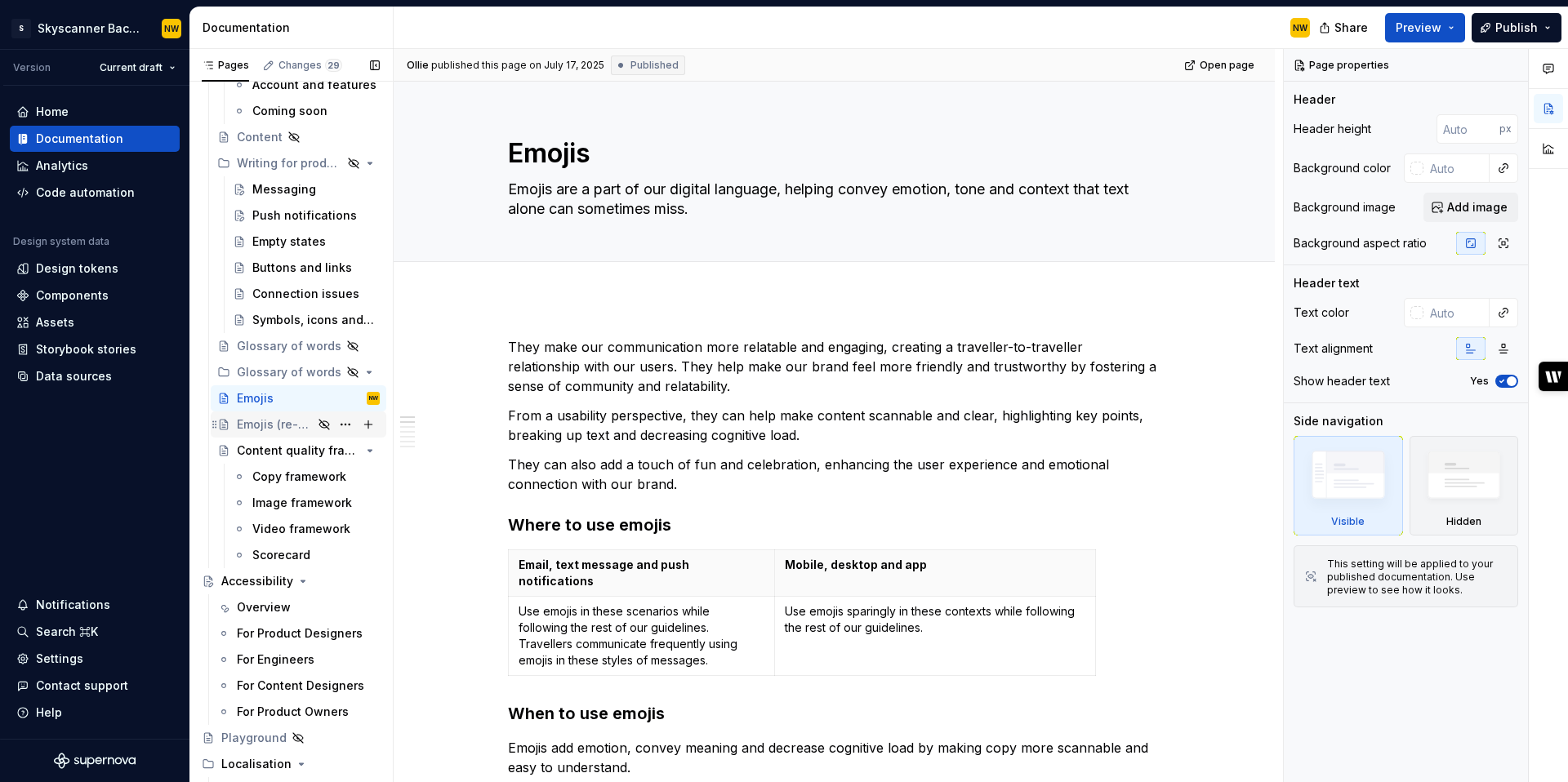 click on "Emojis (re-format example)" at bounding box center (274, 424) 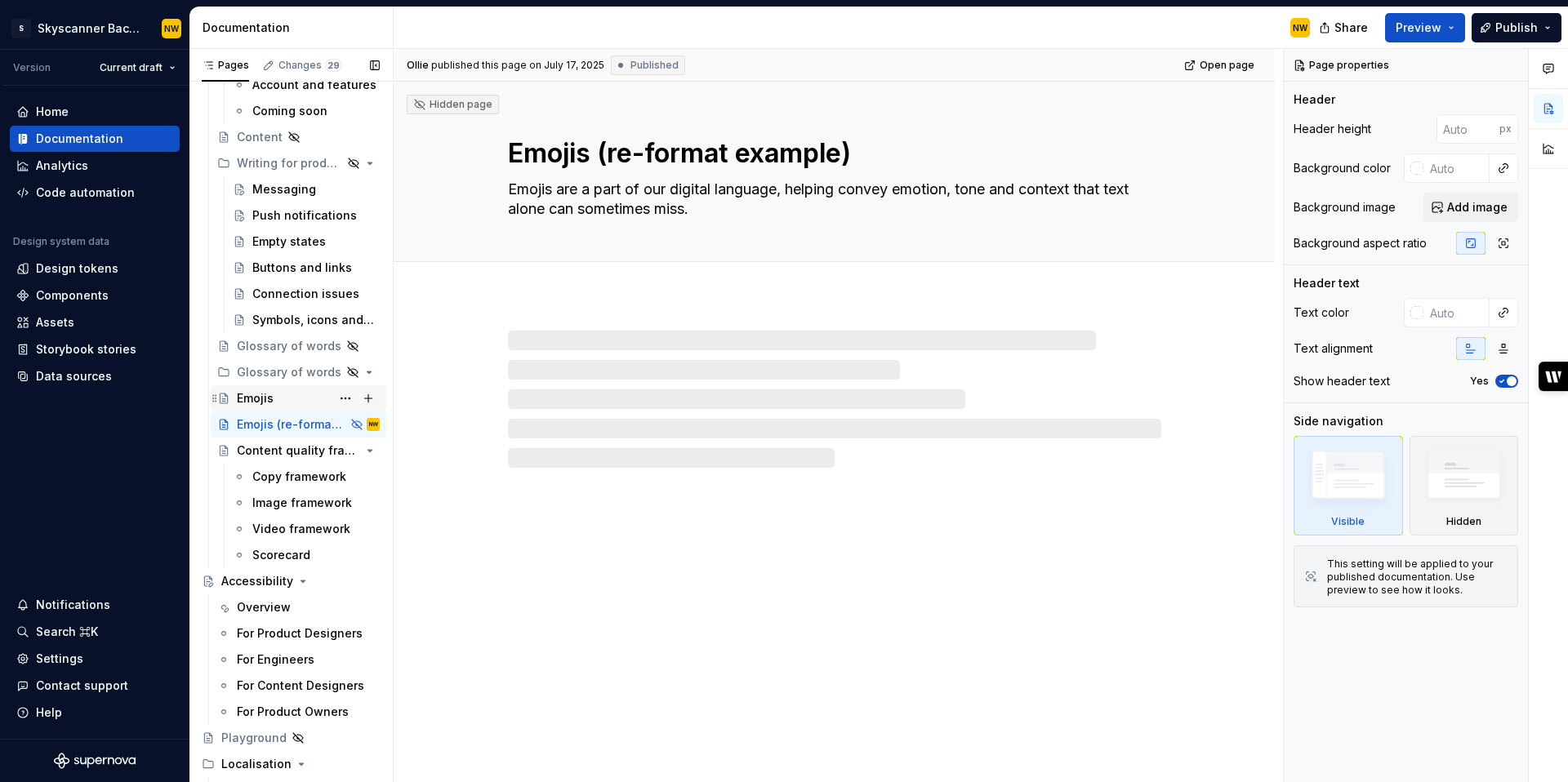 click on "Emojis" at bounding box center [255, 398] 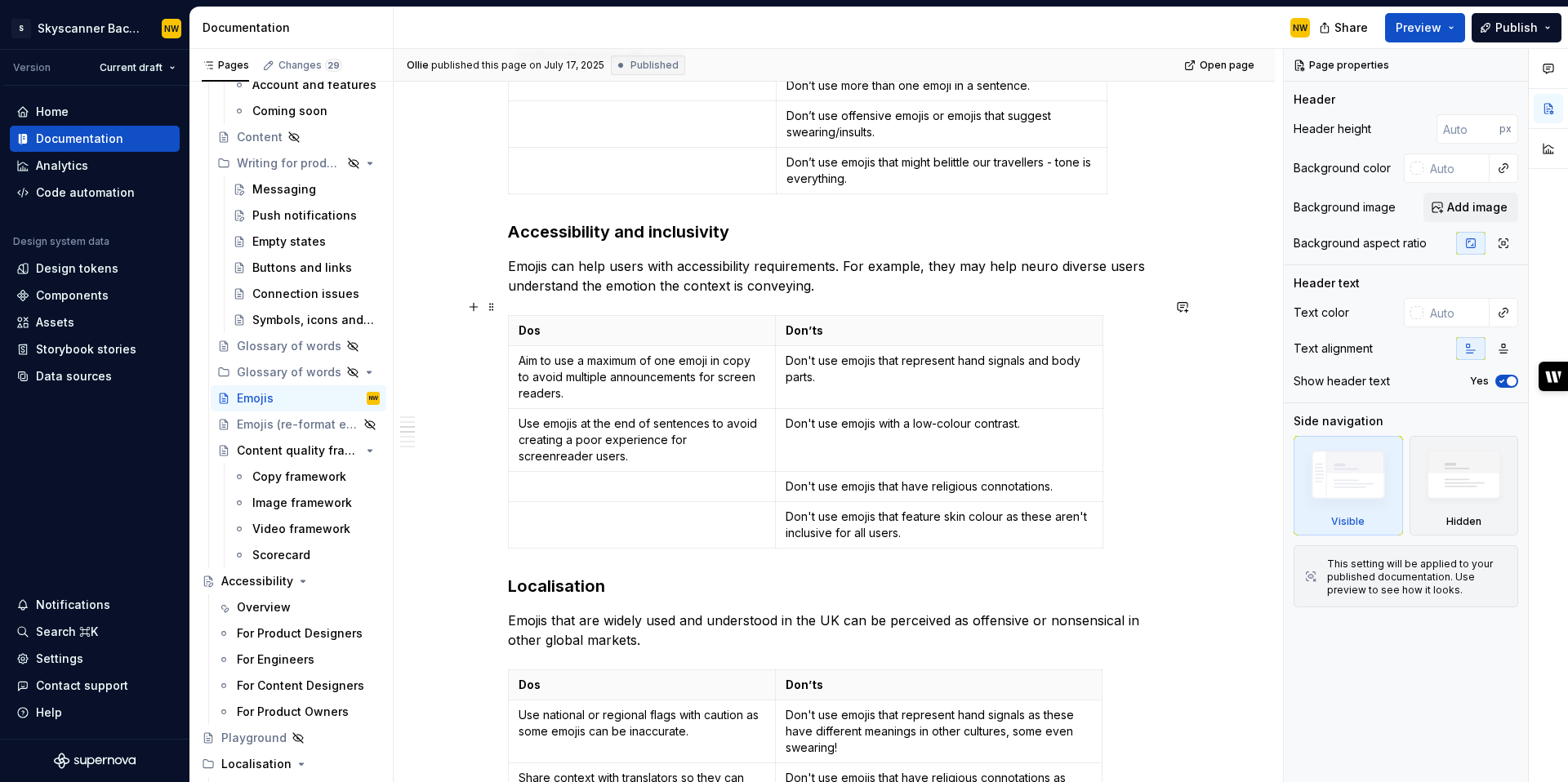 scroll, scrollTop: 966, scrollLeft: 0, axis: vertical 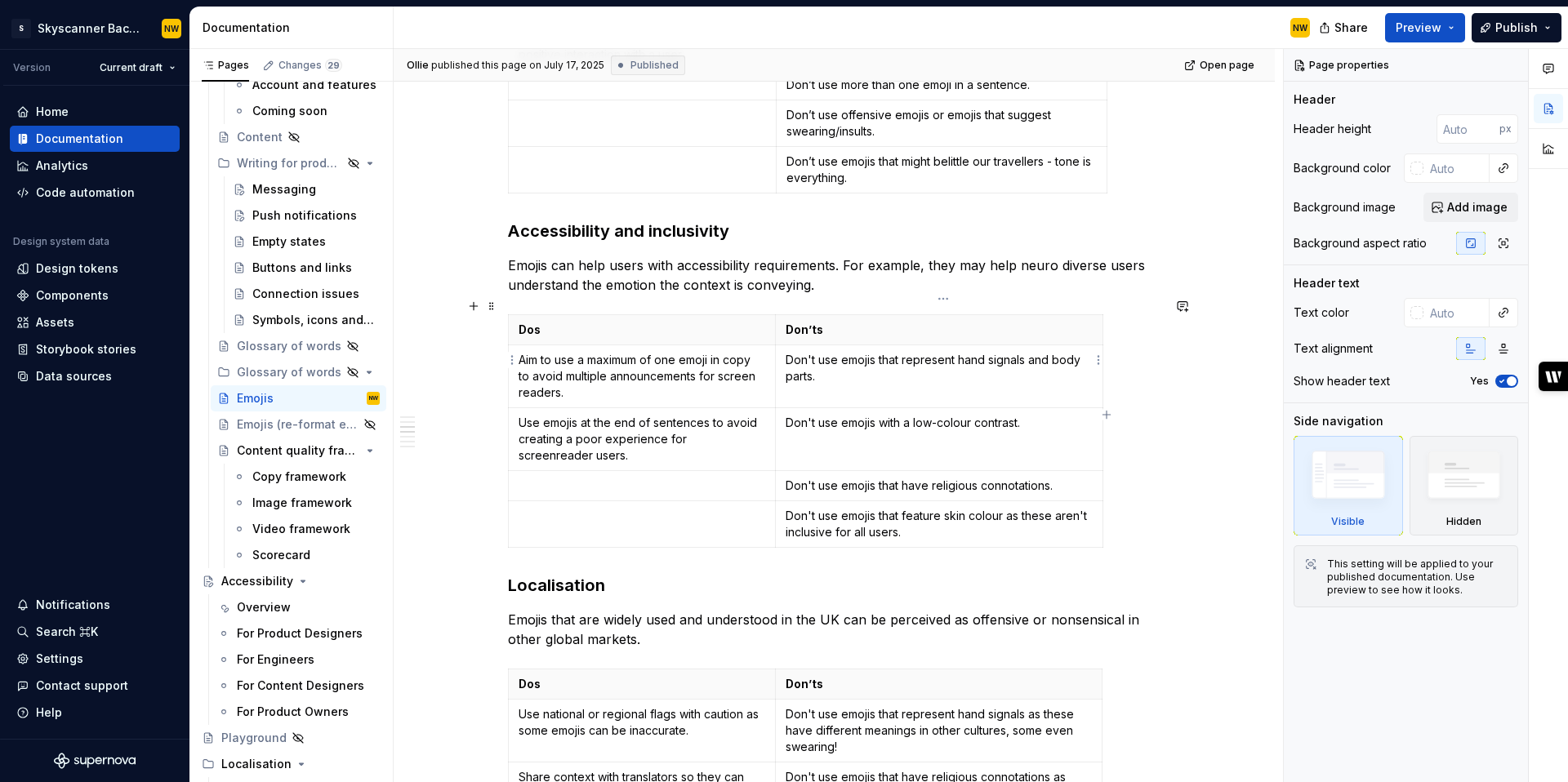 click on "Emojis can help users with accessibility requirements. For example, they may help neuro diverse users understand the emotion the context is conveying." at bounding box center (835, 275) 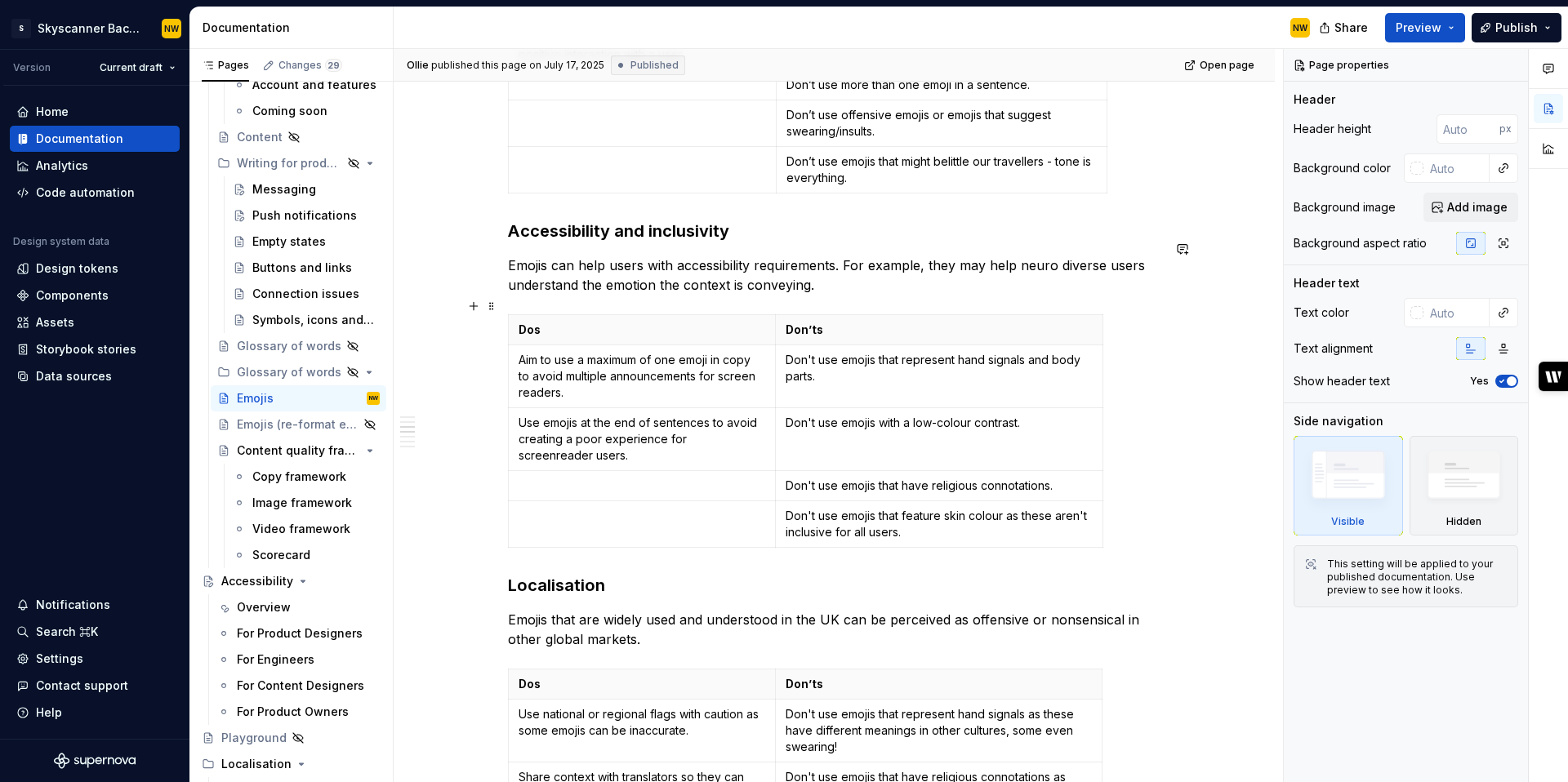 scroll, scrollTop: 0, scrollLeft: 0, axis: both 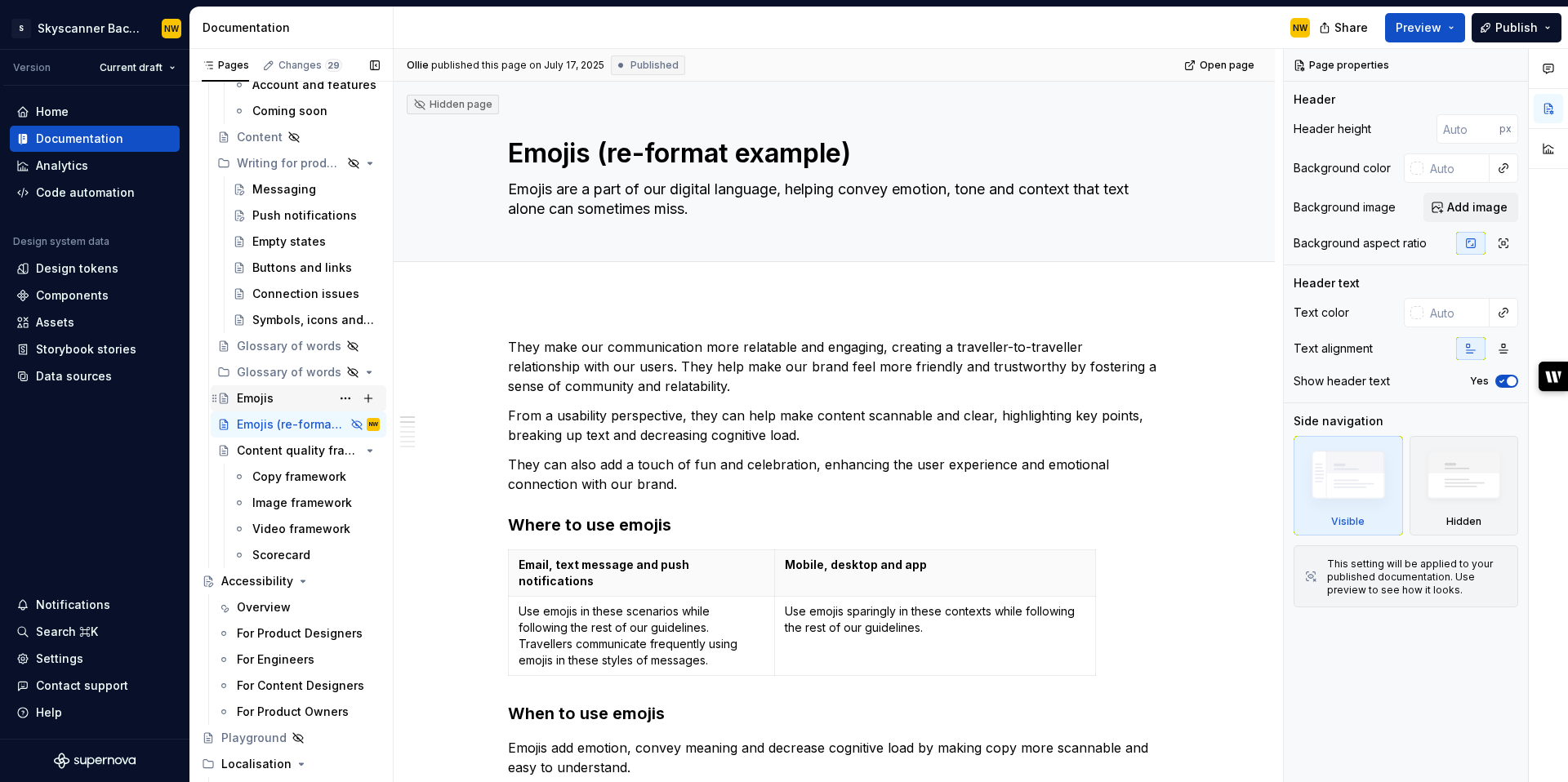 click on "Emojis" at bounding box center [255, 398] 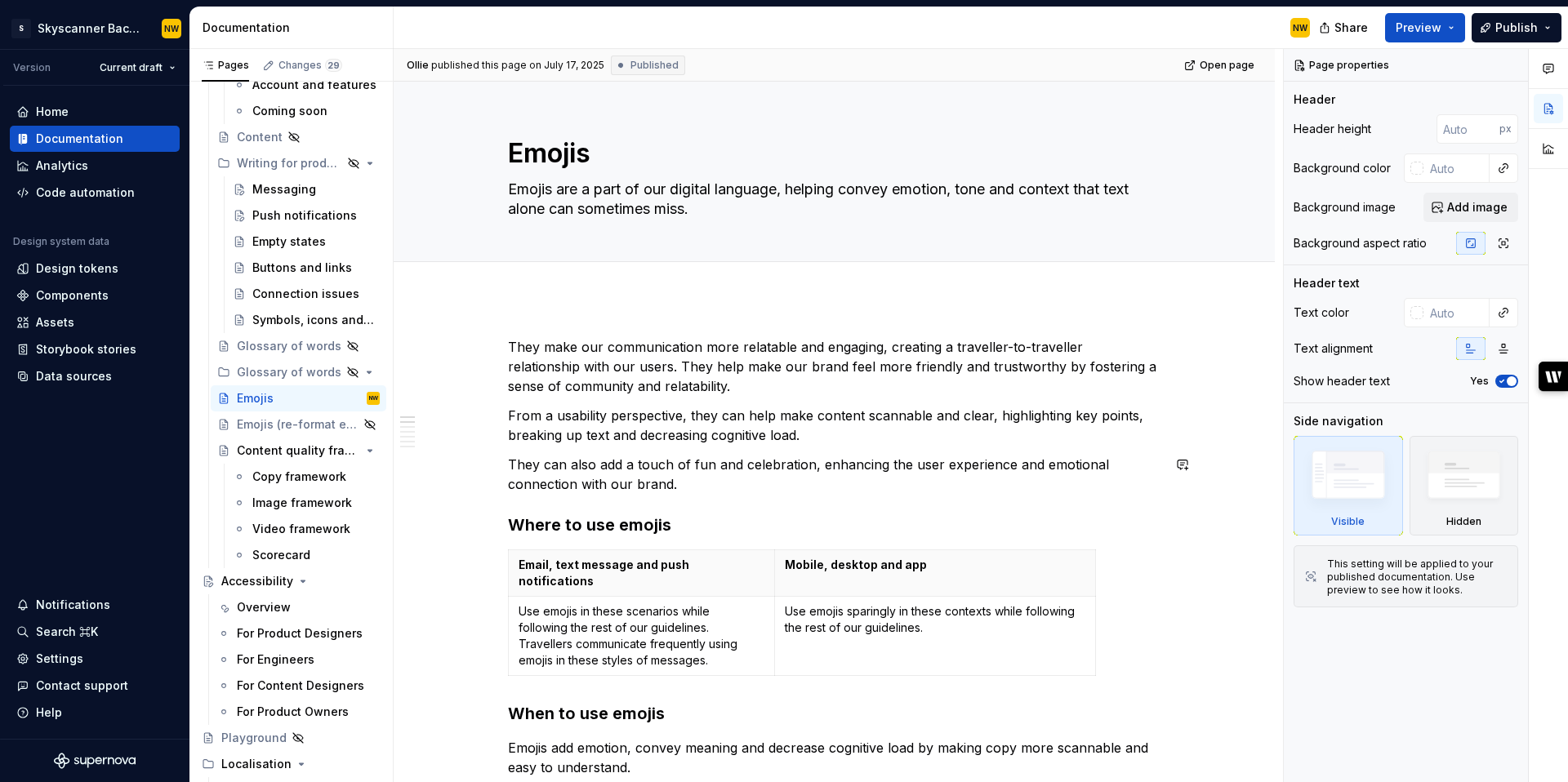 click on "Emojis add emotion, convey meaning and decrease cognitive load by making copy more scannable and easy to understand. Dos Don’ts Use emojis that are widely understood. Dos Don’ts" at bounding box center [835, 1408] 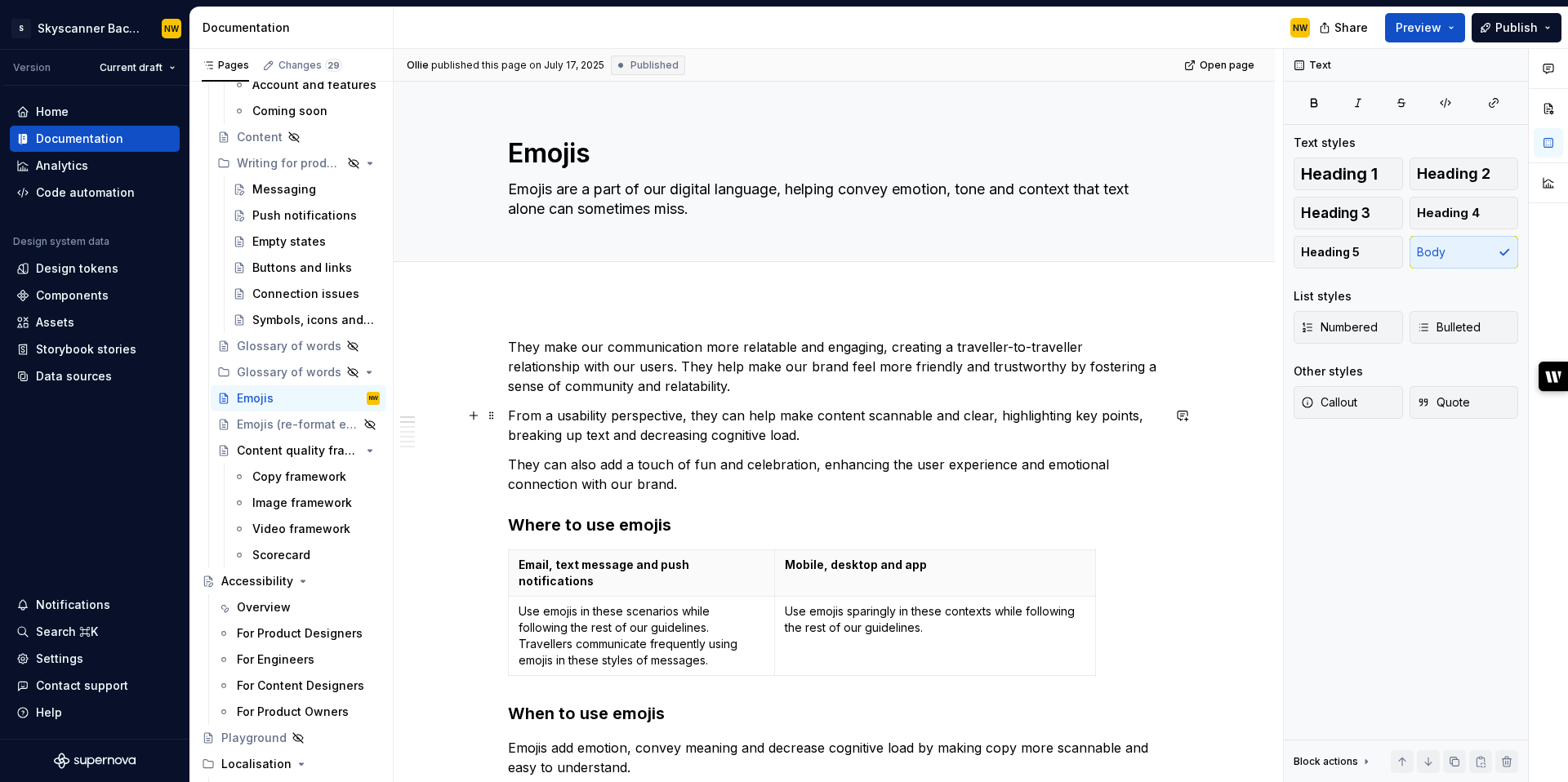 click on "From a usability perspective, they can help make content scannable and clear, highlighting key points, breaking up text and decreasing cognitive load." at bounding box center (835, 425) 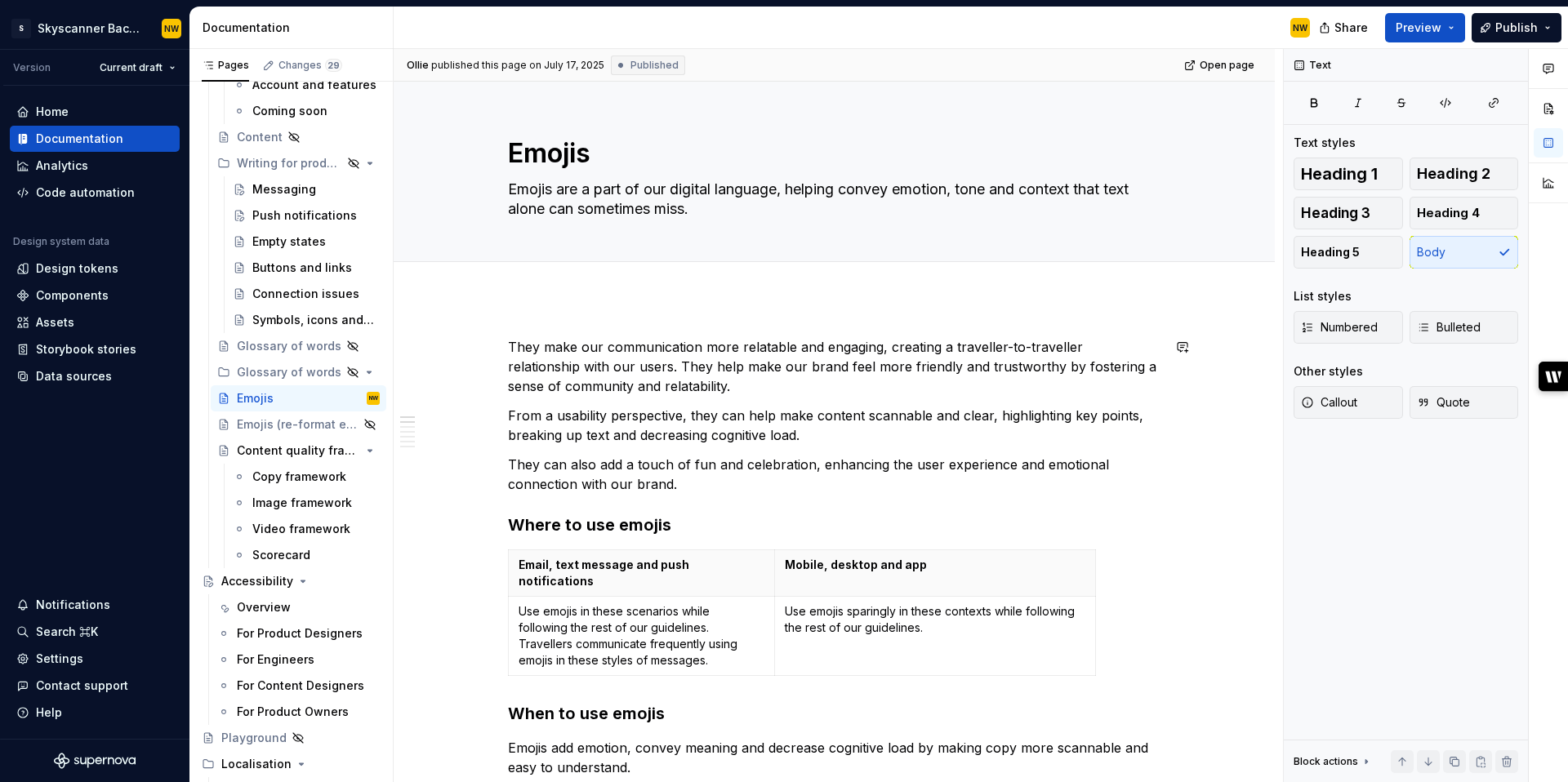click on "Emojis add emotion, convey meaning and decrease cognitive load by making copy more scannable and easy to understand. Dos Don’ts Use emojis that are widely understood. Dos Don’ts" at bounding box center (834, 1515) 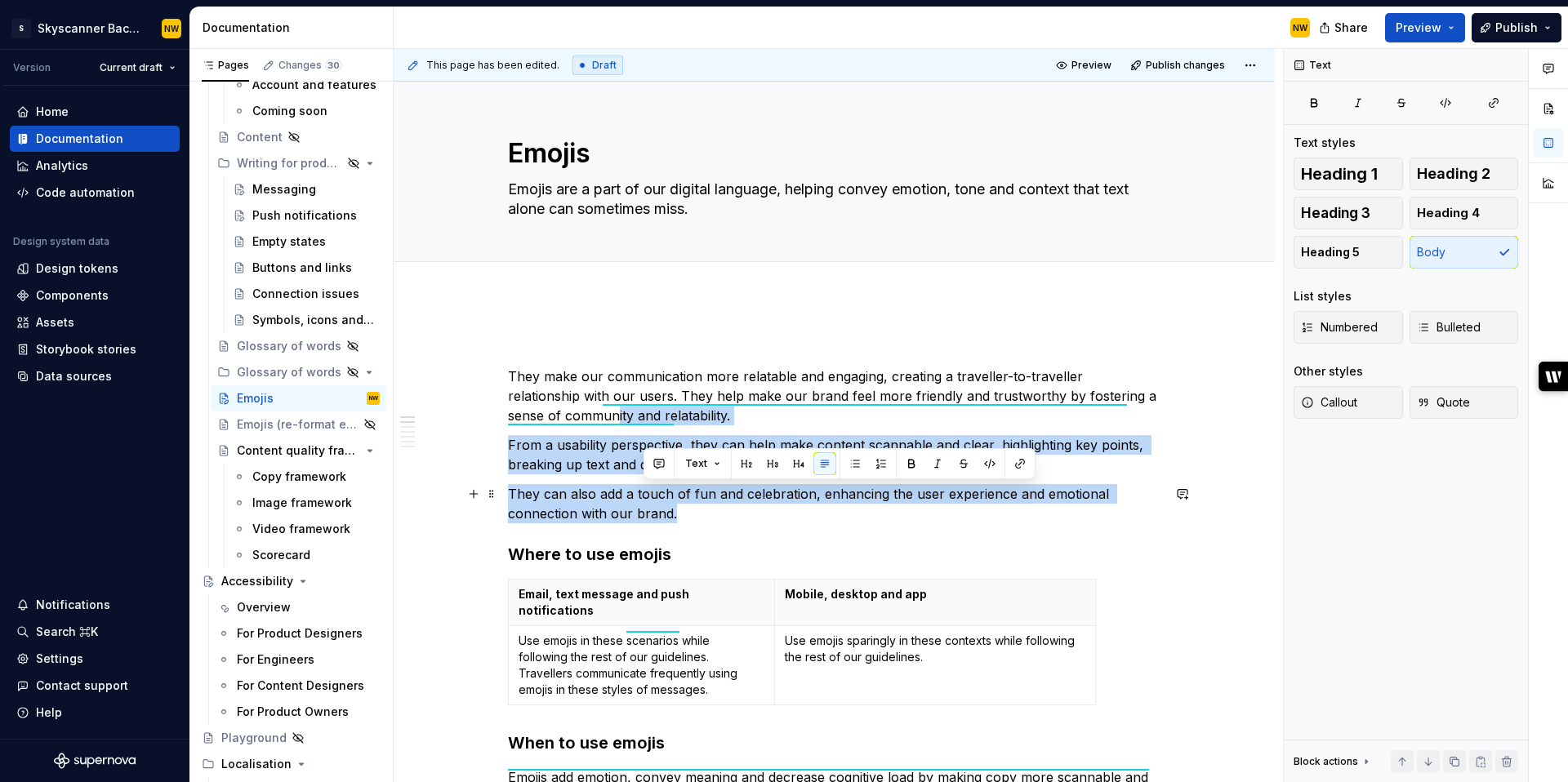 type on "*" 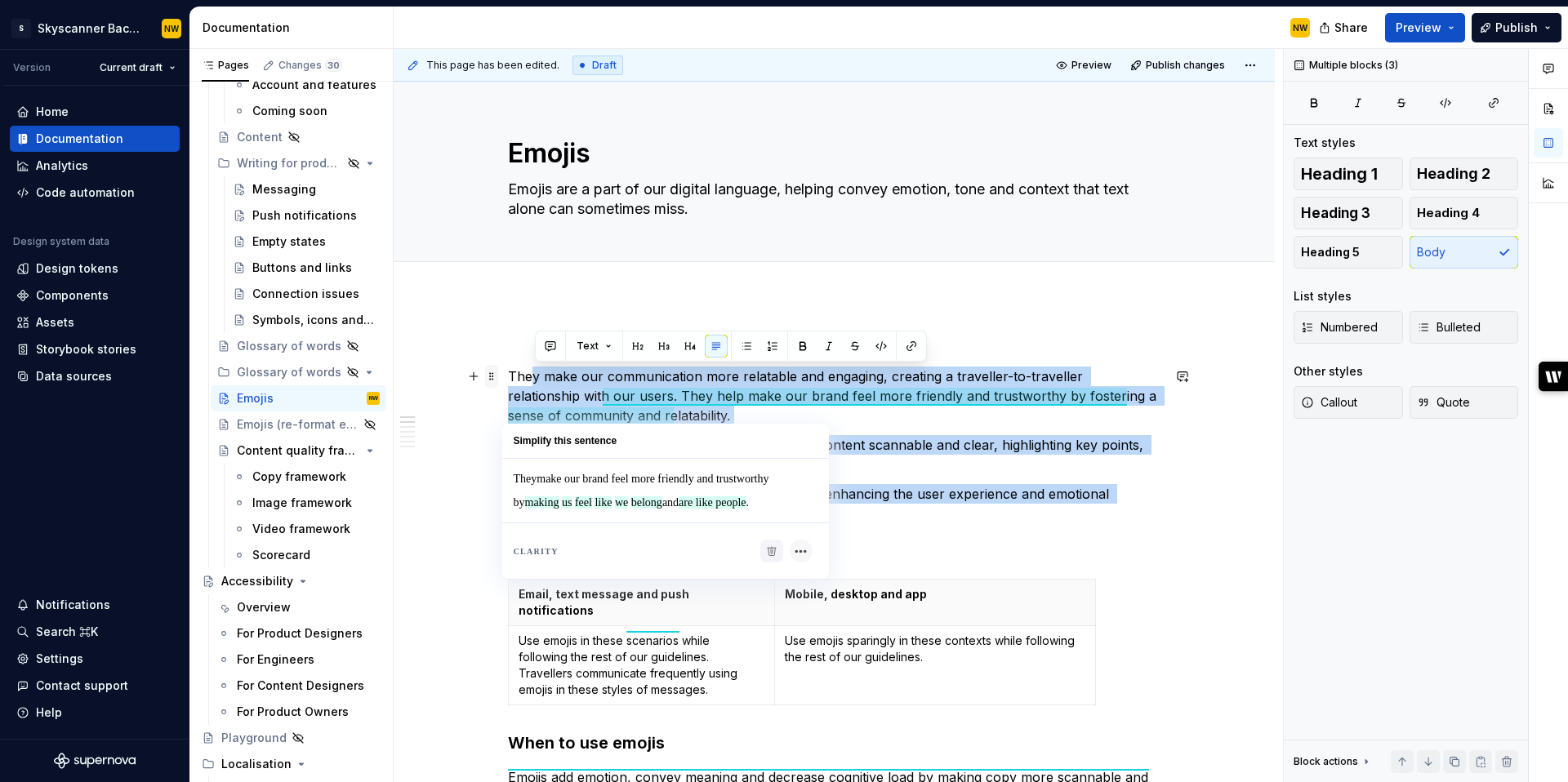 drag, startPoint x: 693, startPoint y: 511, endPoint x: 501, endPoint y: 371, distance: 237.62155 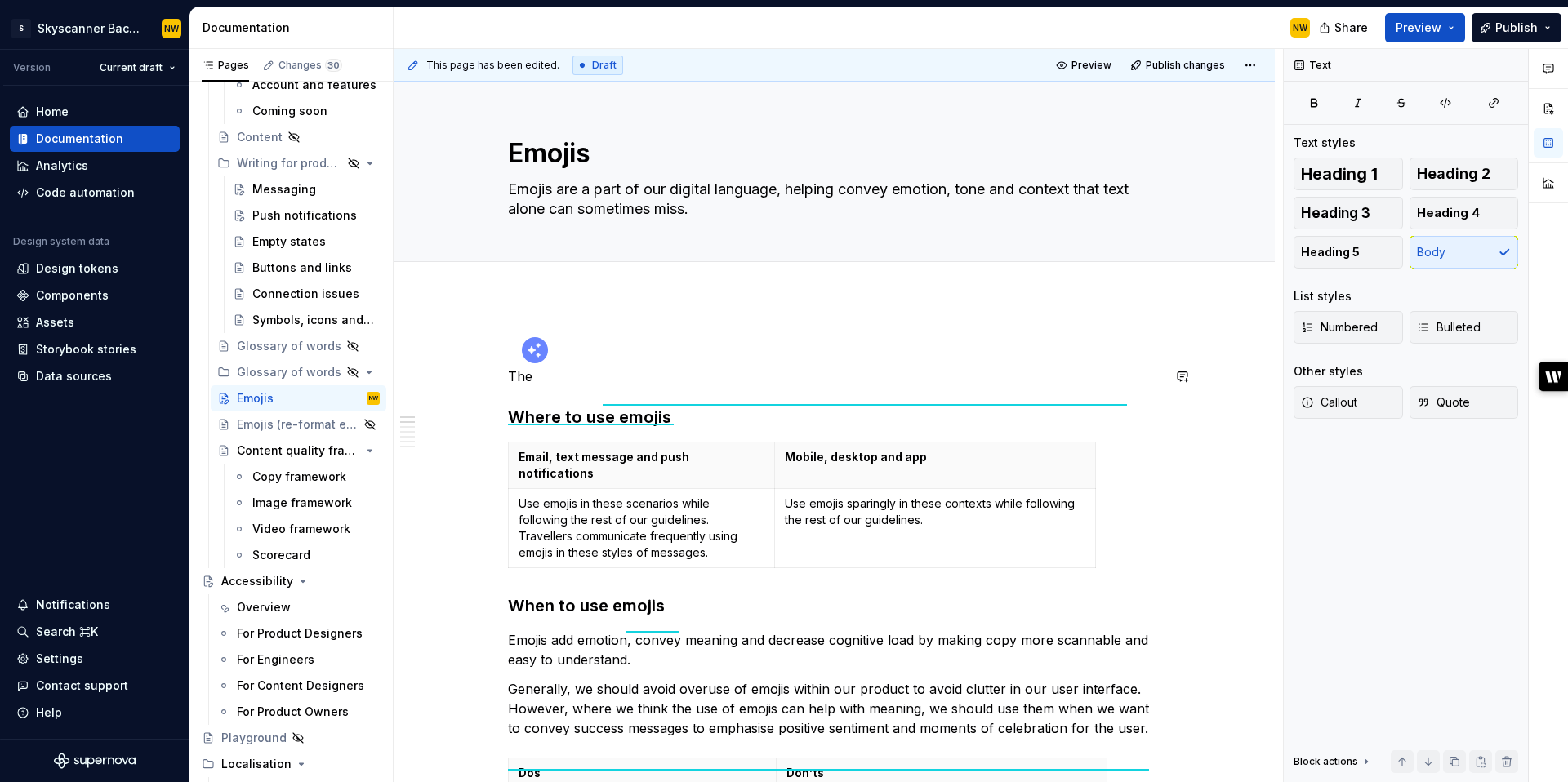 type 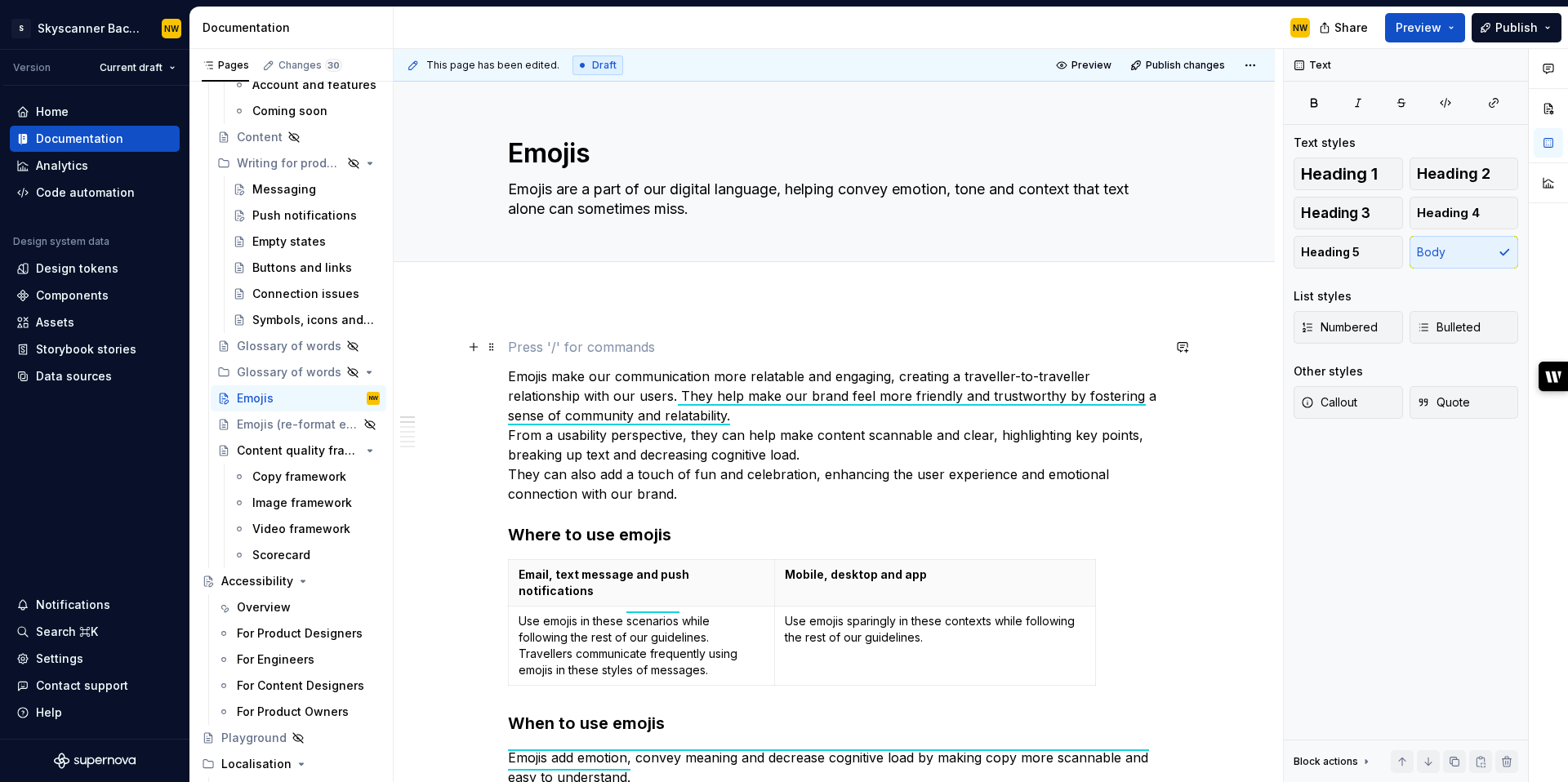 click at bounding box center (835, 347) 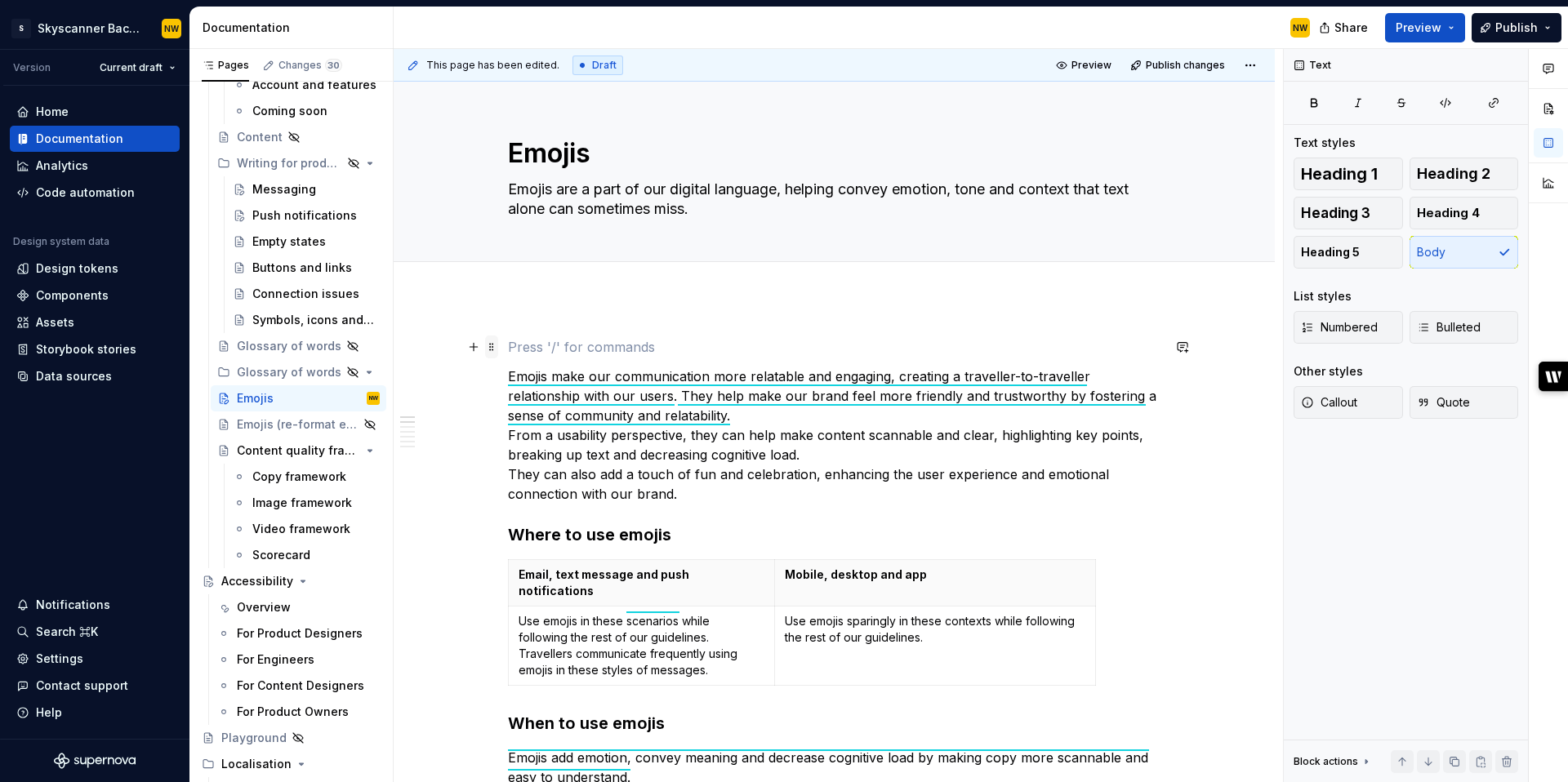click at bounding box center (492, 347) 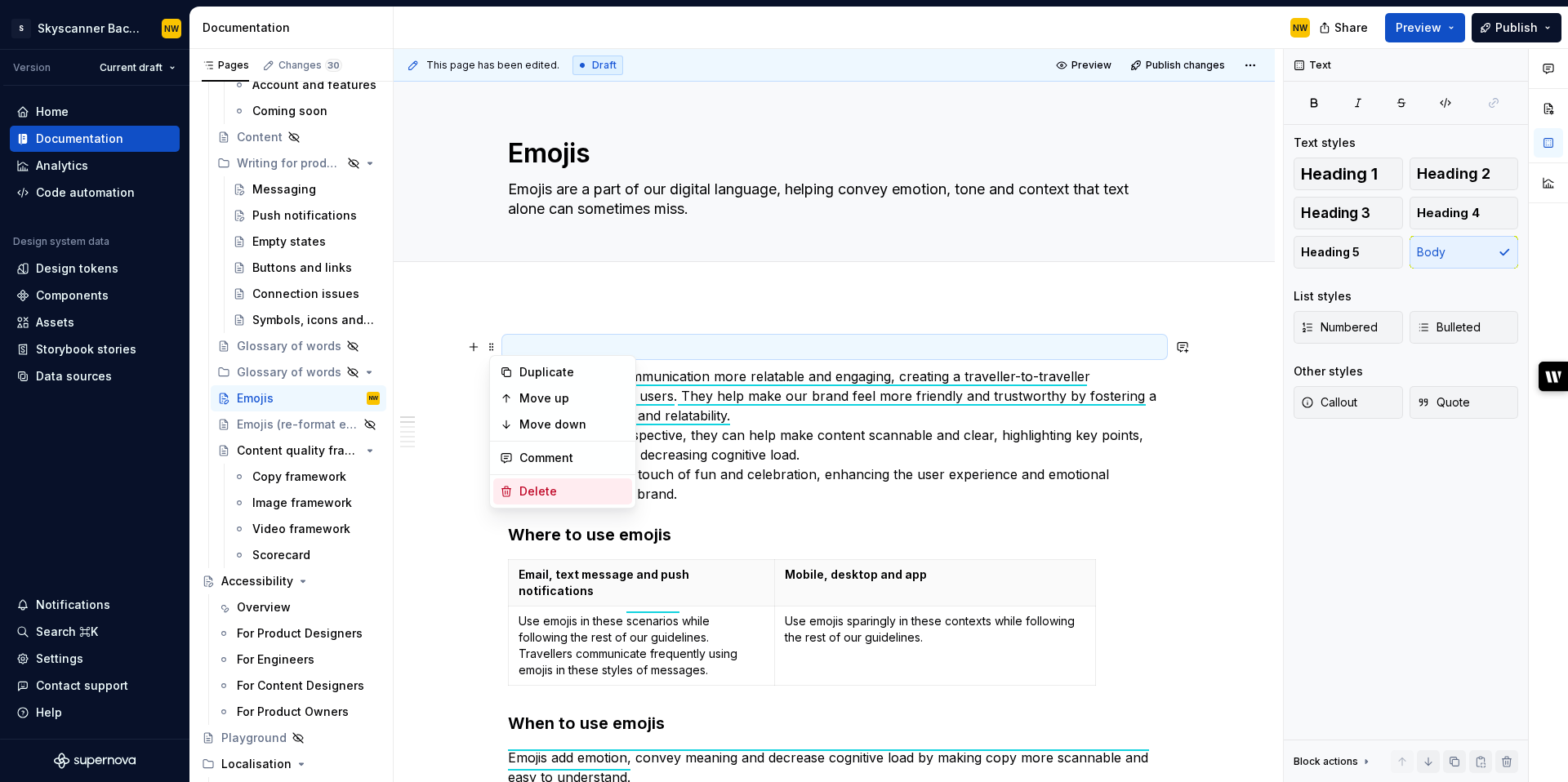 click on "Delete" at bounding box center (563, 491) 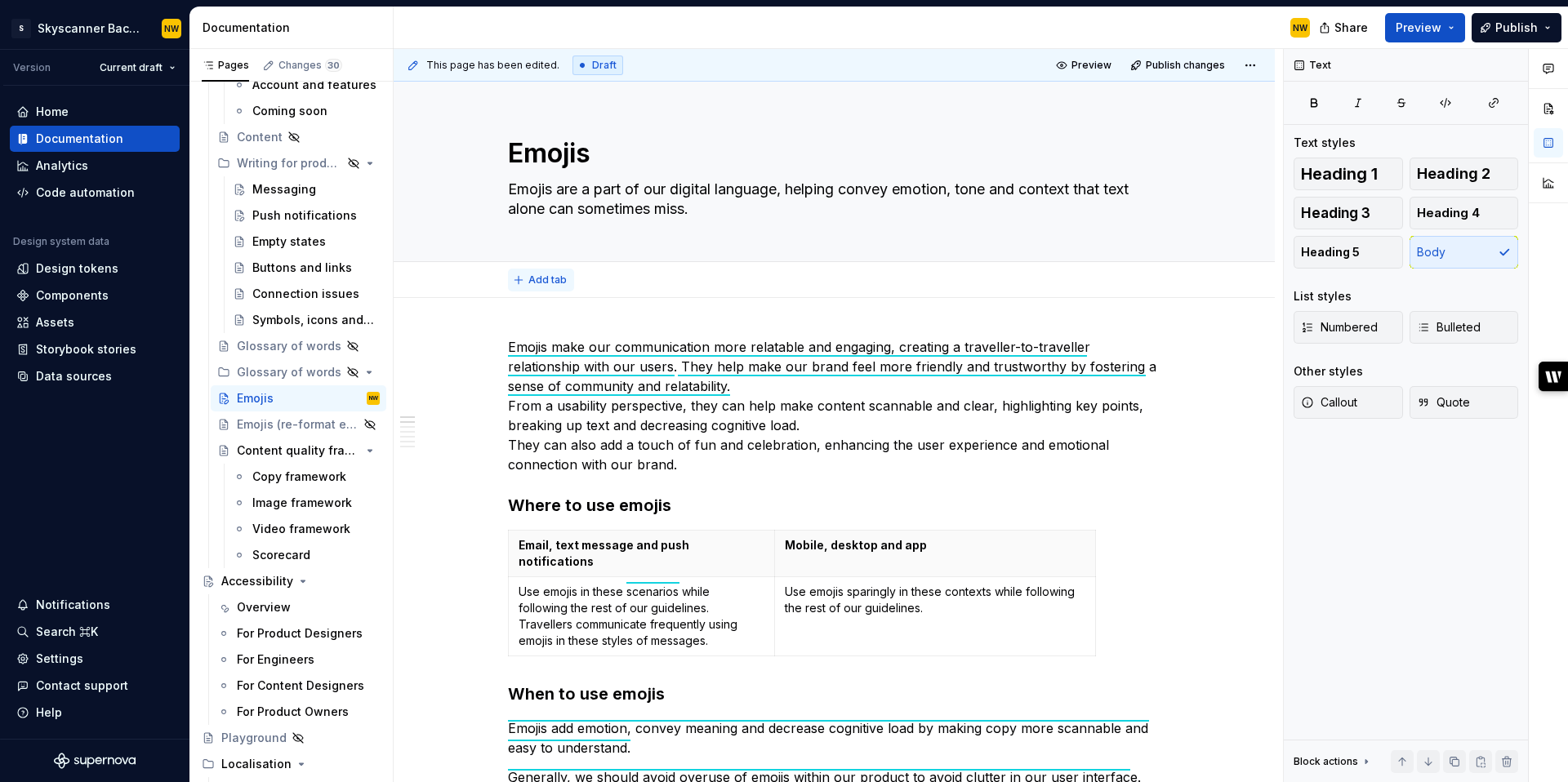 click on "Add tab" at bounding box center [541, 280] 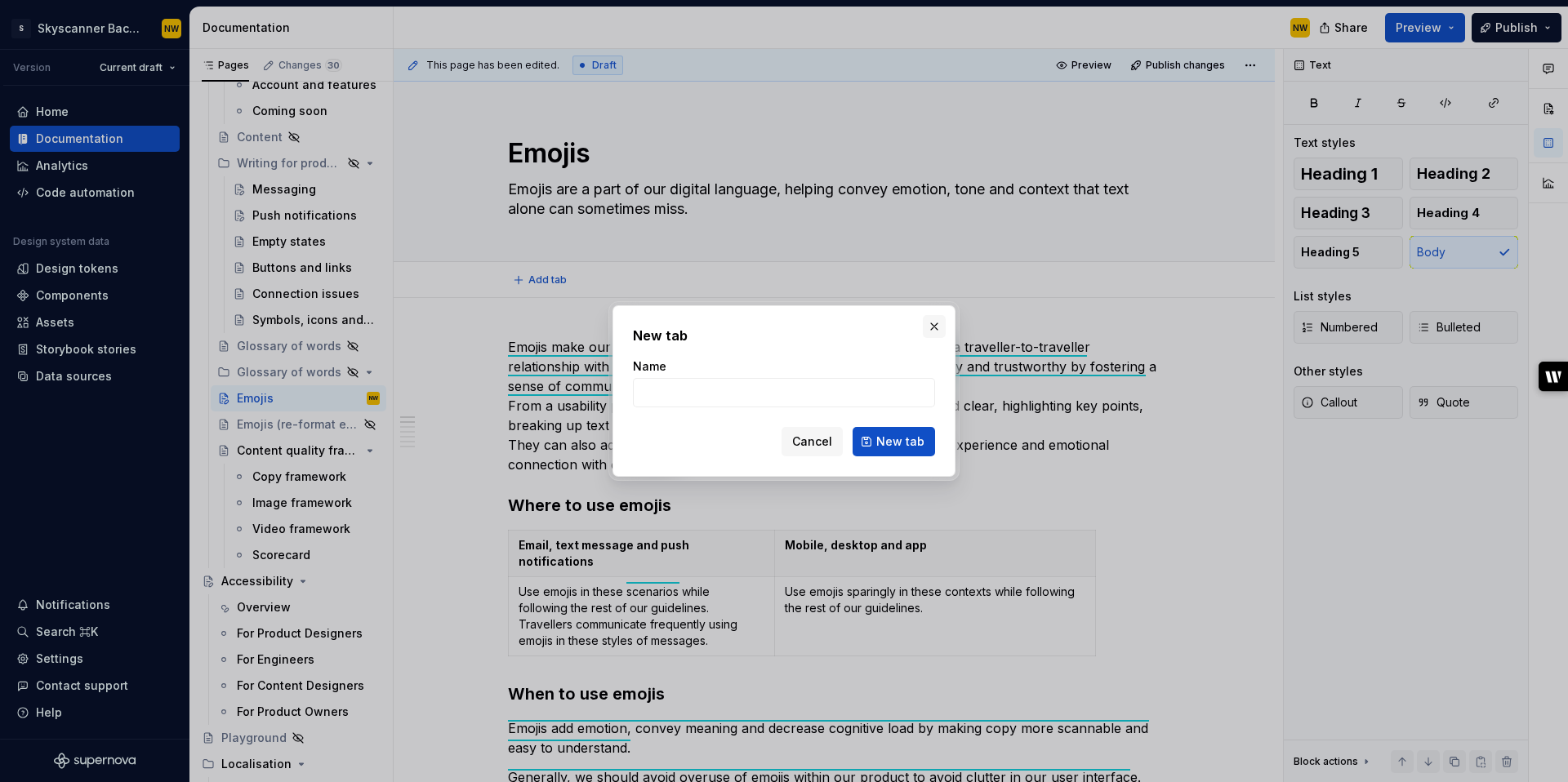 click at bounding box center [934, 327] 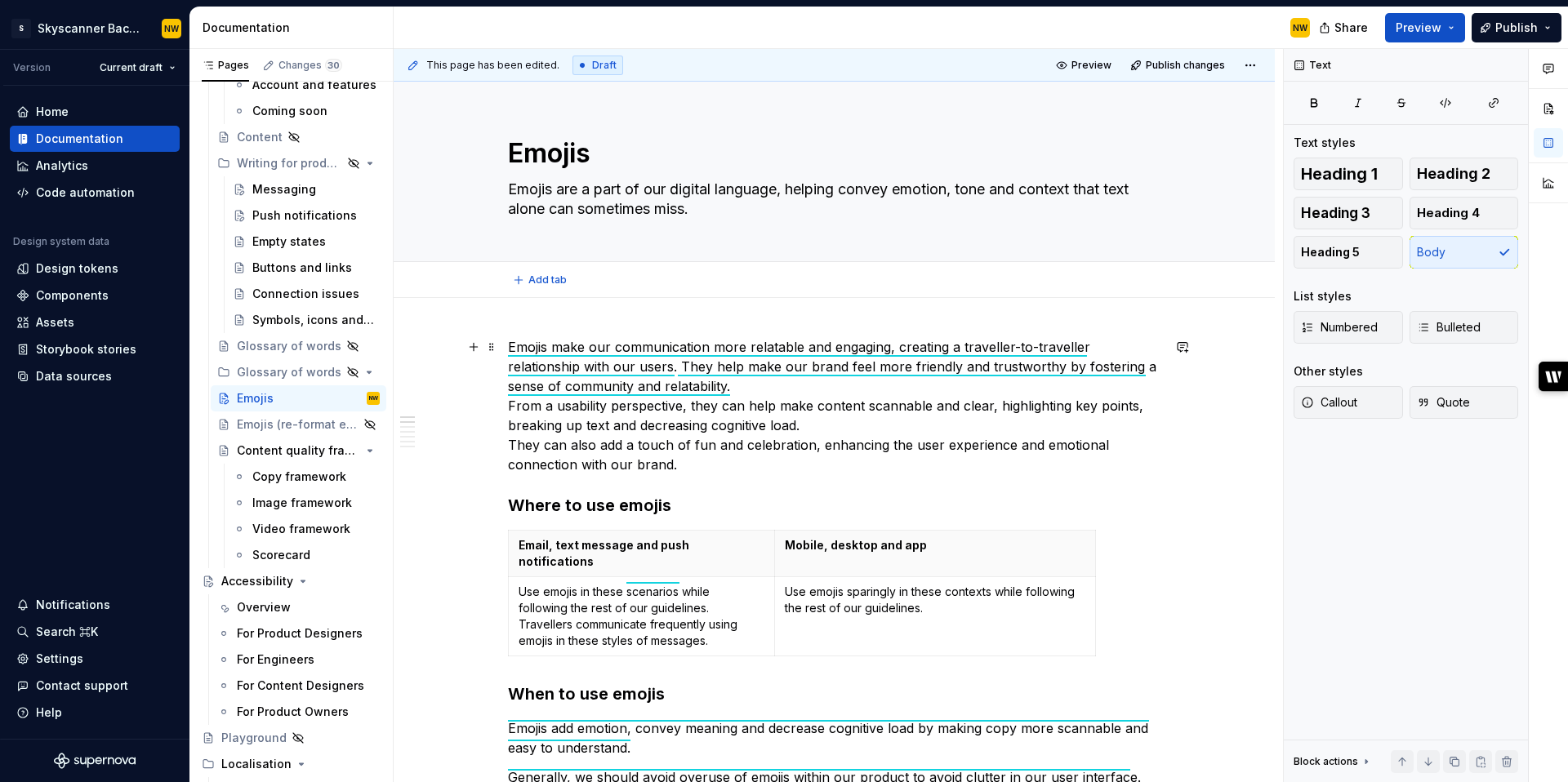 click on "Emojis make our communication more relatable and engaging, creating a traveller-to-traveller relationship with our users. They help make our brand feel more friendly and trustworthy by fostering a sense of community and relatability. From a usability perspective, they can help make content scannable and clear, highlighting key points, breaking up text and decreasing cognitive load. They can also add a touch of fun and celebration, enhancing the user experience and emotional connection with our brand." at bounding box center (835, 406) 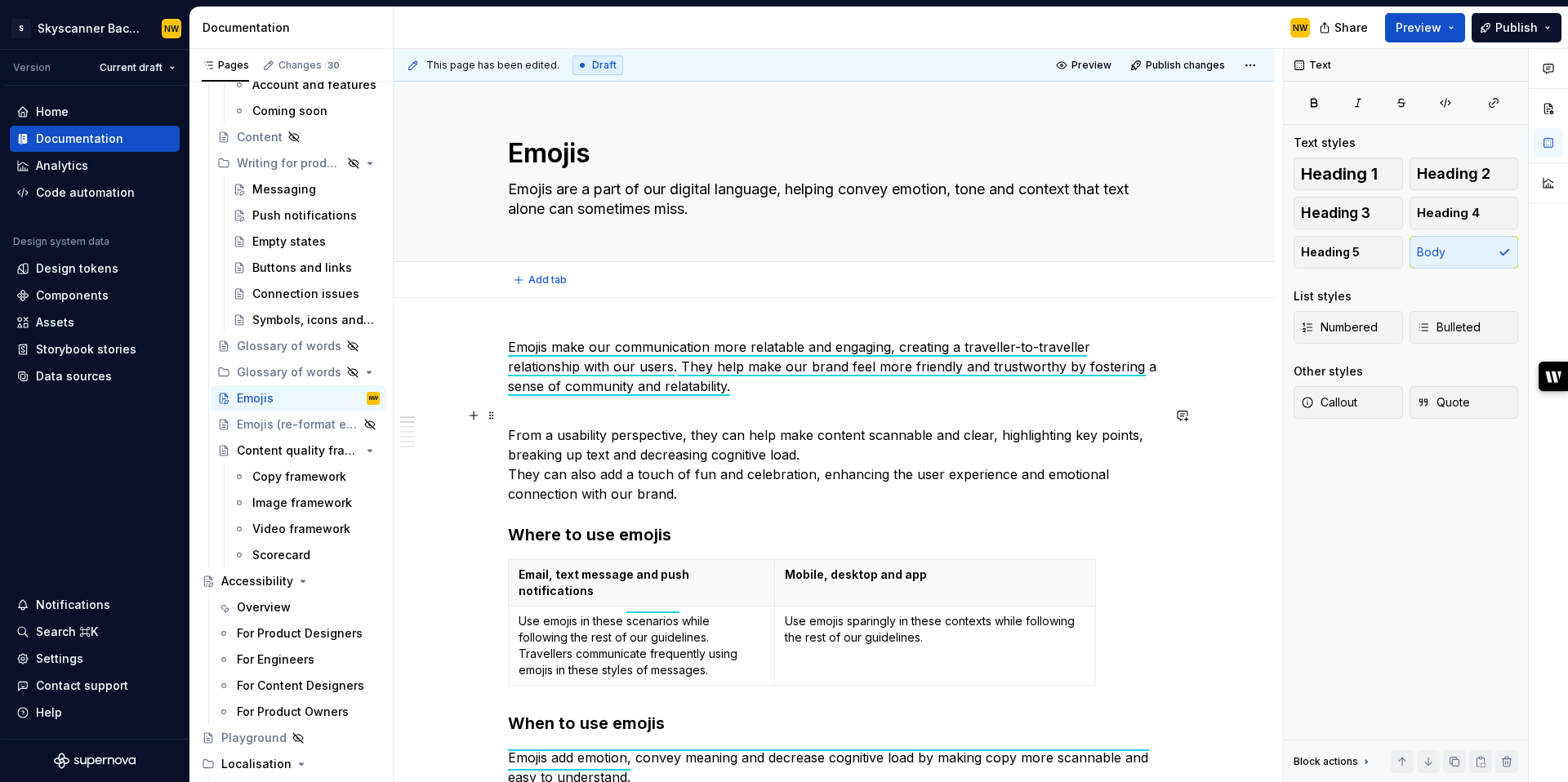 click on "From a usability perspective, they can help make content scannable and clear, highlighting key points, breaking up text and decreasing cognitive load. They can also add a touch of fun and celebration, enhancing the user experience and emotional connection with our brand." at bounding box center (835, 455) 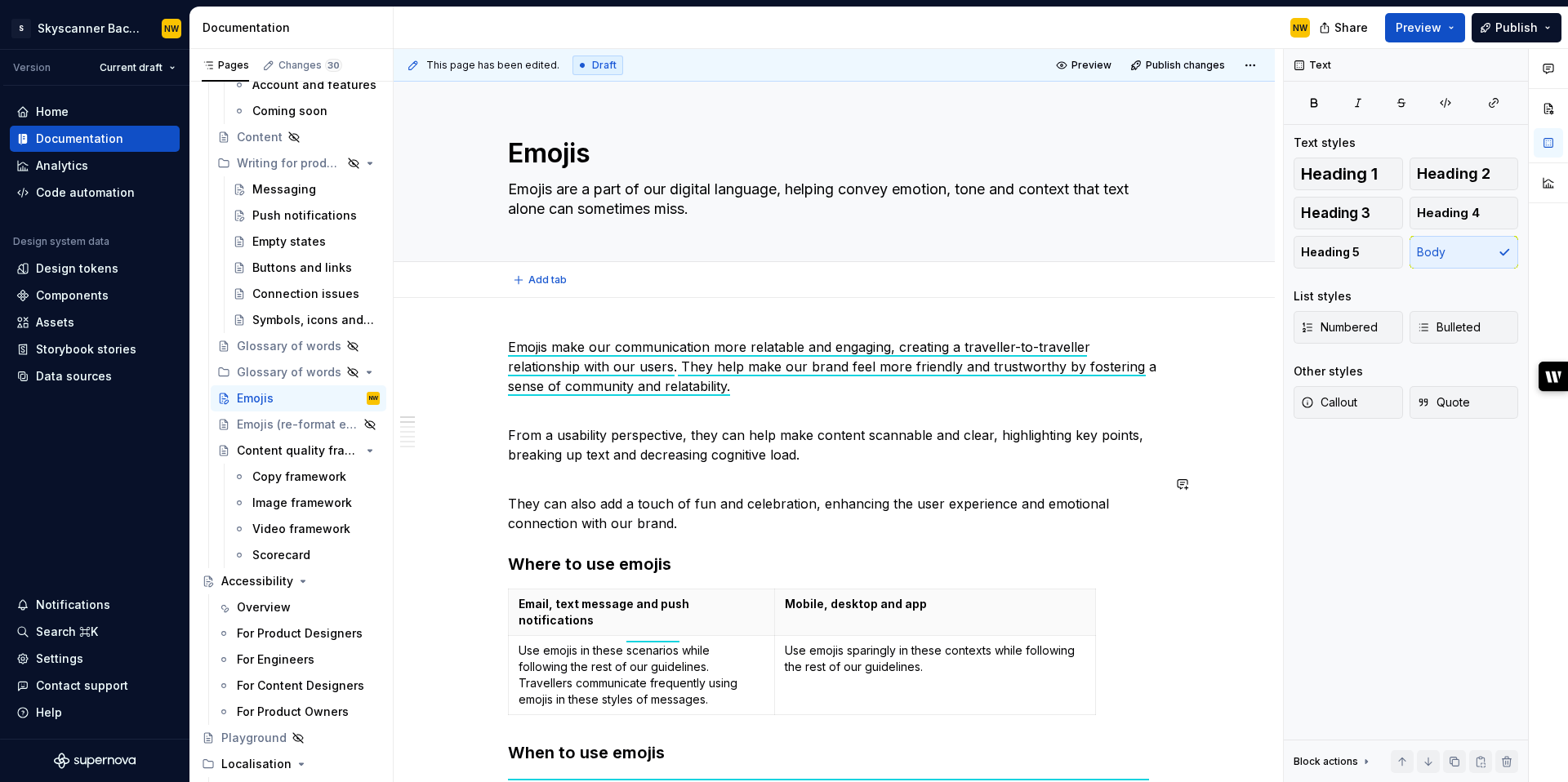 scroll, scrollTop: 42, scrollLeft: 0, axis: vertical 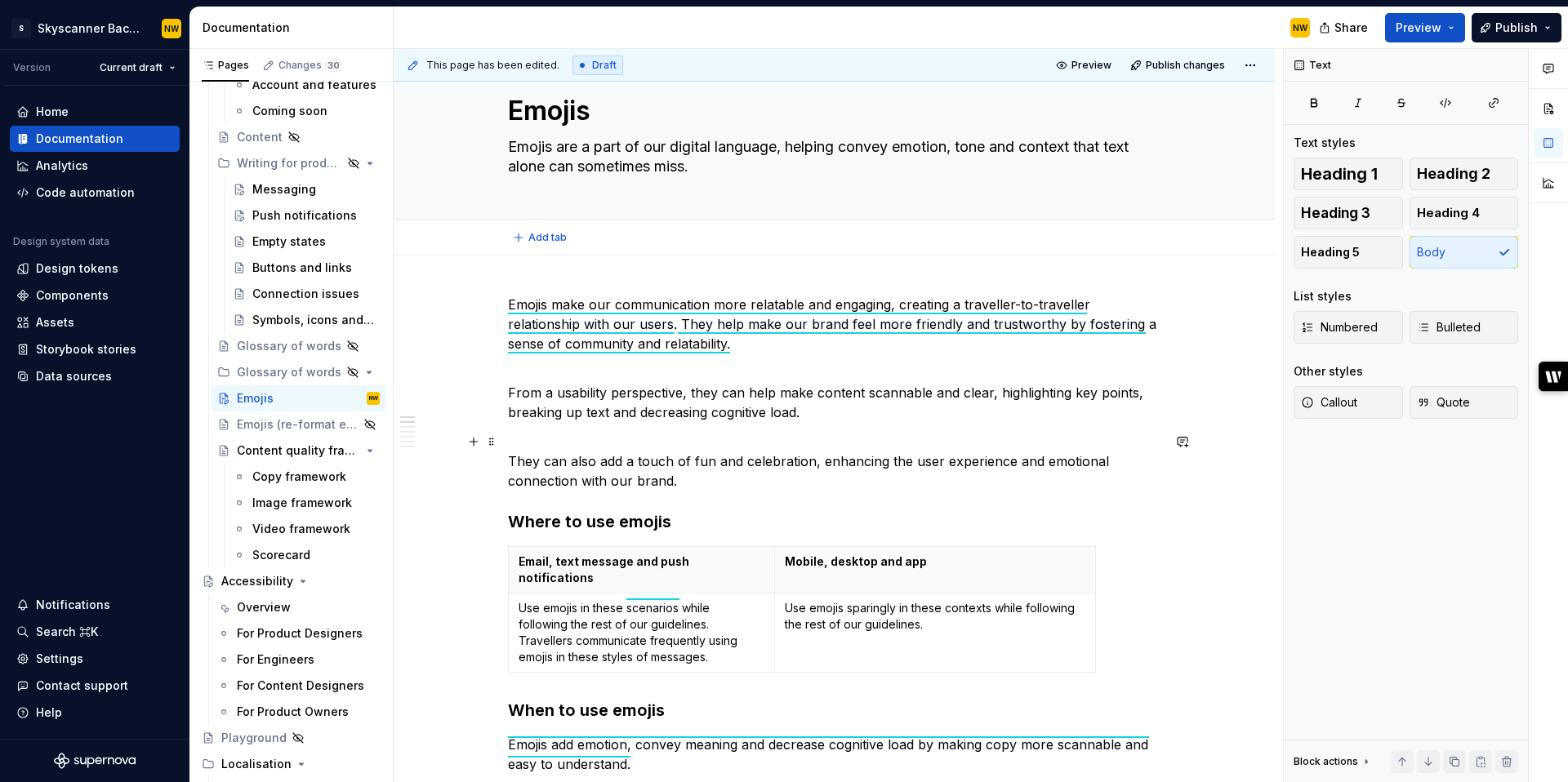 click on "They can also add a touch of fun and celebration, enhancing the user experience and emotional connection with our brand." at bounding box center (835, 461) 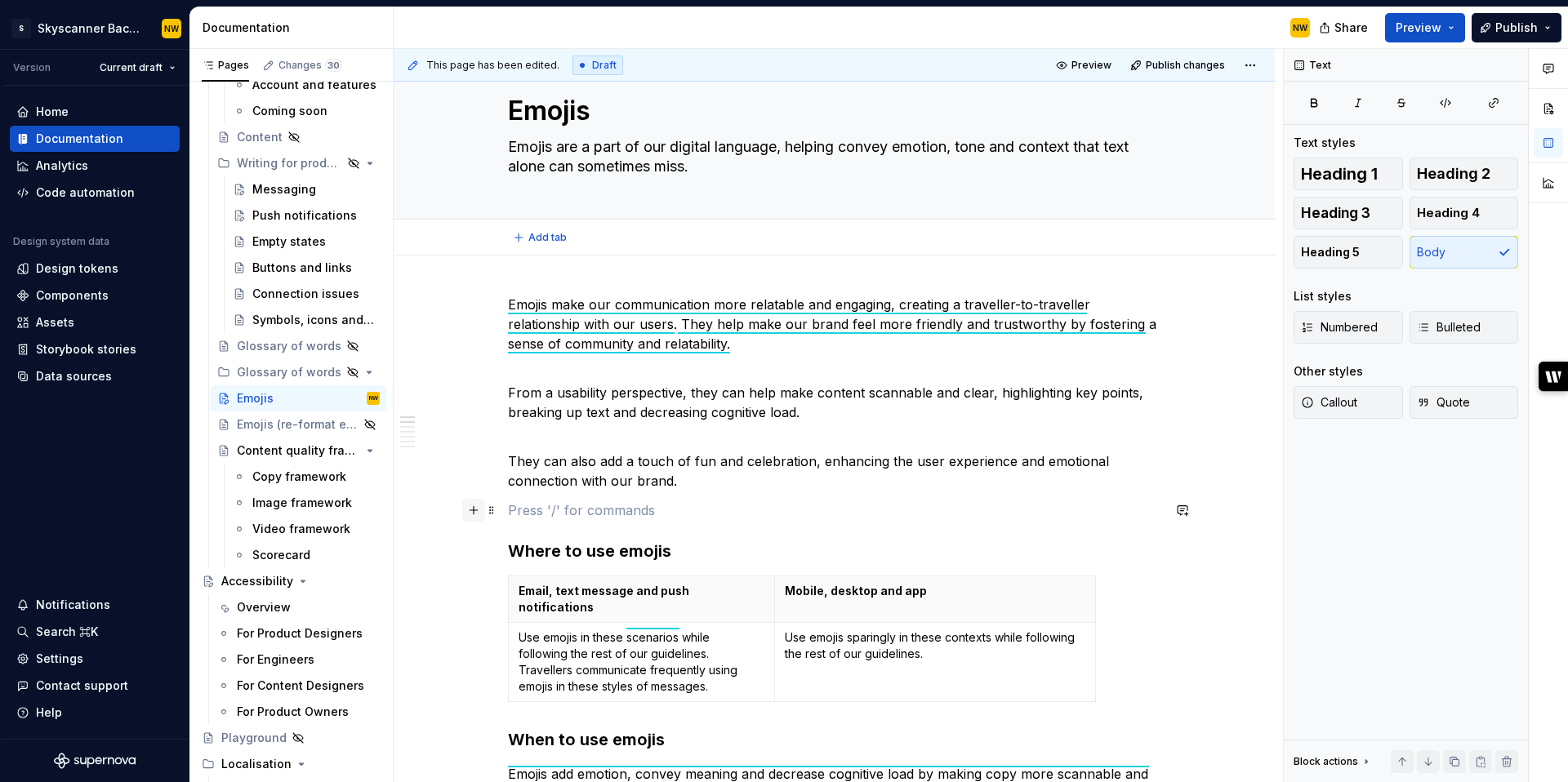 click at bounding box center (474, 510) 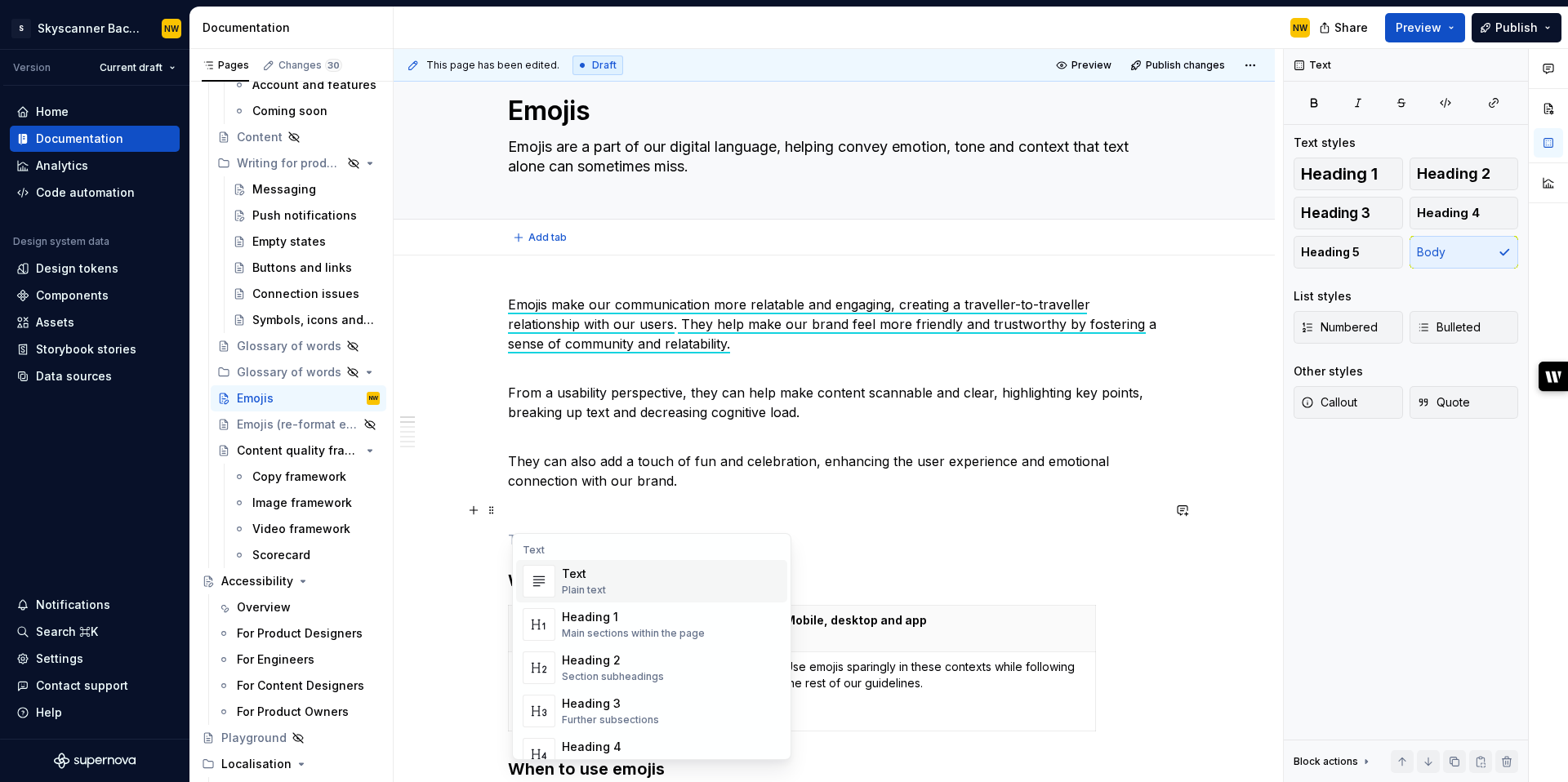 scroll, scrollTop: 79, scrollLeft: 0, axis: vertical 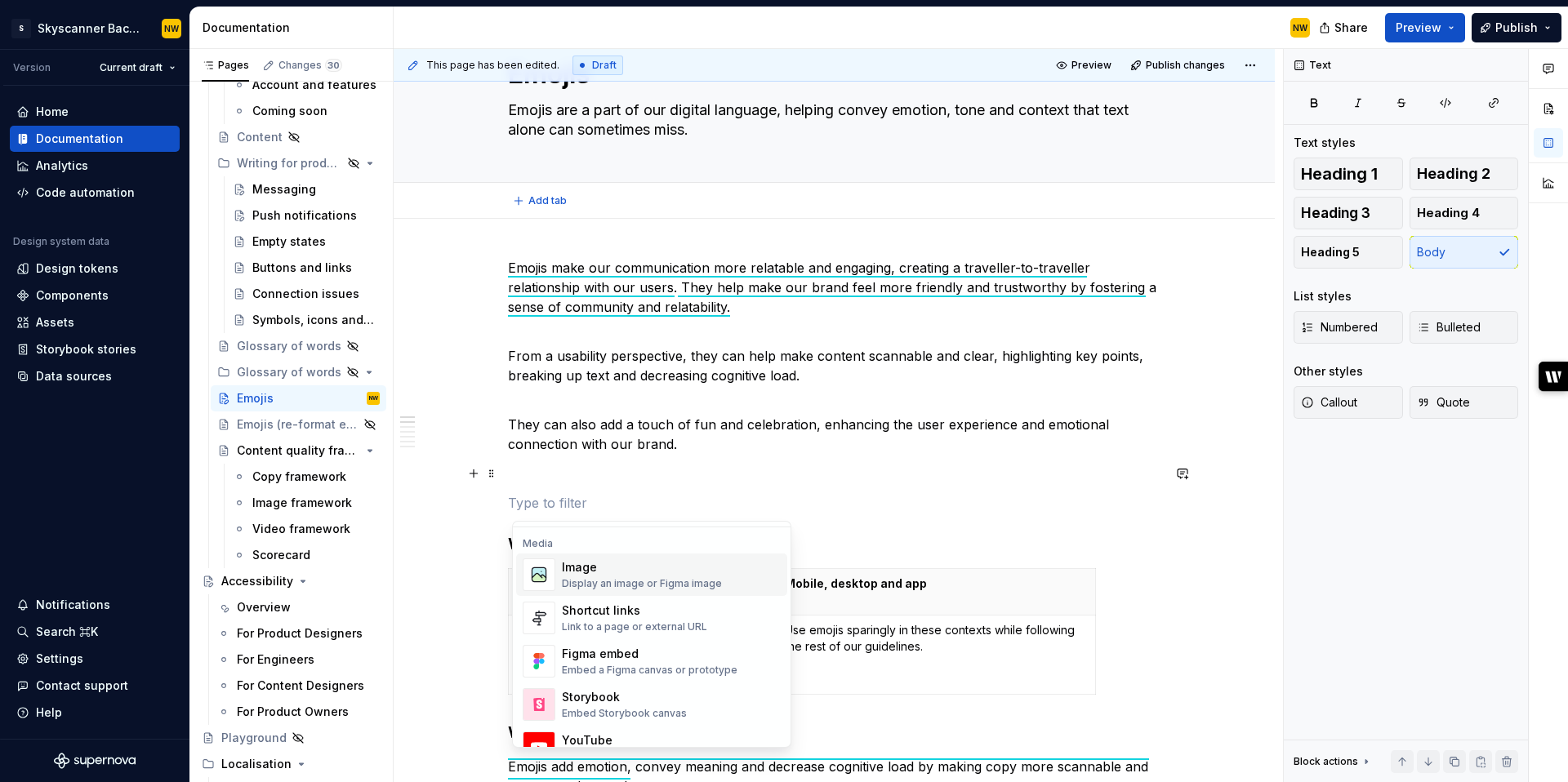 click on "Display an image or Figma image" at bounding box center (642, 584) 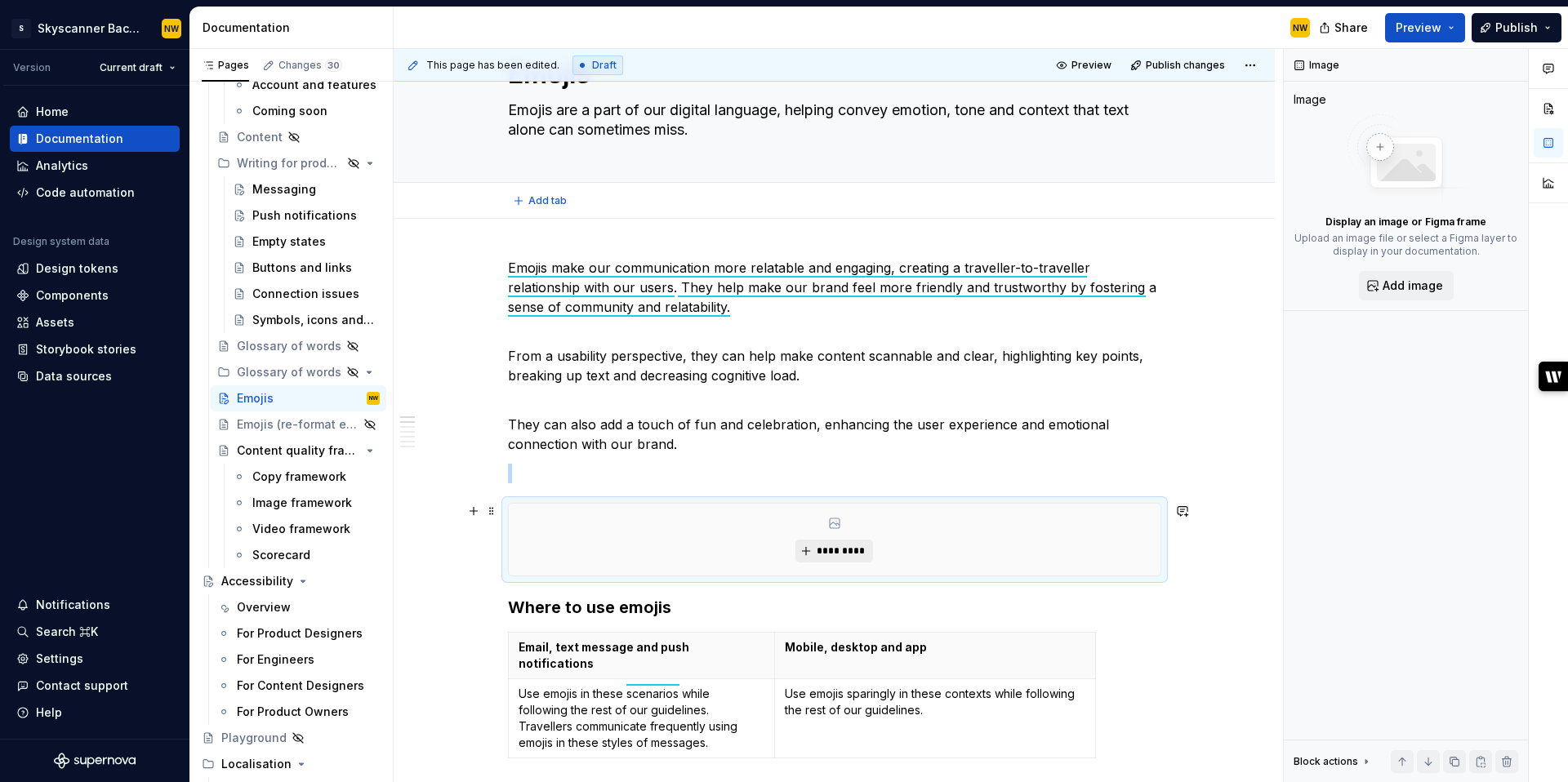 click on "*********" at bounding box center [840, 551] 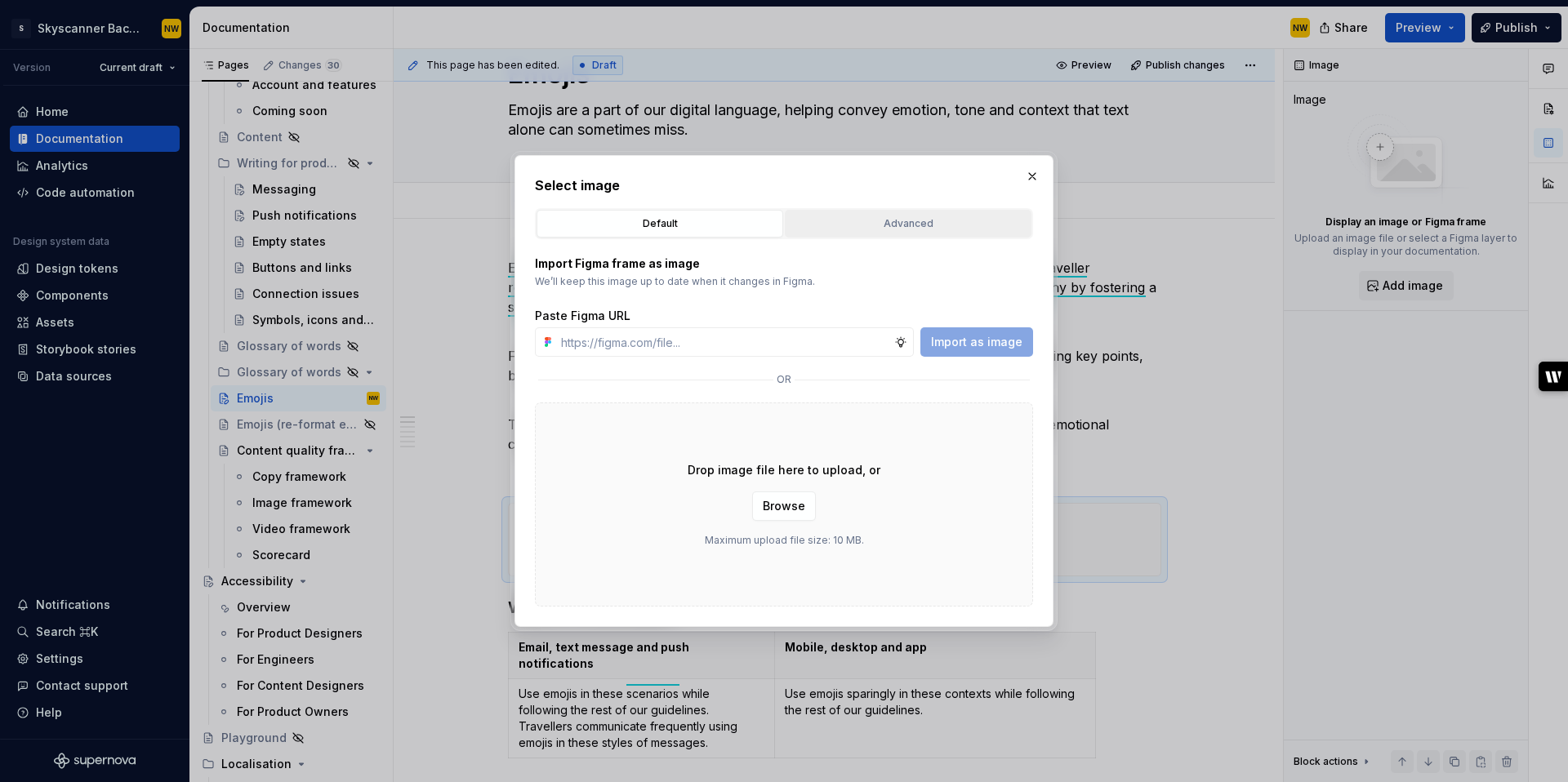 click on "Advanced" at bounding box center (908, 224) 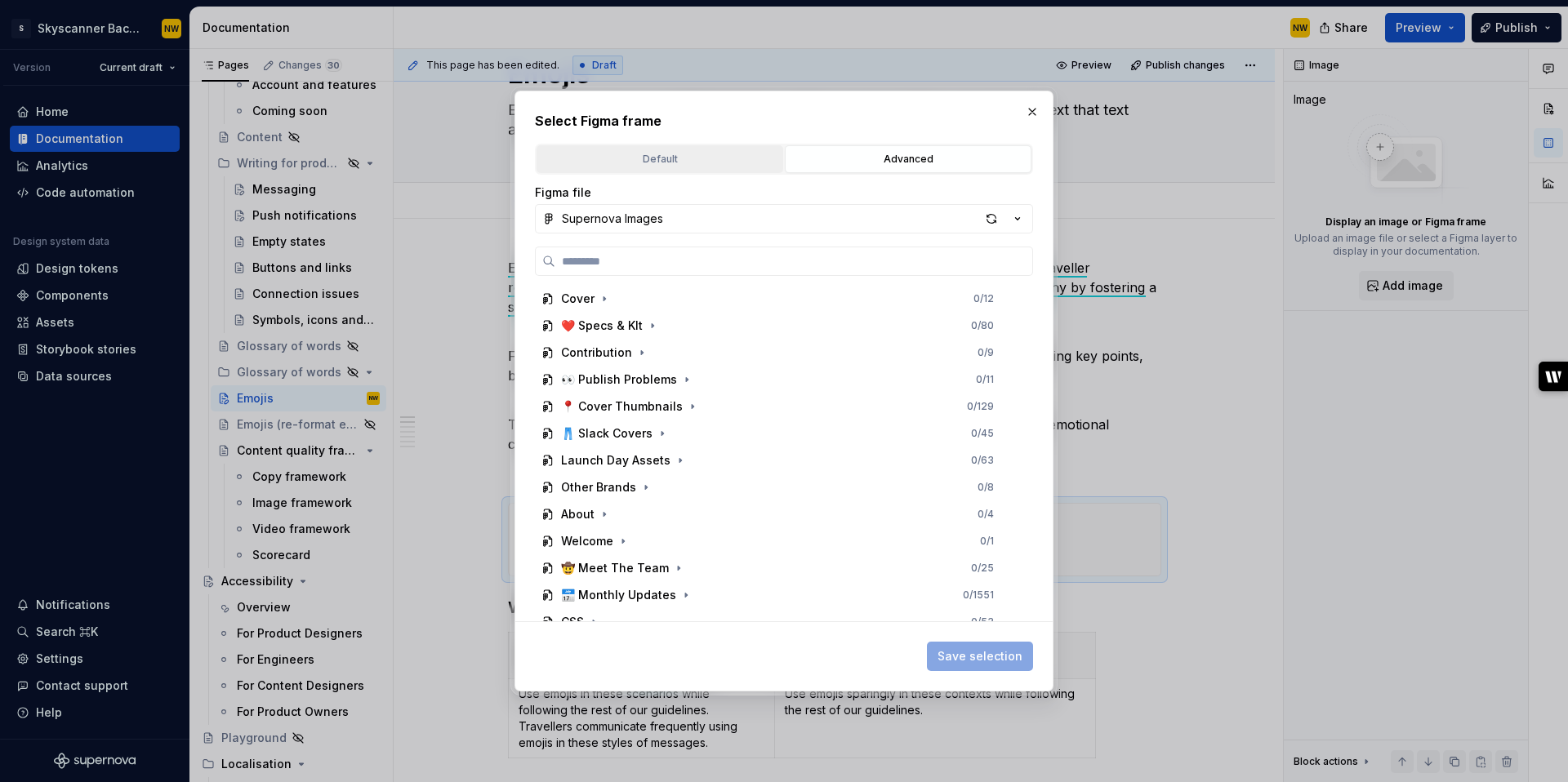 click on "Default" at bounding box center (660, 159) 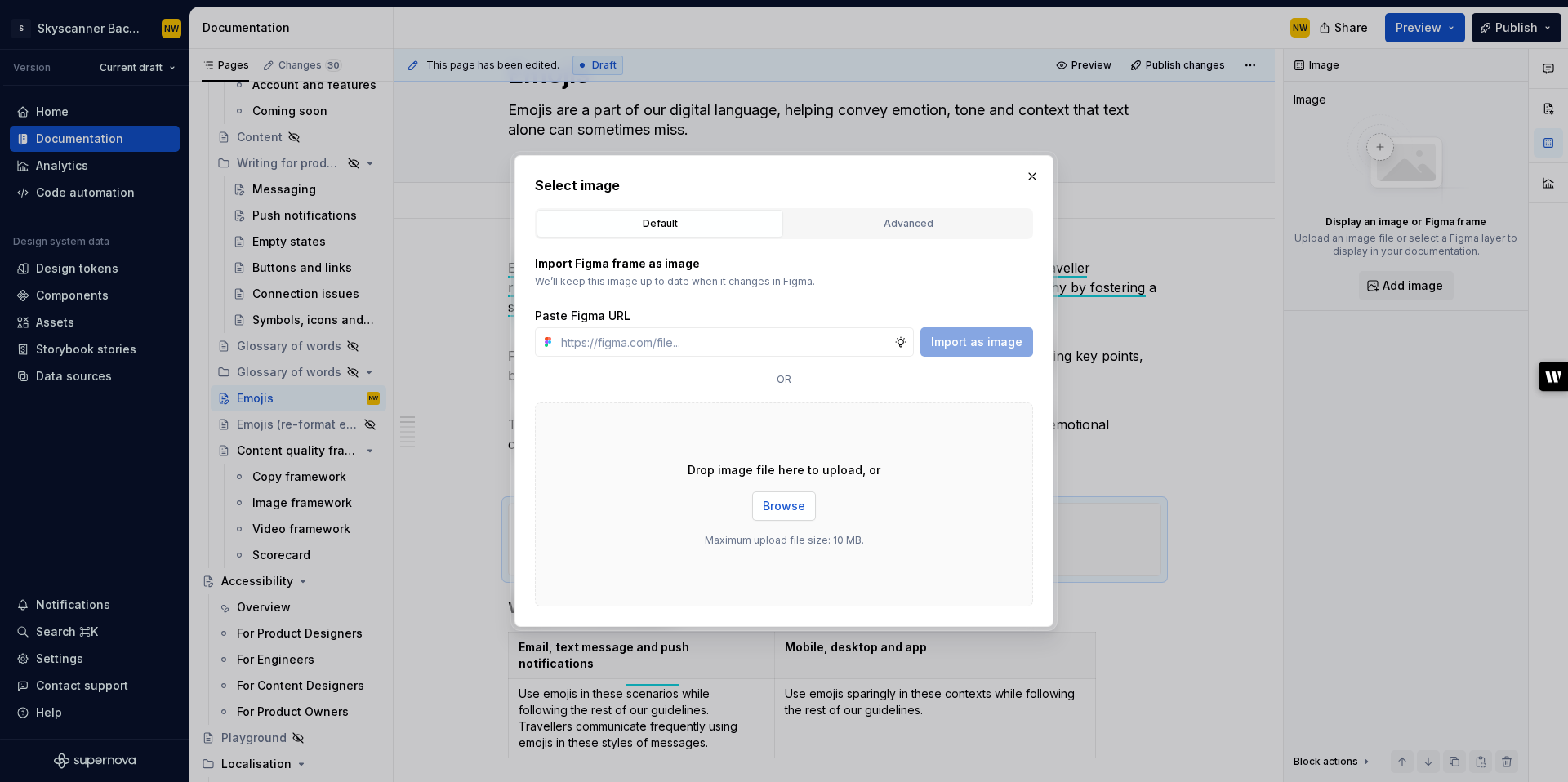 click on "Browse" at bounding box center [784, 506] 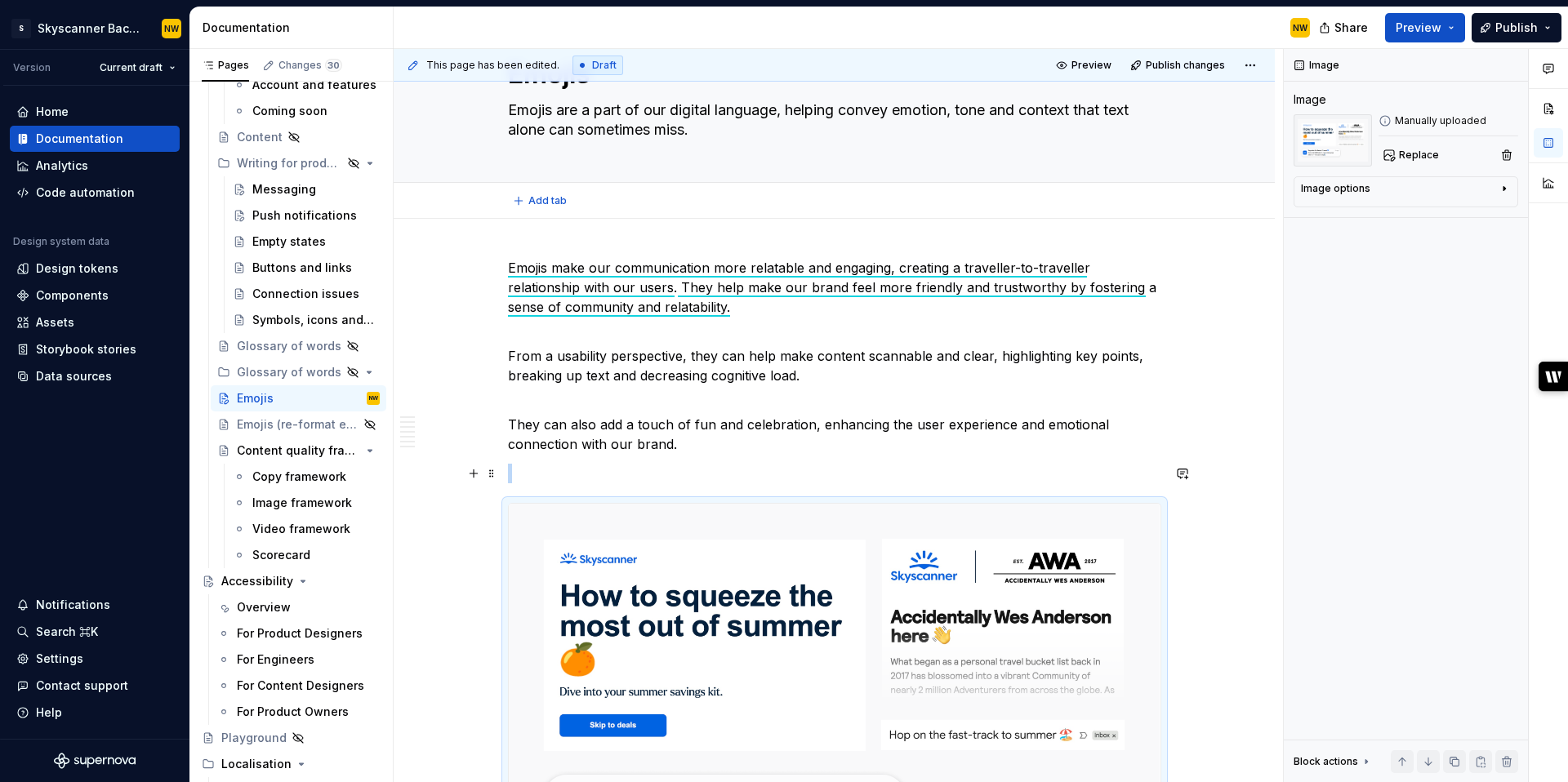 click at bounding box center [835, 473] 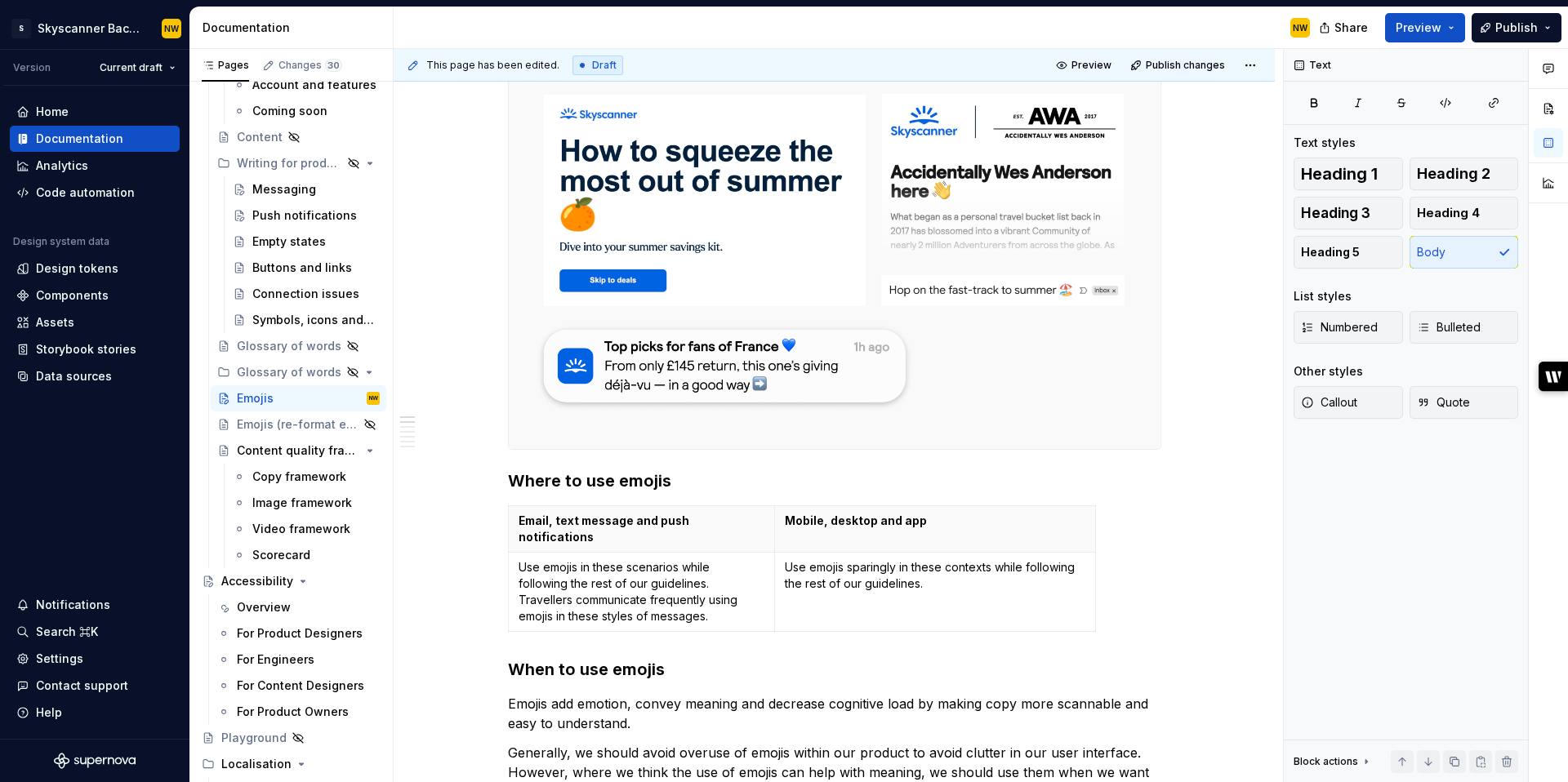 scroll, scrollTop: 502, scrollLeft: 0, axis: vertical 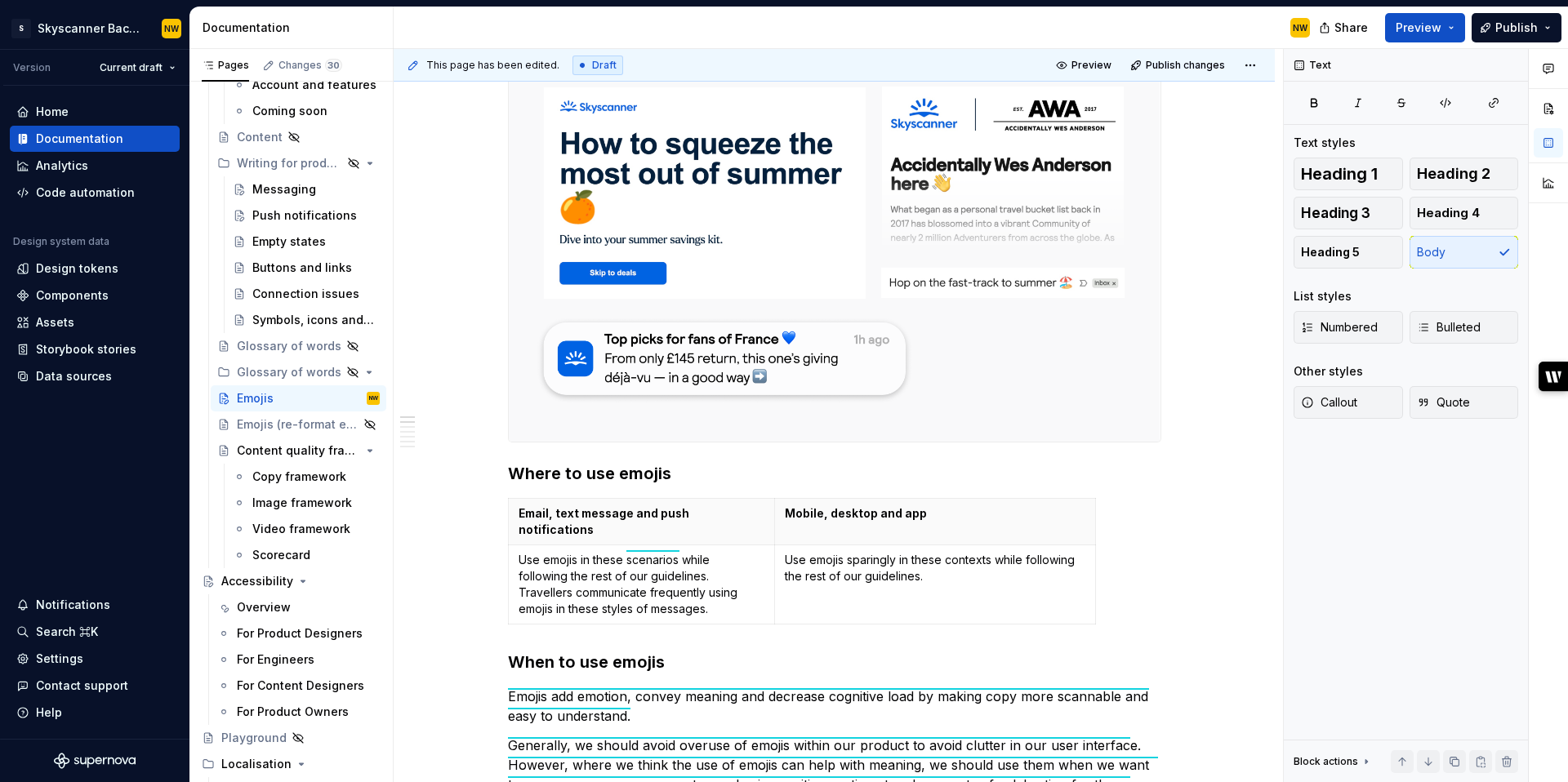click on "Use emojis in these scenarios while following the rest of our guidelines. Travellers communicate frequently using emojis in these styles of messages." at bounding box center [642, 584] 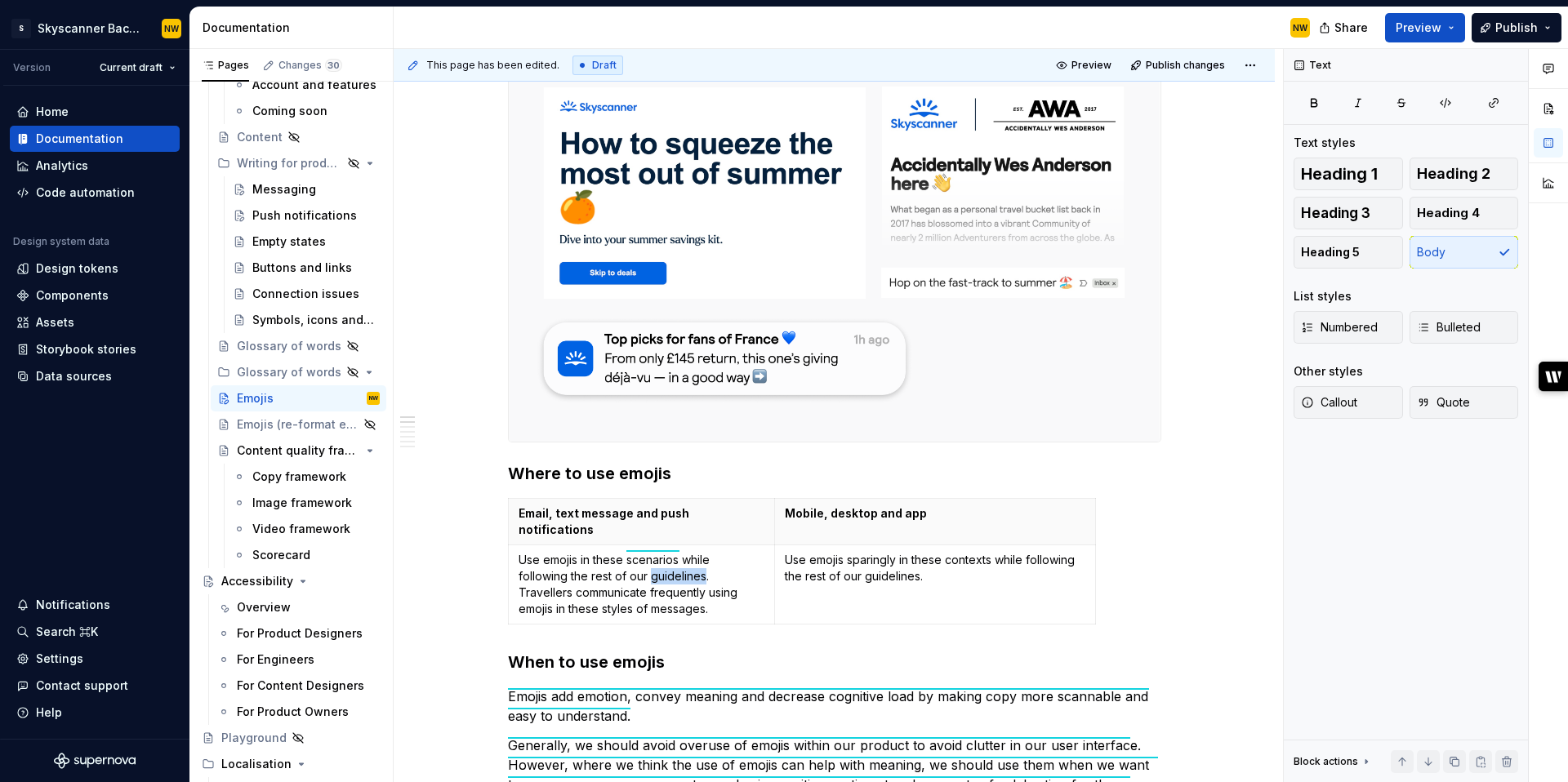 click on "Use emojis in these scenarios while following the rest of our guidelines. Travellers communicate frequently using emojis in these styles of messages." at bounding box center (642, 584) 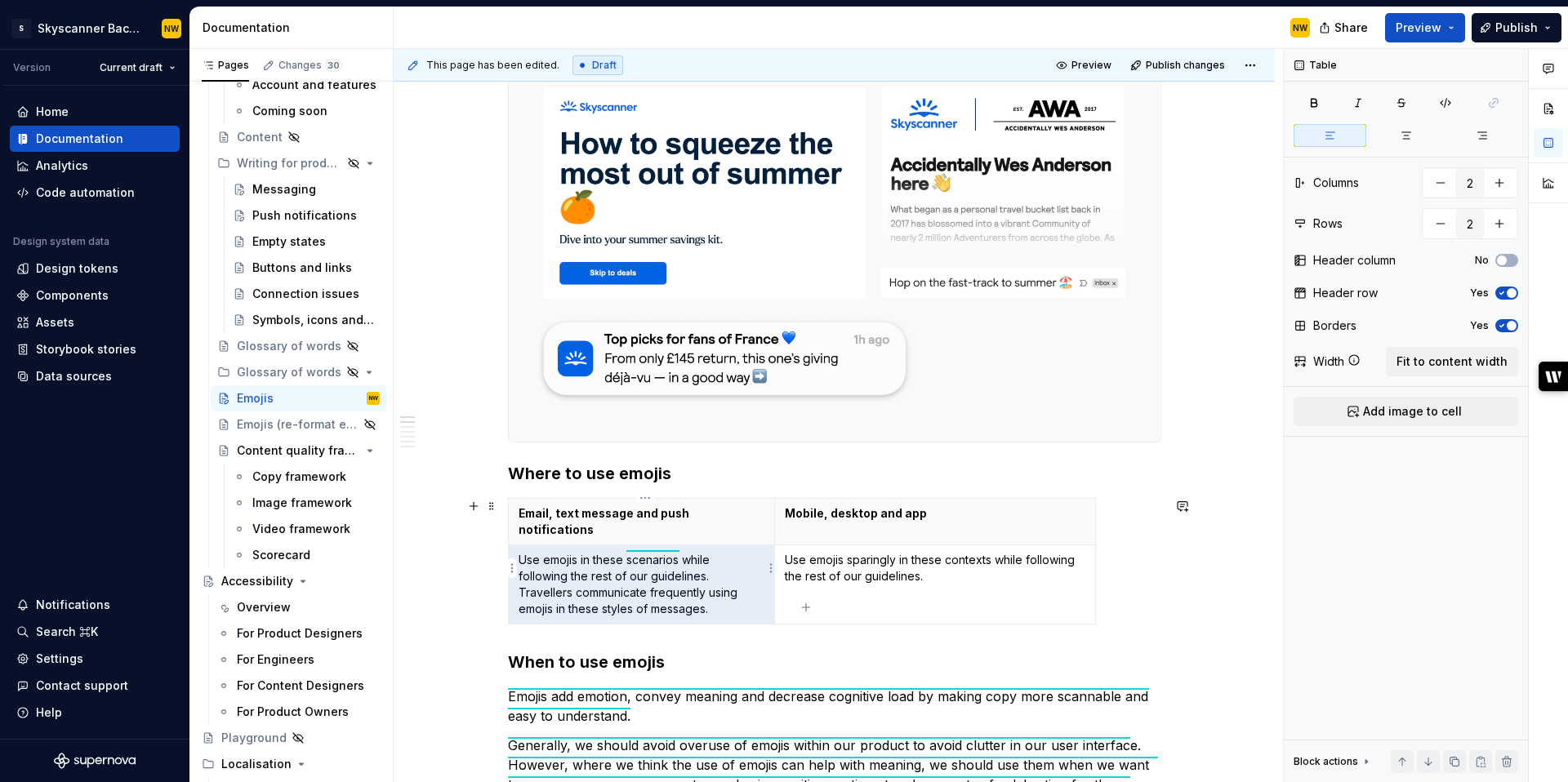 click on "Use emojis in these scenarios while following the rest of our guidelines. Travellers communicate frequently using emojis in these styles of messages." at bounding box center (642, 584) 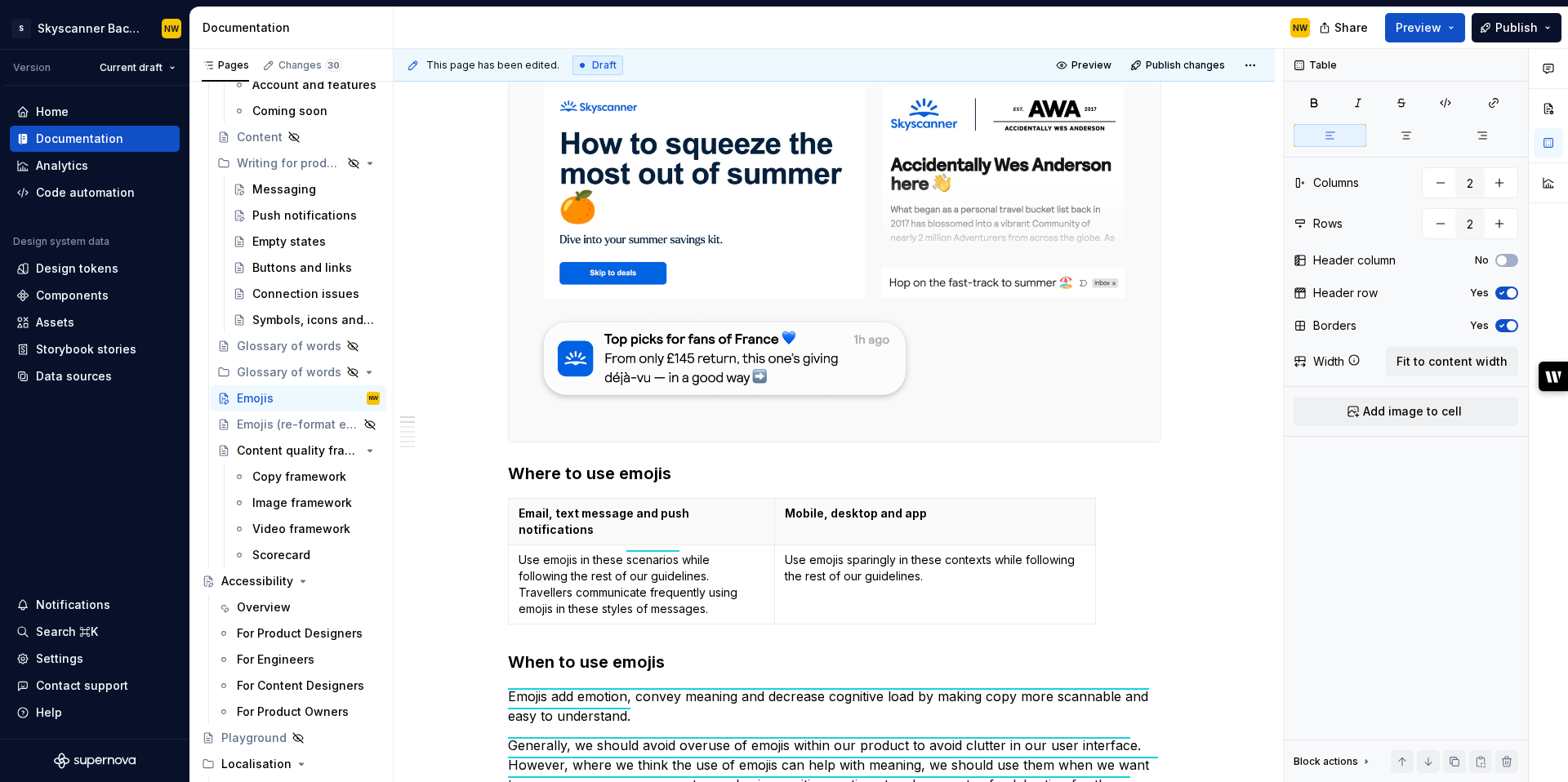 click on "Use emojis sparingly in these contexts while following the rest of our guidelines." at bounding box center (934, 568) 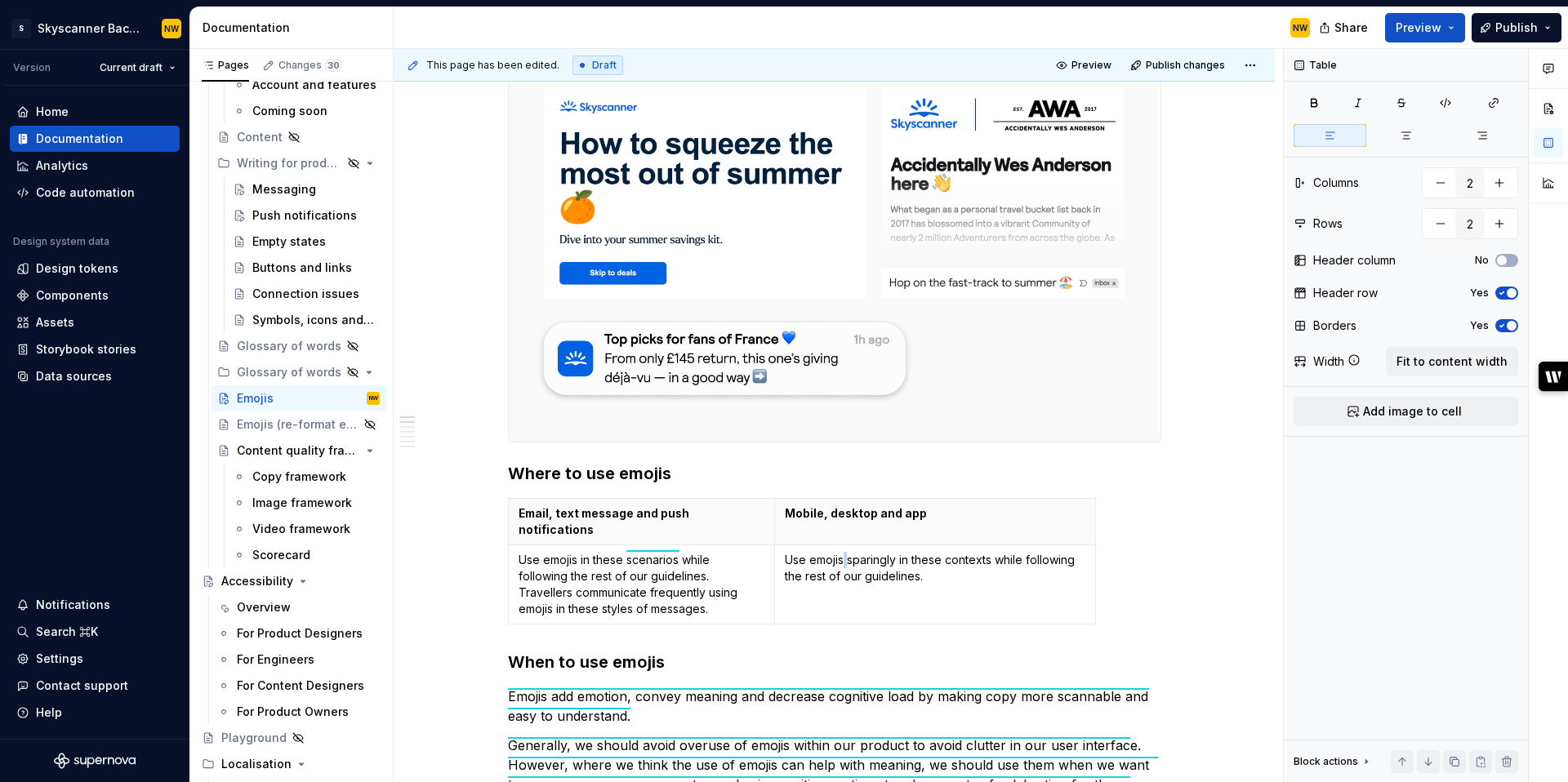 click on "Use emojis sparingly in these contexts while following the rest of our guidelines." at bounding box center [934, 568] 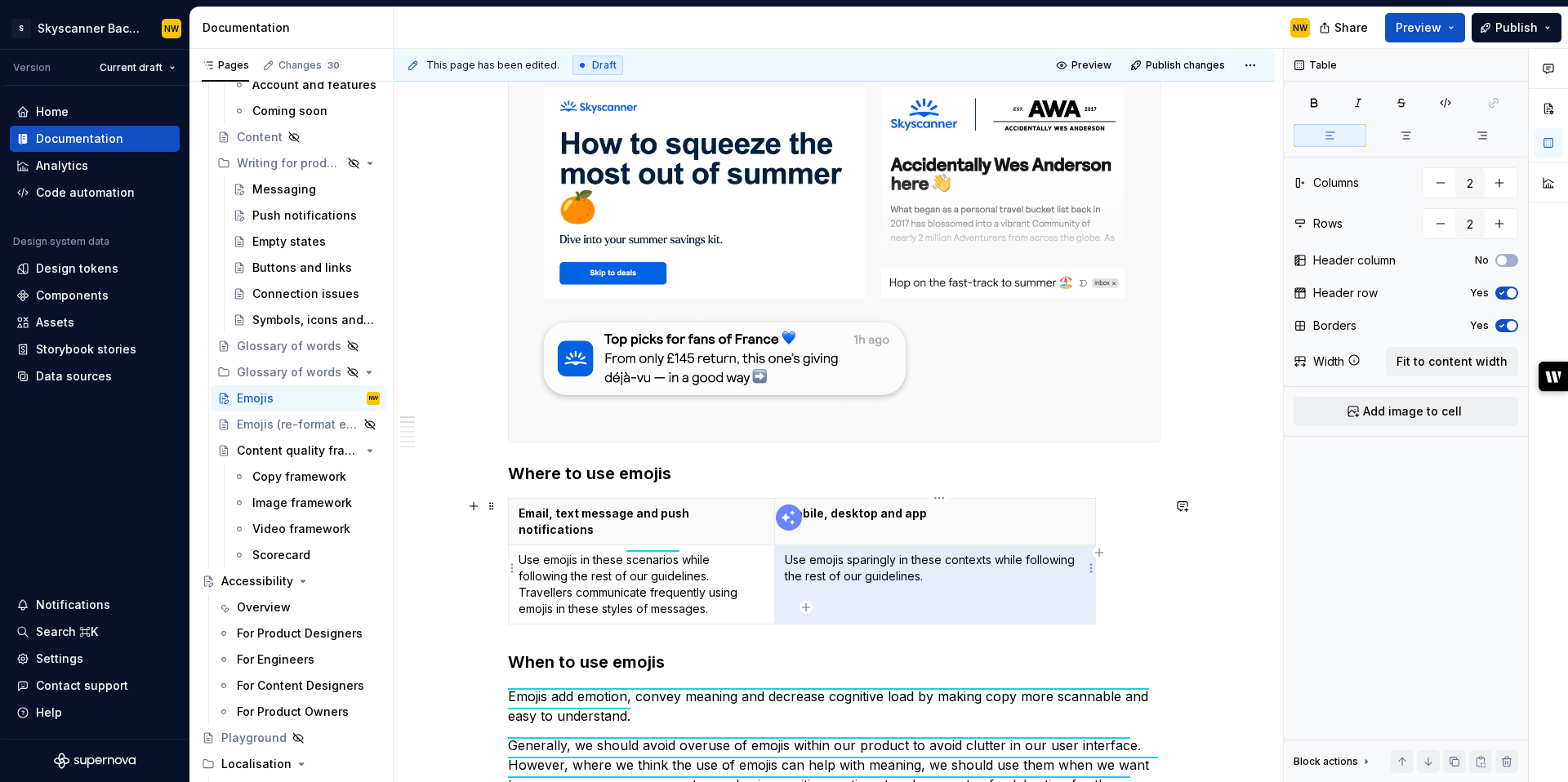click on "Use emojis sparingly in these contexts while following the rest of our guidelines." at bounding box center (934, 568) 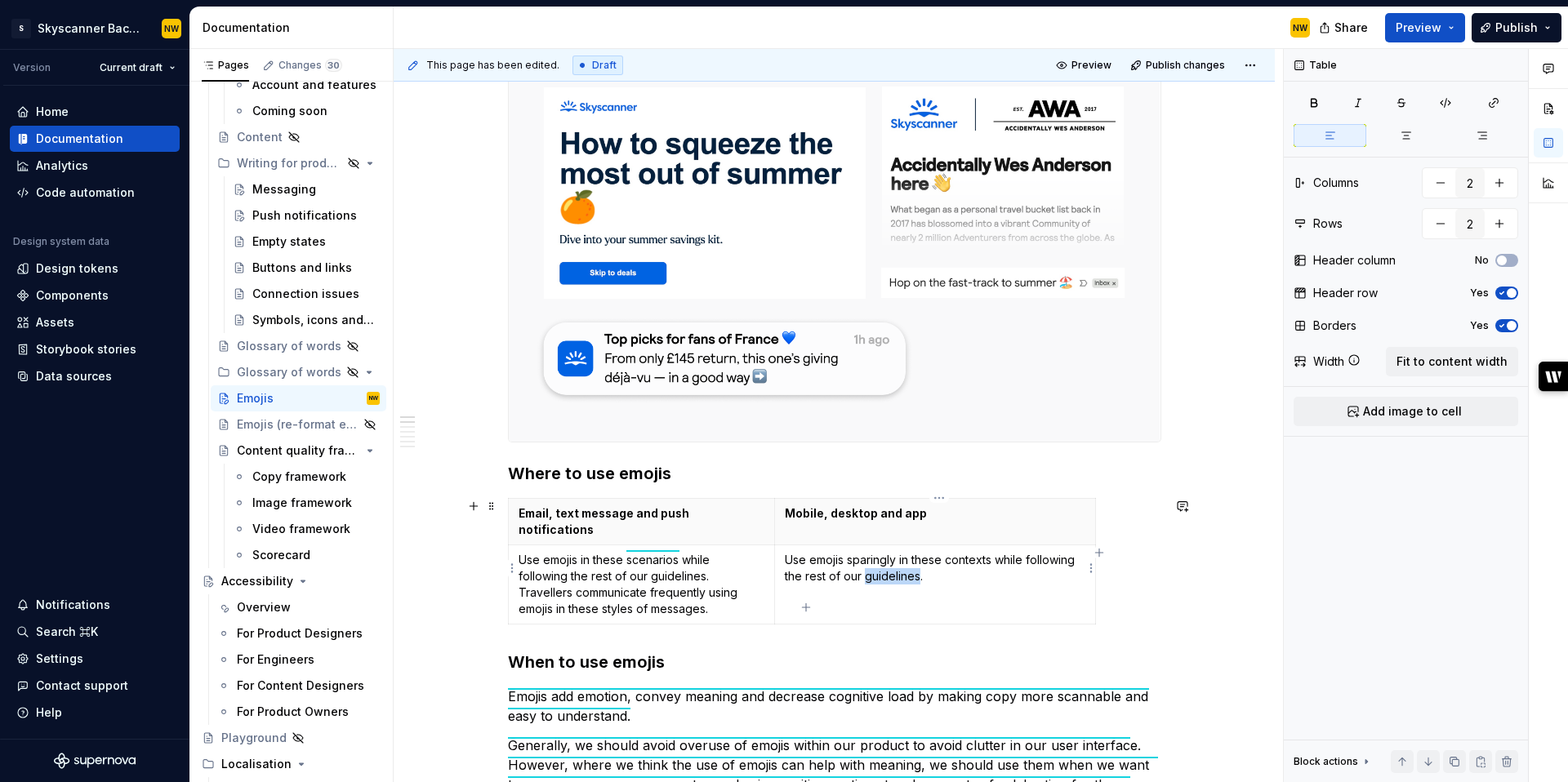 click on "Use emojis sparingly in these contexts while following the rest of our guidelines." at bounding box center (934, 568) 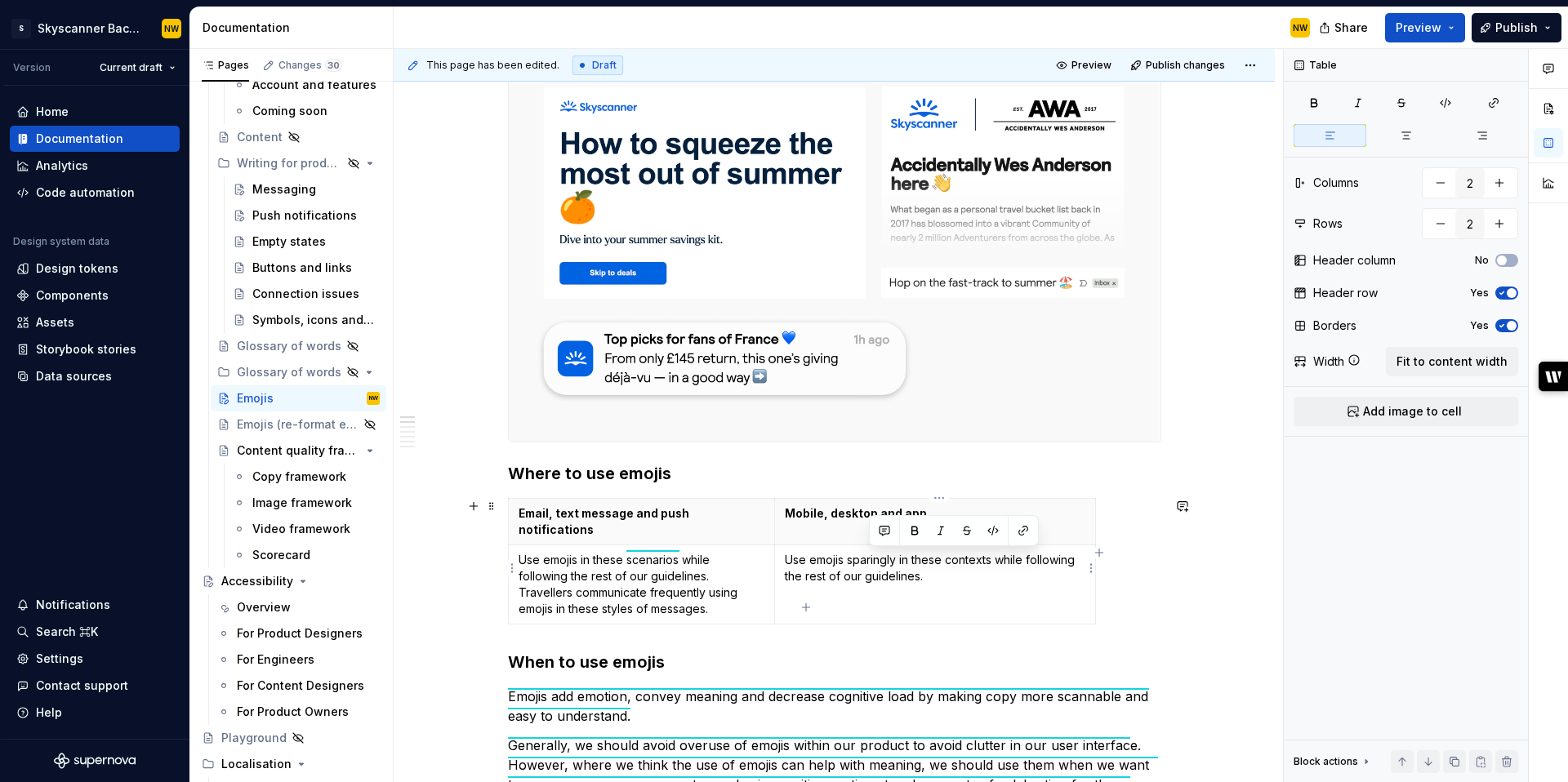 click on "Use emojis sparingly in these contexts while following the rest of our guidelines." at bounding box center (934, 568) 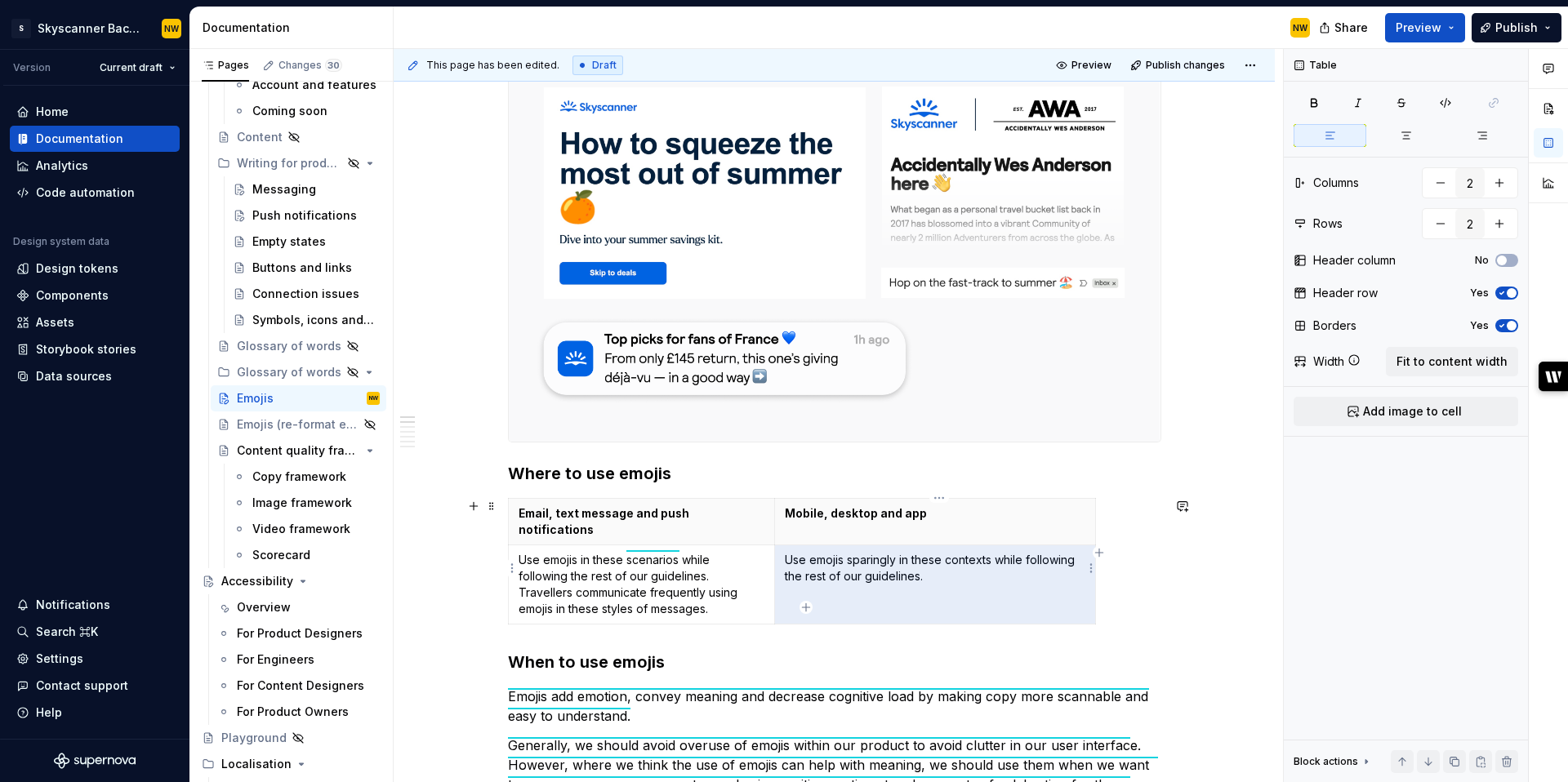 click on "Use emojis sparingly in these contexts while following the rest of our guidelines." at bounding box center [934, 568] 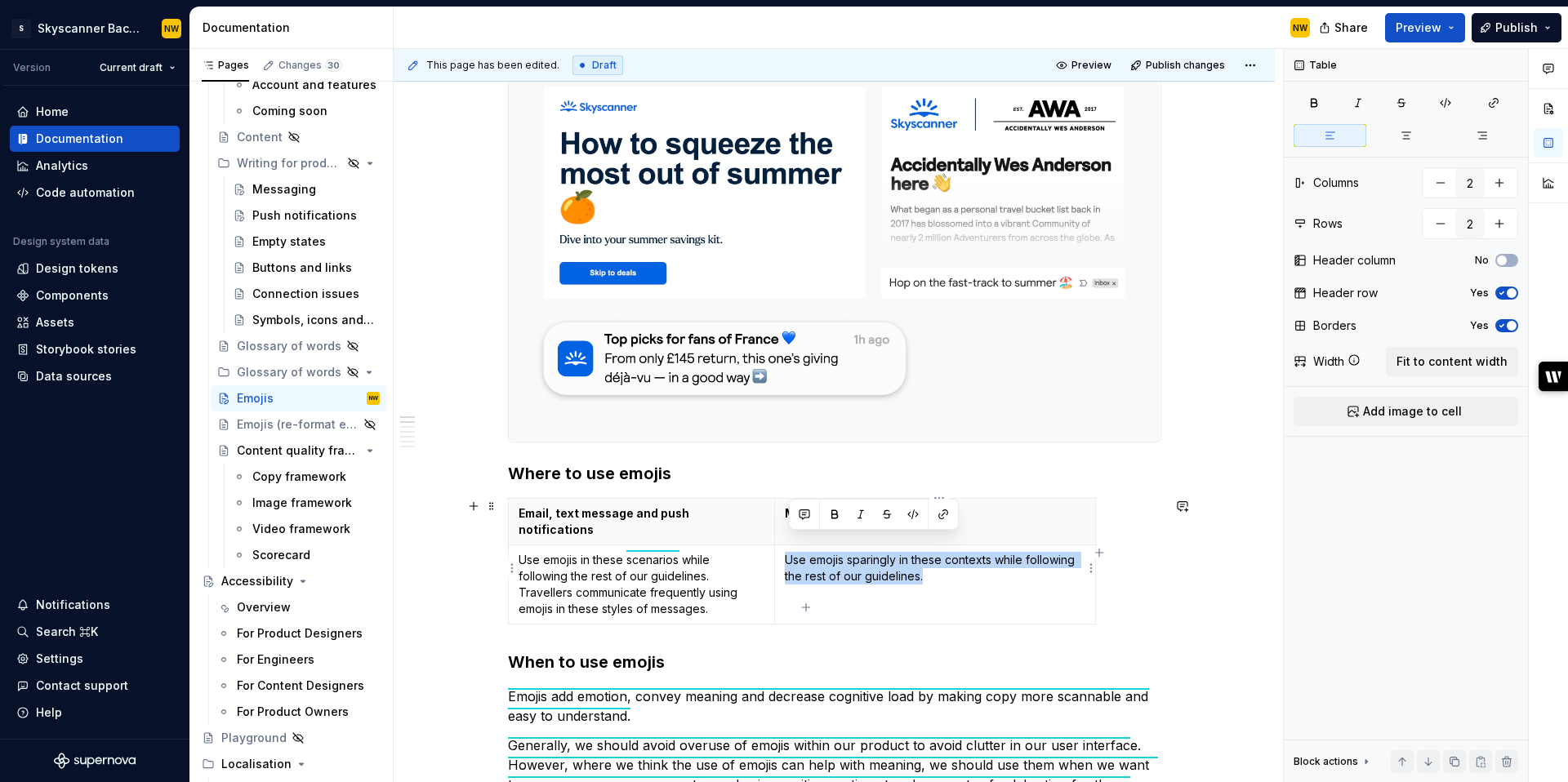 drag, startPoint x: 953, startPoint y: 555, endPoint x: 786, endPoint y: 539, distance: 167.7647 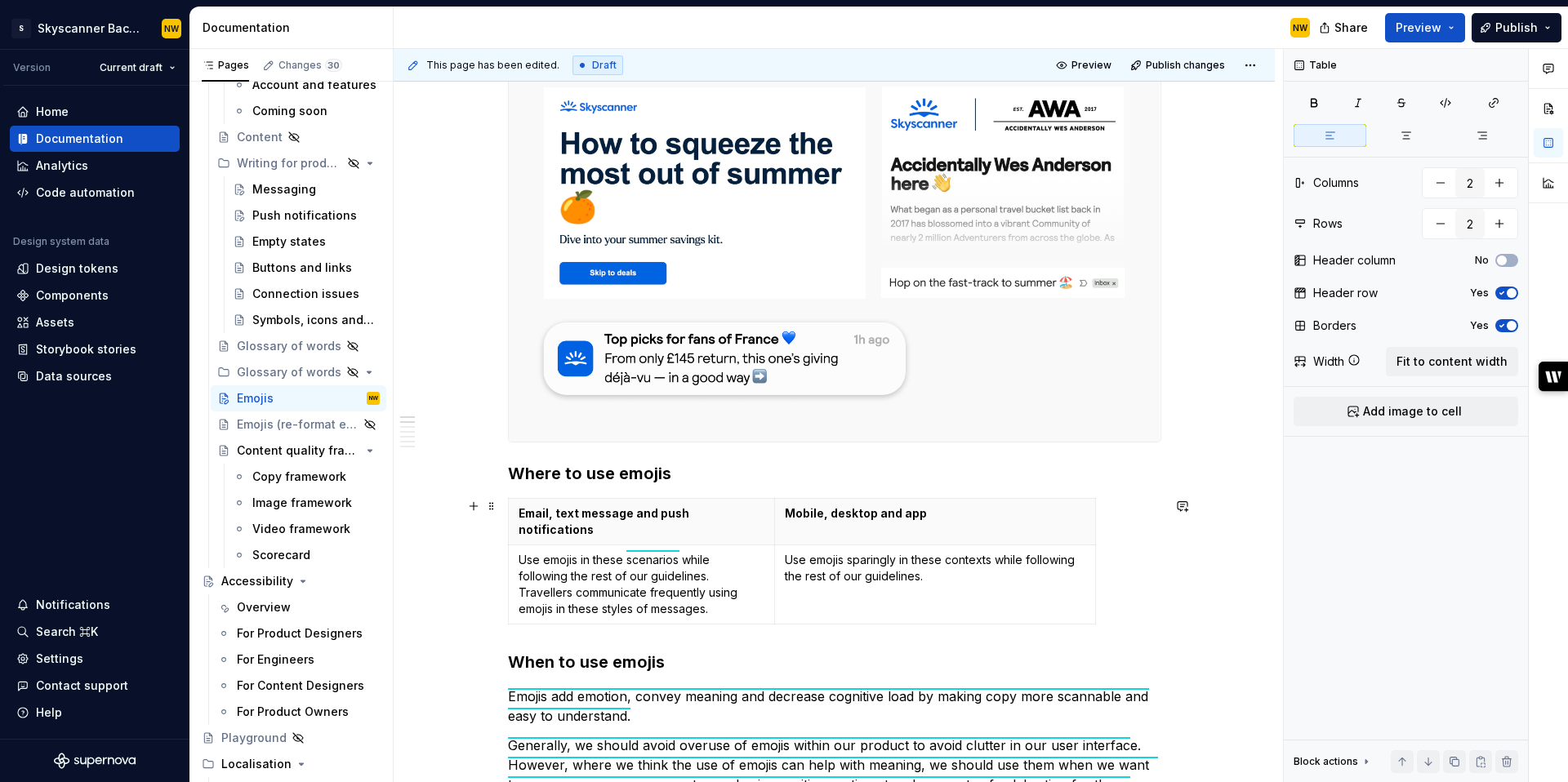 scroll, scrollTop: 712, scrollLeft: 0, axis: vertical 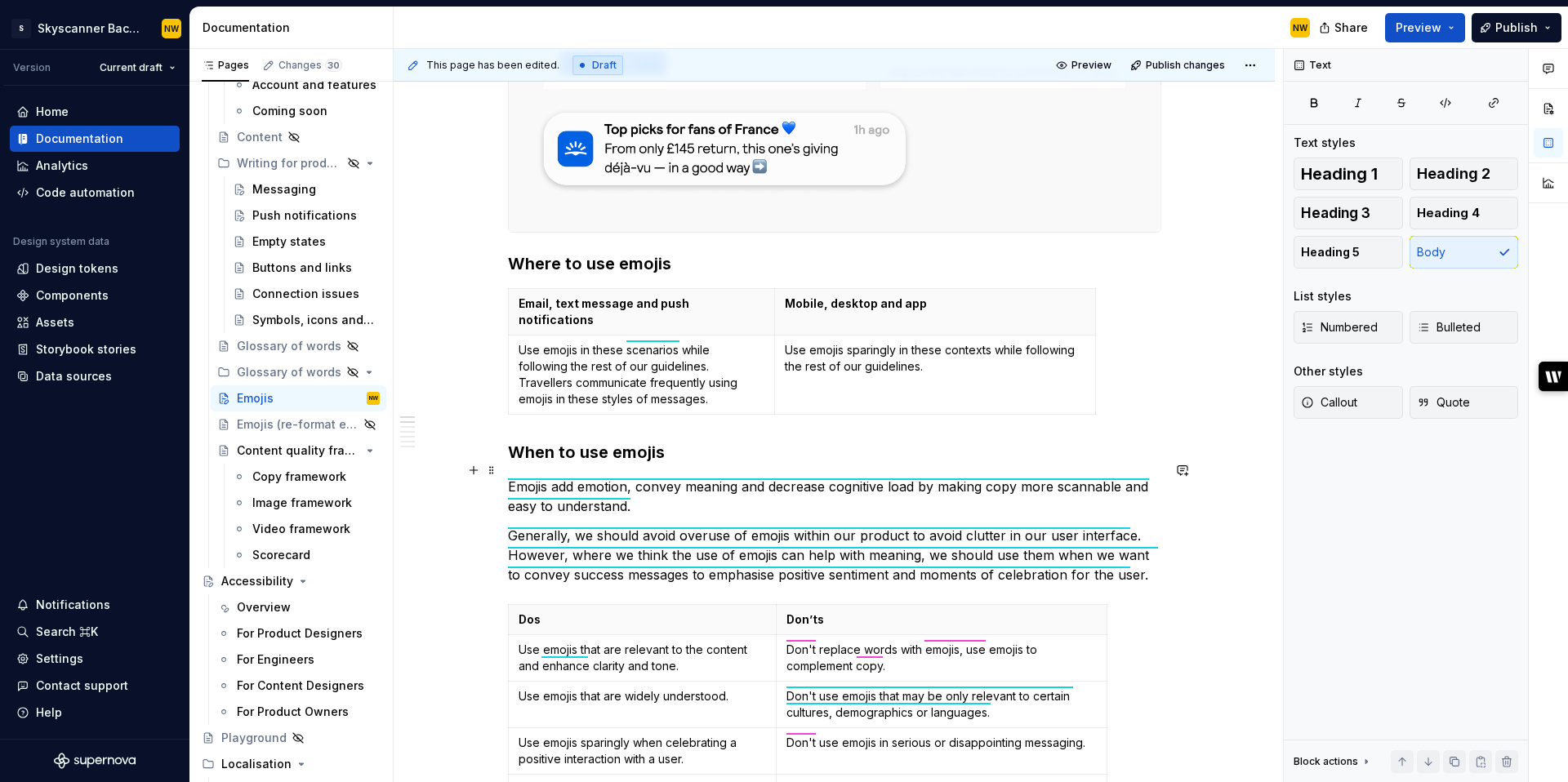 click on "Emojis add emotion, convey meaning and decrease cognitive load by making copy more scannable and easy to understand." at bounding box center [835, 496] 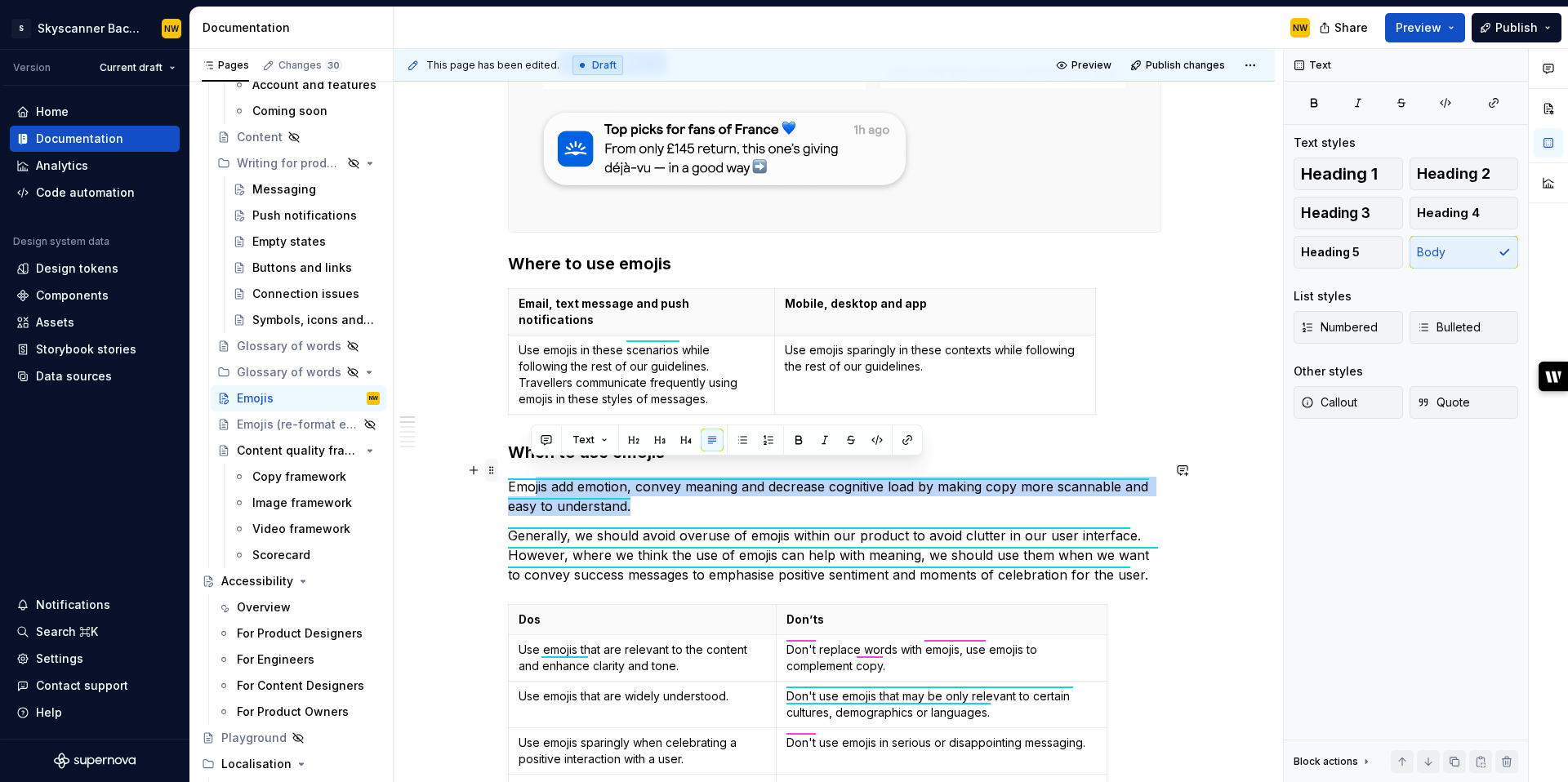 drag, startPoint x: 637, startPoint y: 491, endPoint x: 499, endPoint y: 473, distance: 139.16896 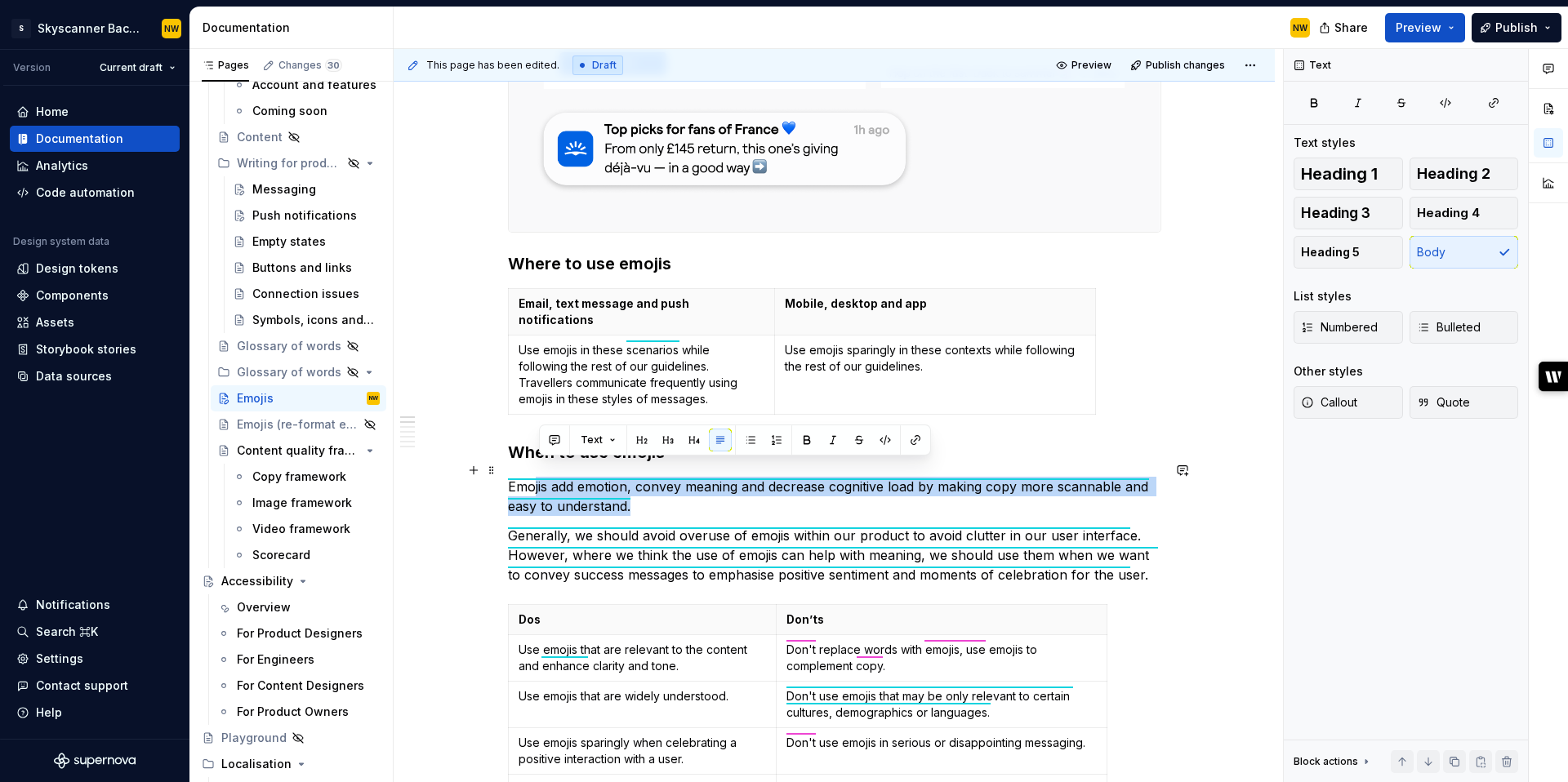 click on "Emojis add emotion, convey meaning and decrease cognitive load by making copy more scannable and easy to understand." at bounding box center (835, 496) 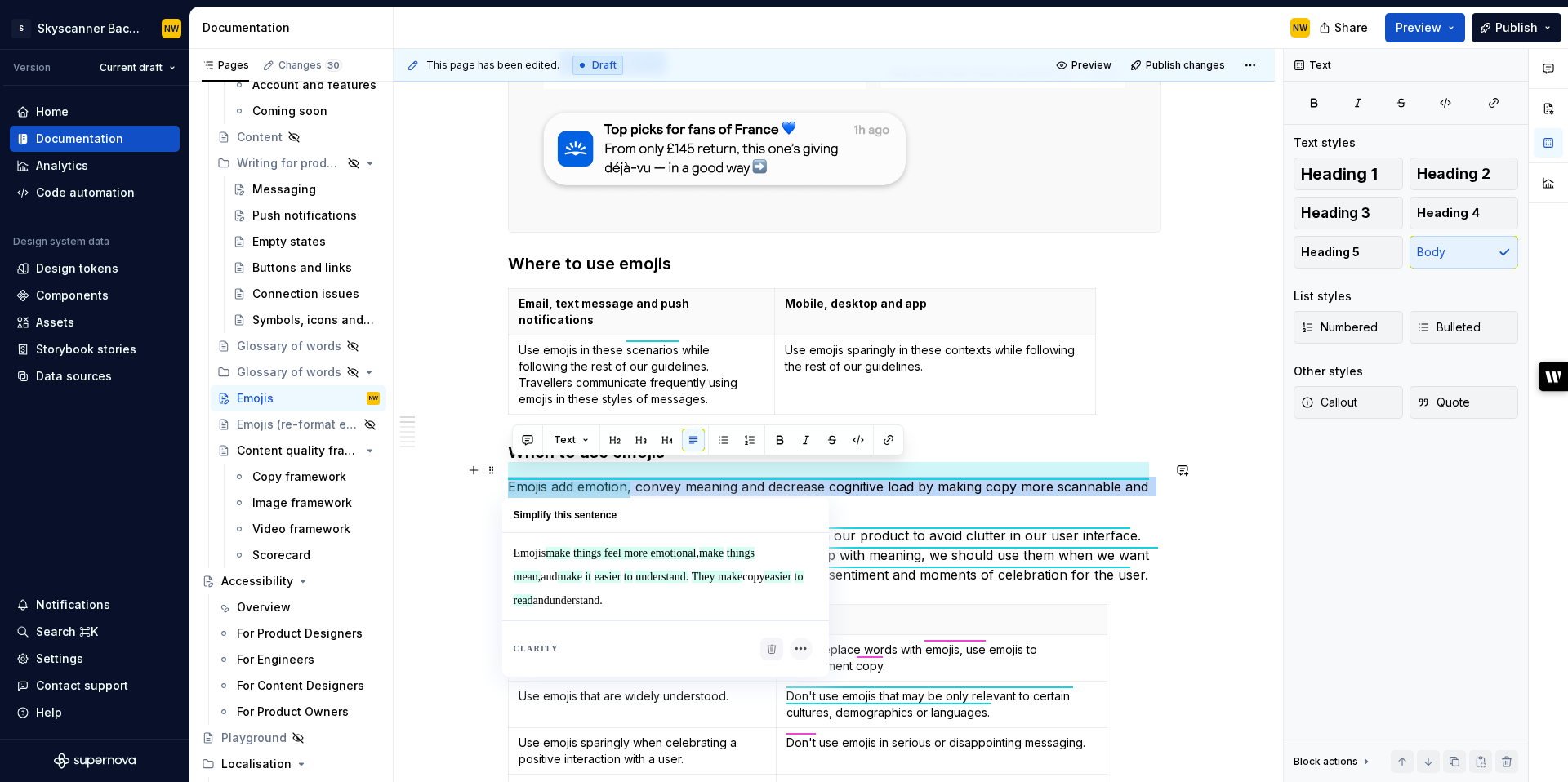 drag, startPoint x: 659, startPoint y: 493, endPoint x: 512, endPoint y: 473, distance: 148.35431 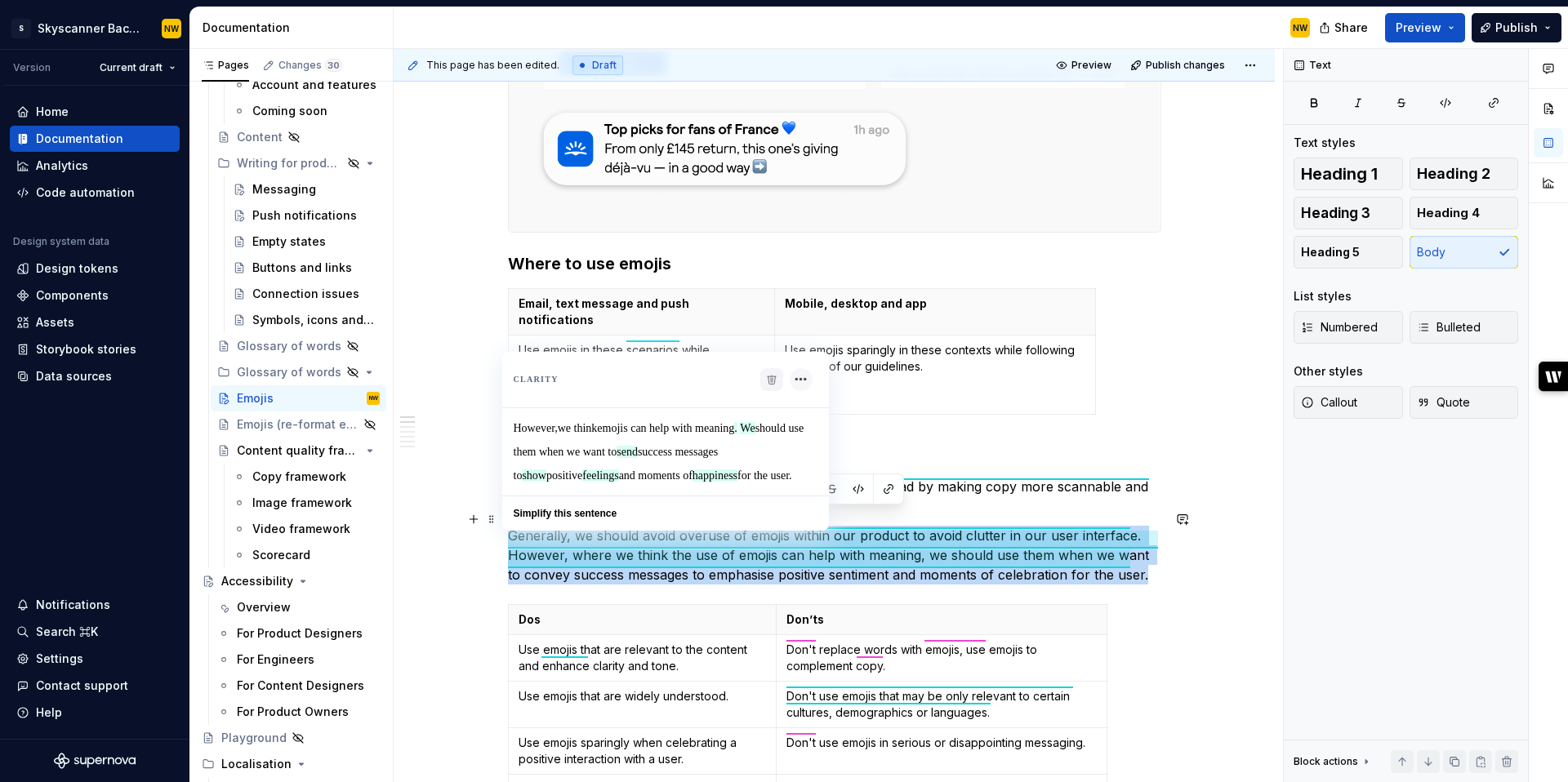 type on "*" 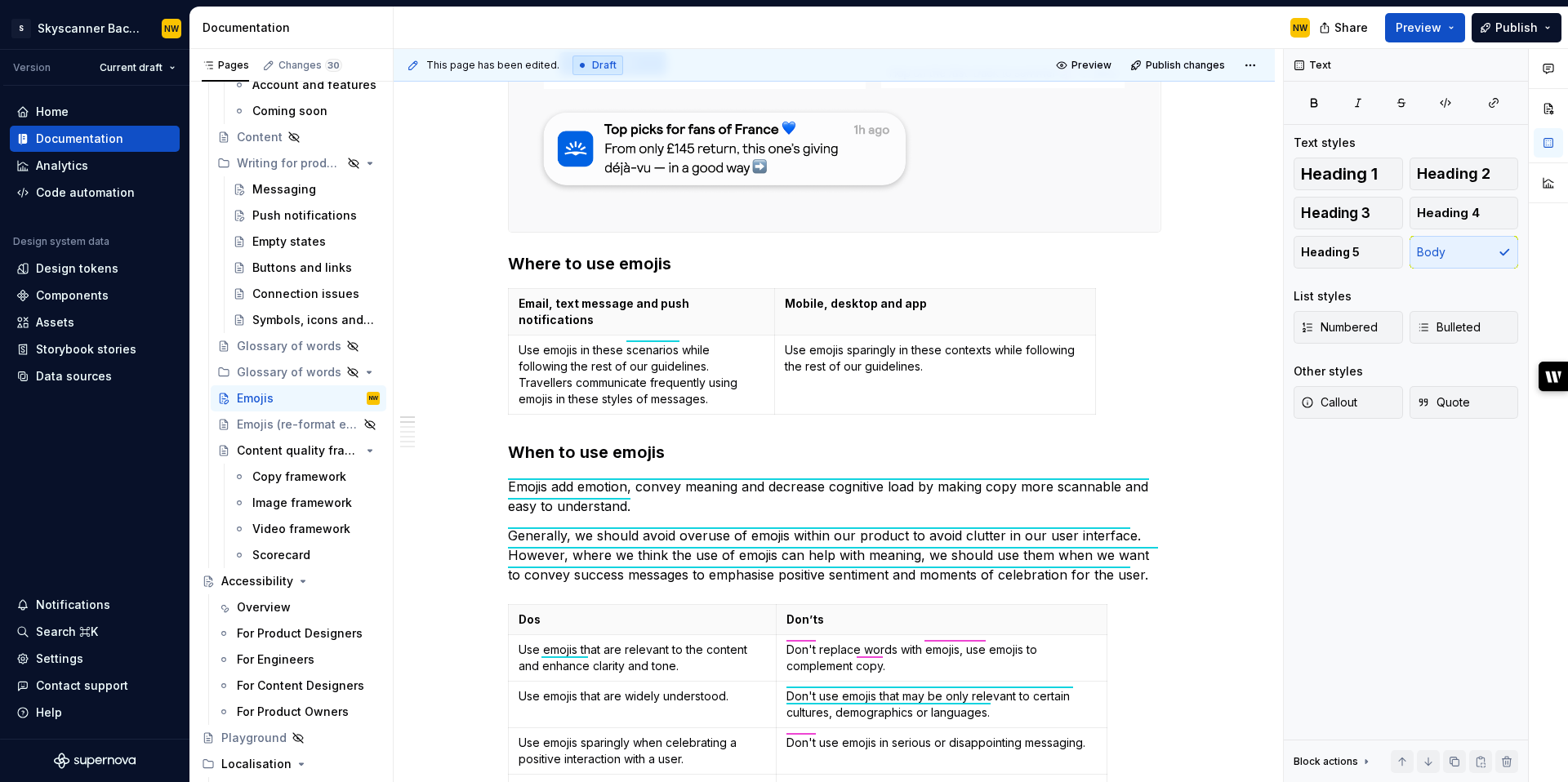 click on "Use emojis that are relevant to the content and enhance clarity and tone." at bounding box center (643, 658) 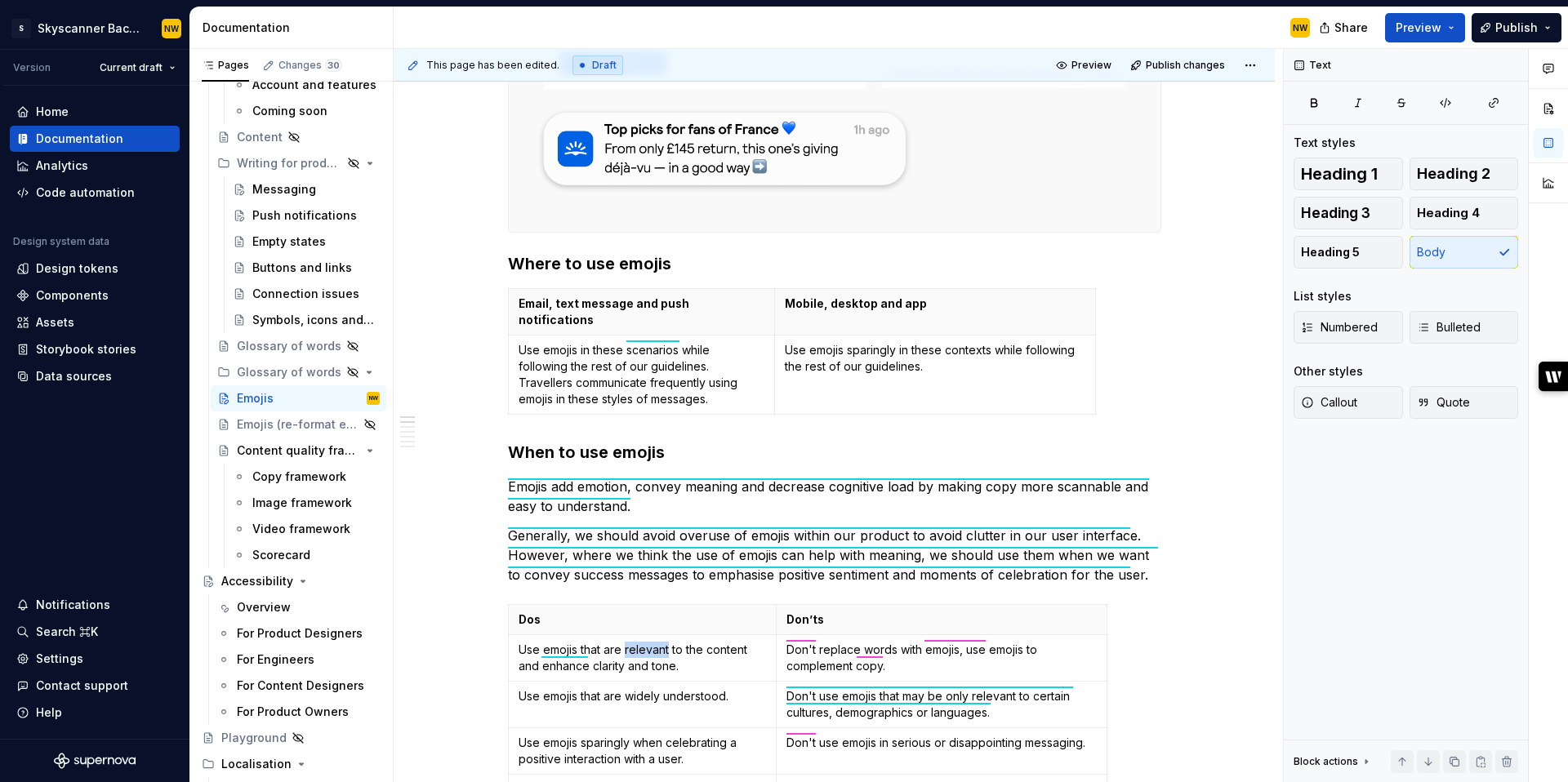 click on "Use emojis that are relevant to the content and enhance clarity and tone." at bounding box center (643, 658) 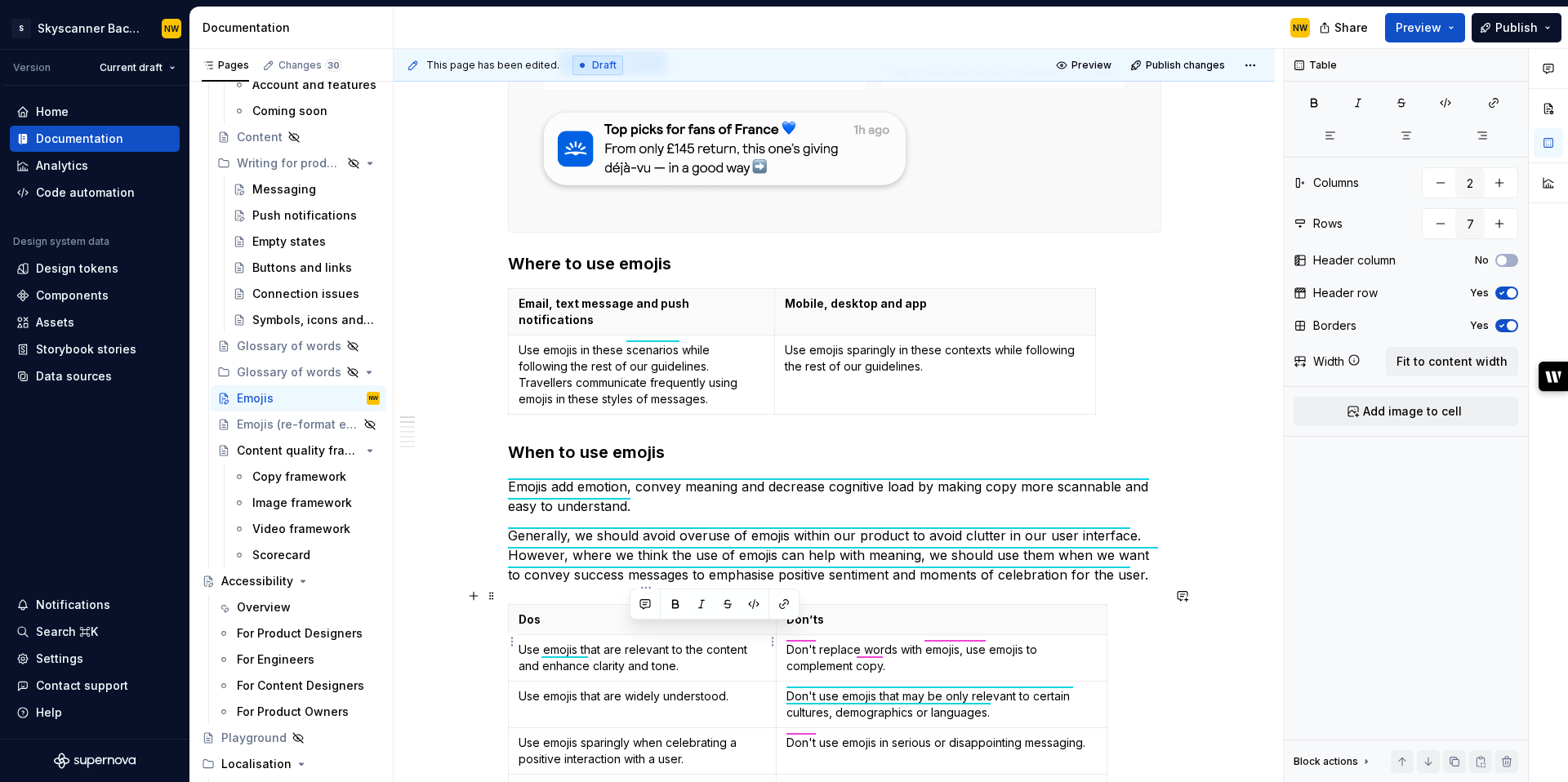 click on "Use emojis that are relevant to the content and enhance clarity and tone." at bounding box center (643, 658) 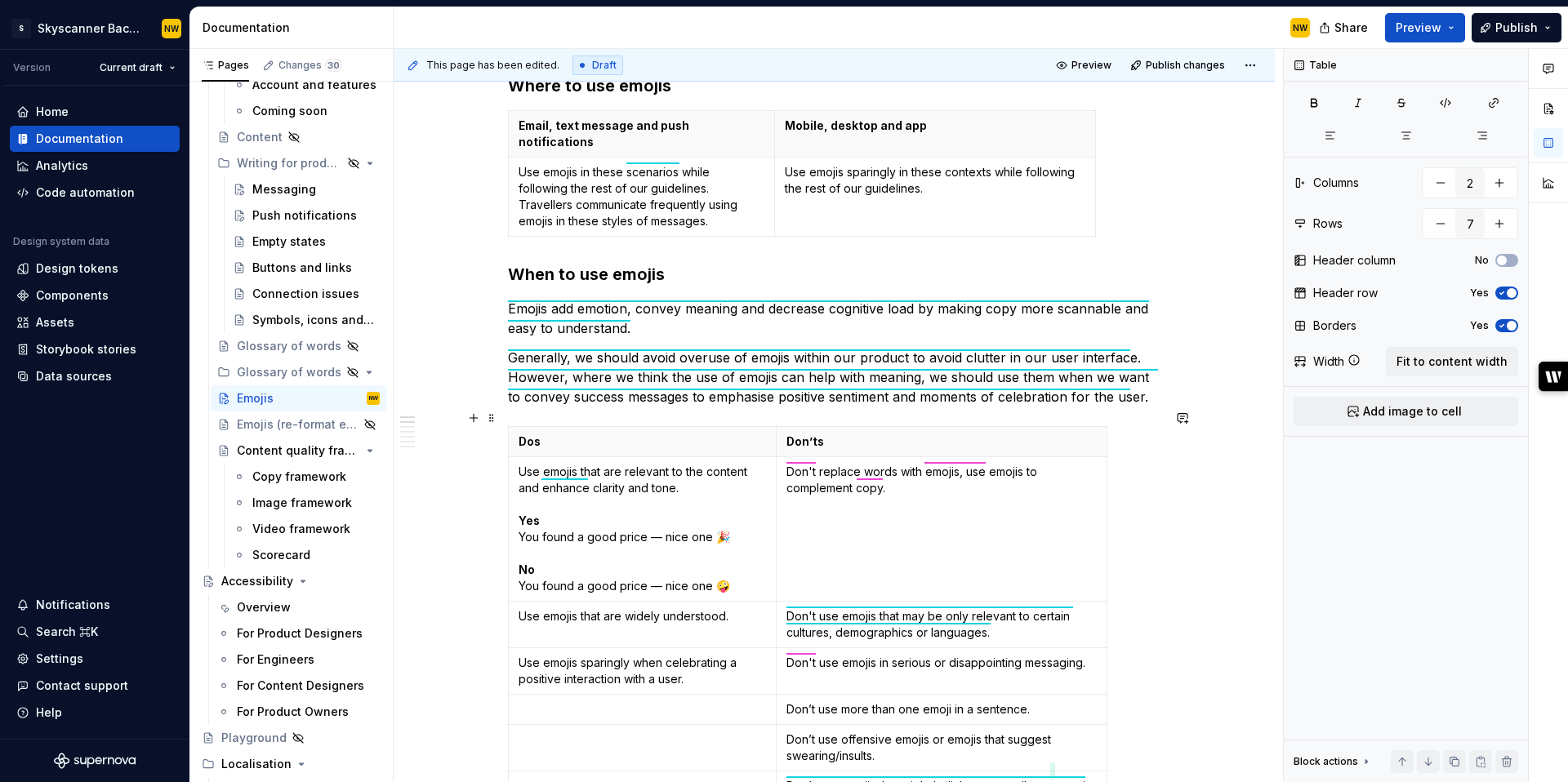 scroll, scrollTop: 891, scrollLeft: 0, axis: vertical 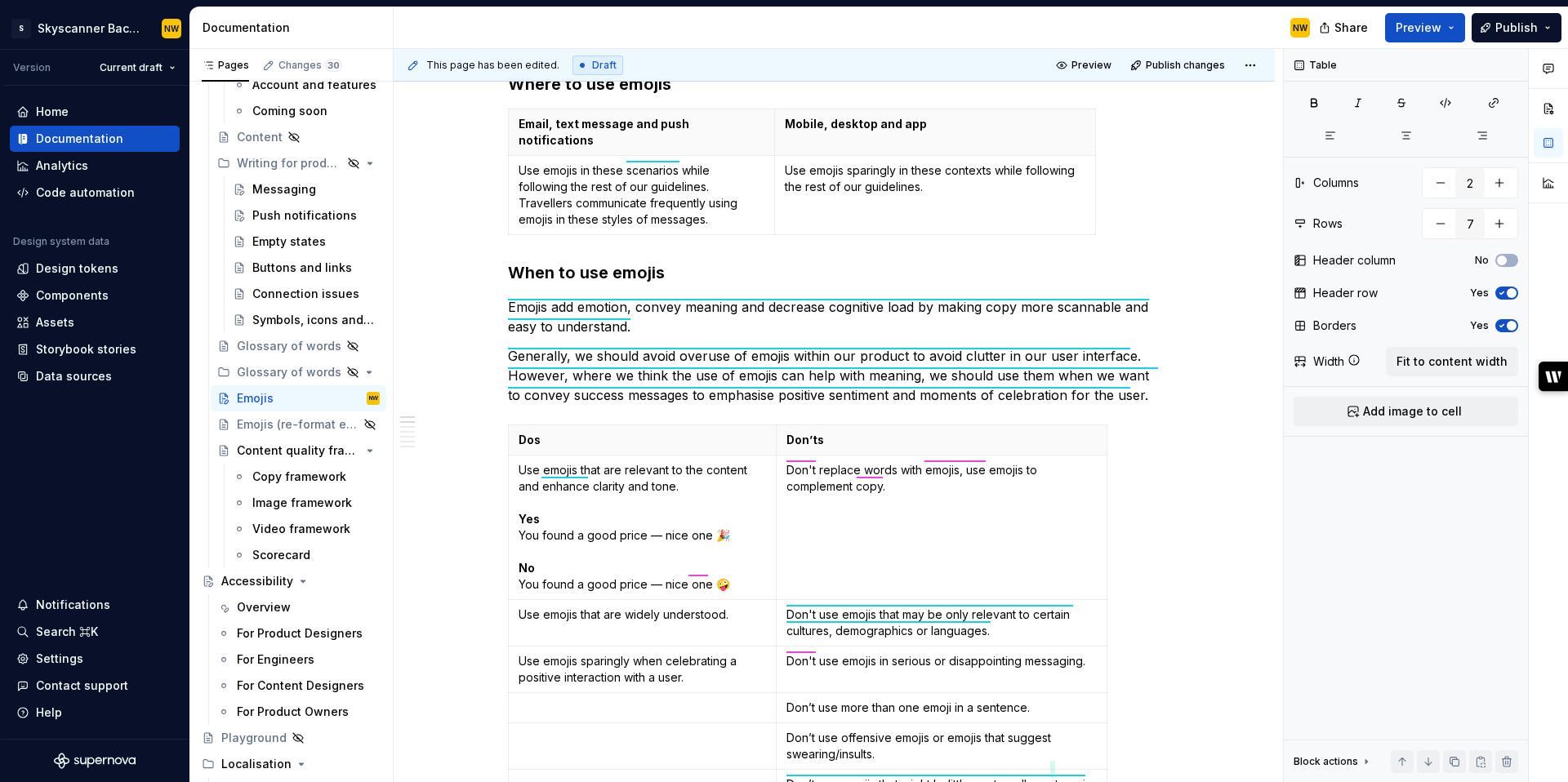 click on "Use emojis that are widely understood." at bounding box center [643, 615] 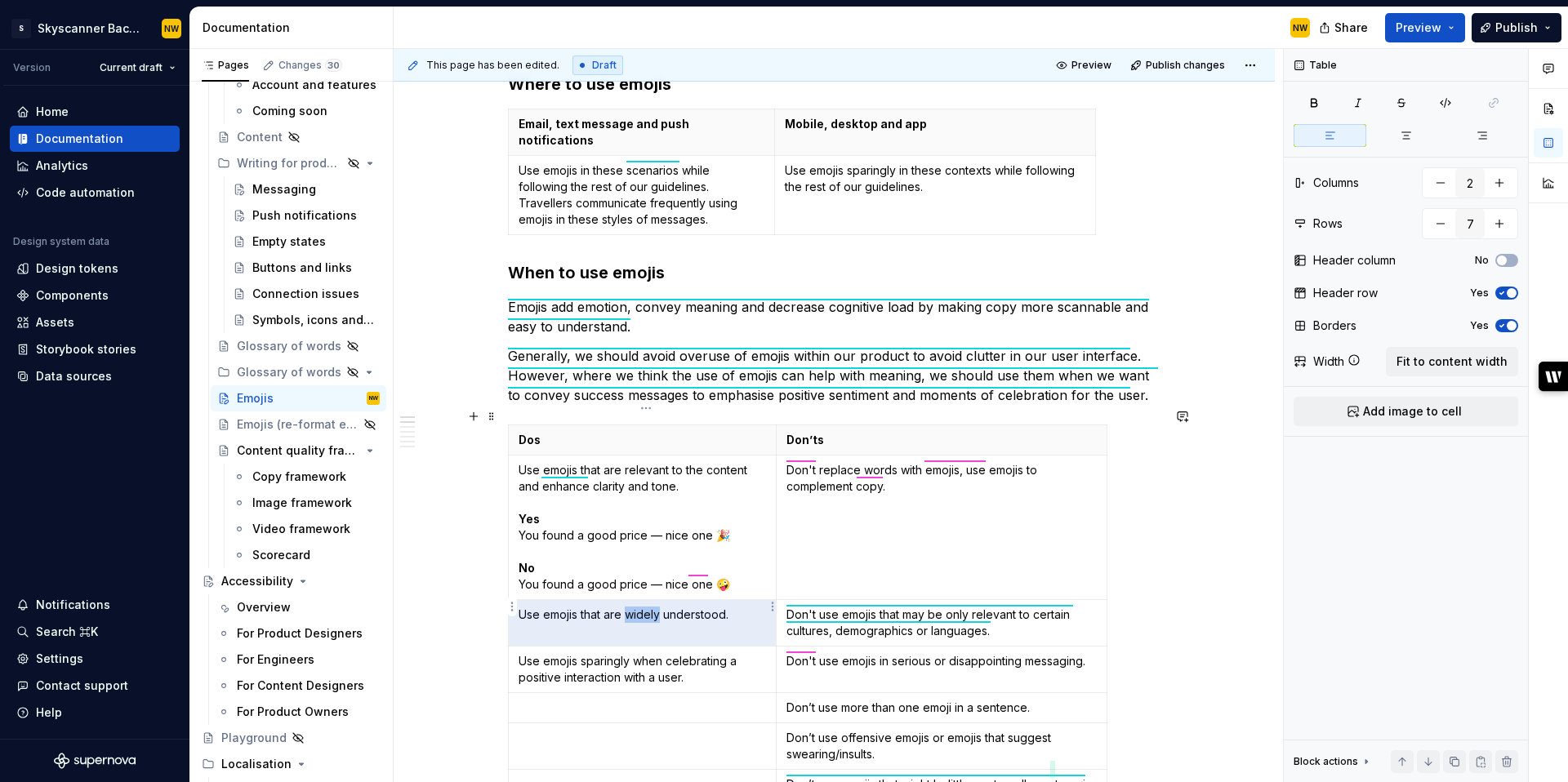 click on "Use emojis that are widely understood." at bounding box center (643, 615) 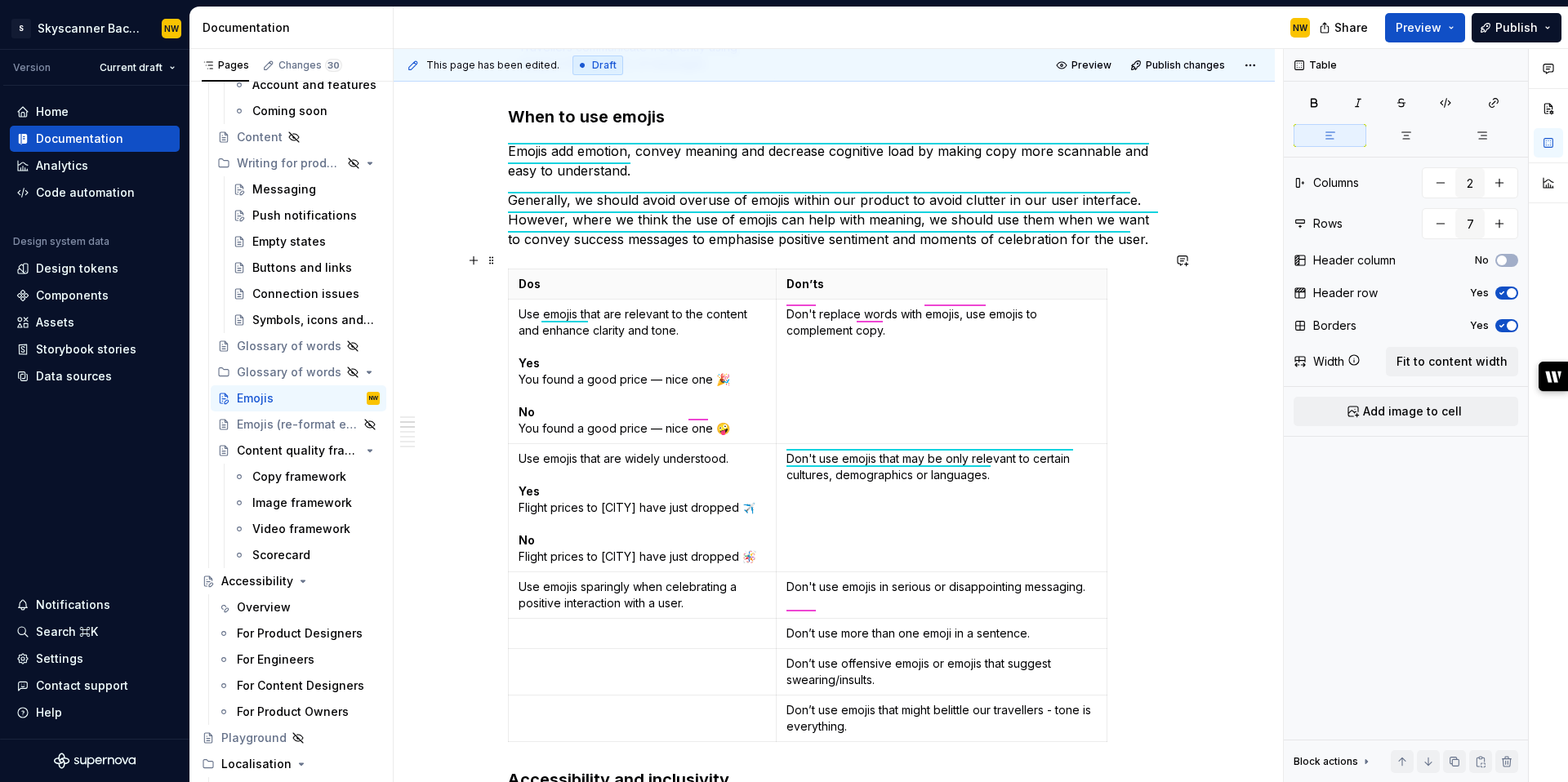 scroll, scrollTop: 1070, scrollLeft: 0, axis: vertical 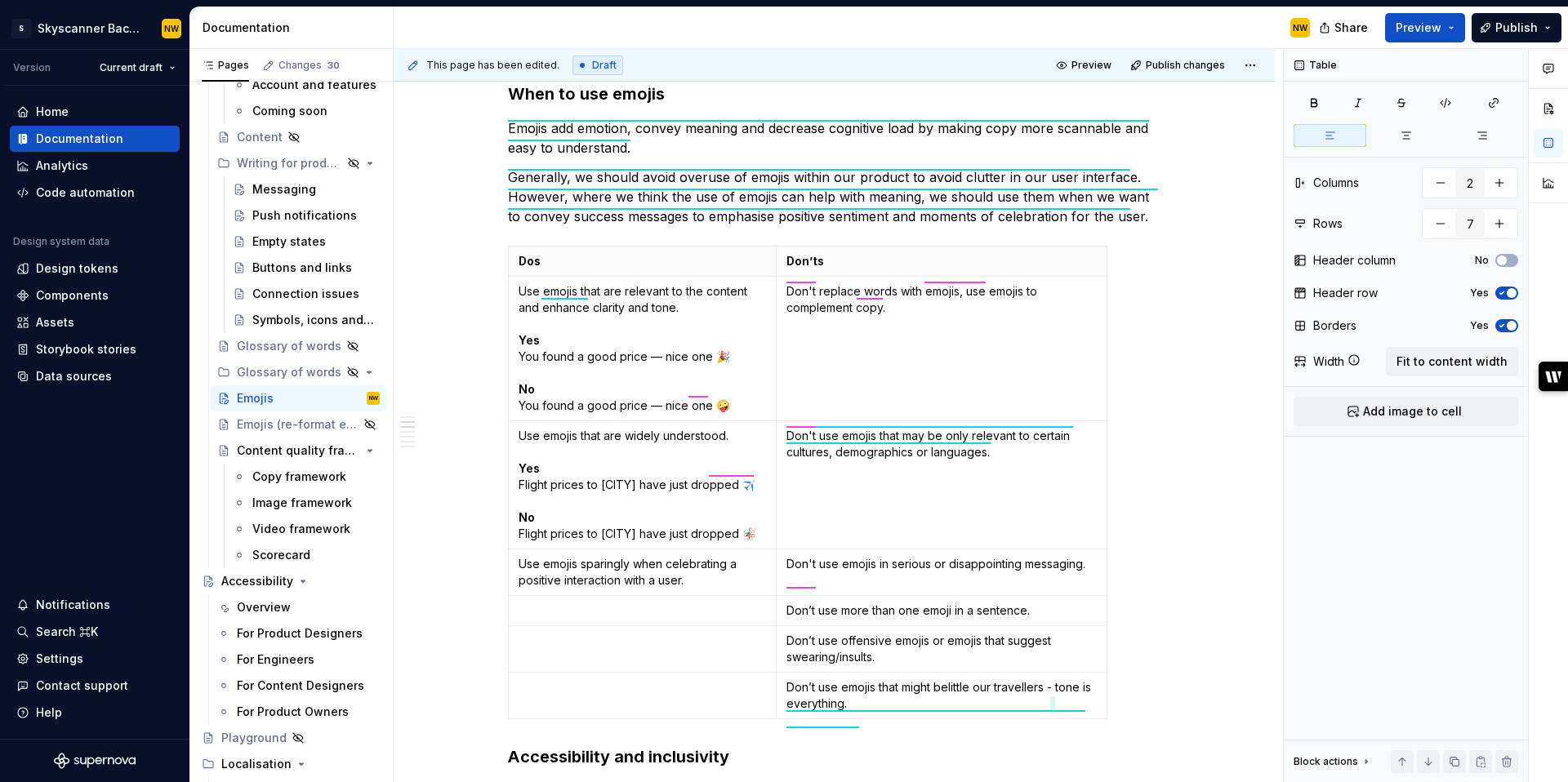 click on "Use emojis sparingly when celebrating a positive interaction with a user." at bounding box center [643, 572] 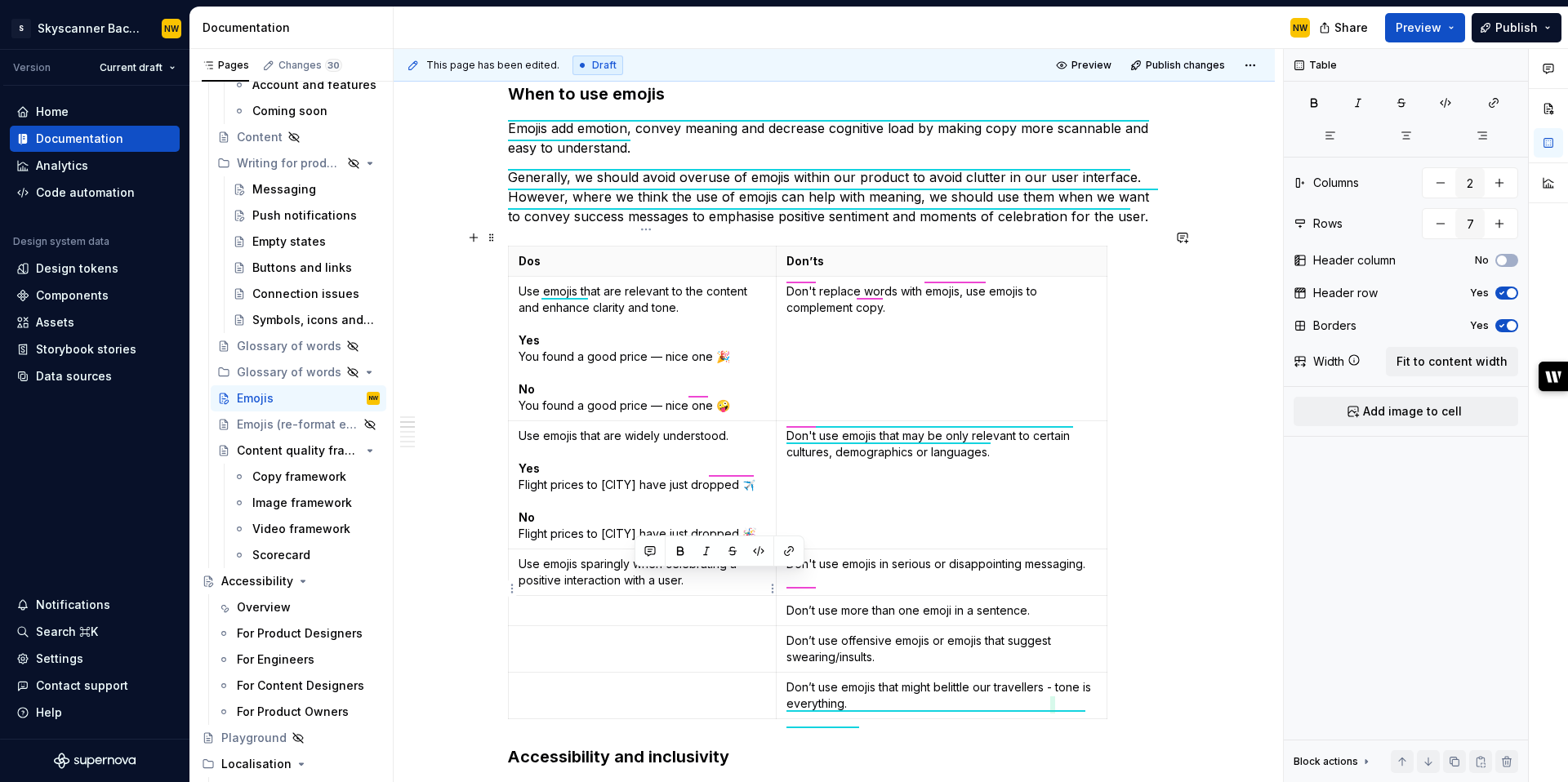 click on "Use emojis sparingly when celebrating a positive interaction with a user." at bounding box center [643, 572] 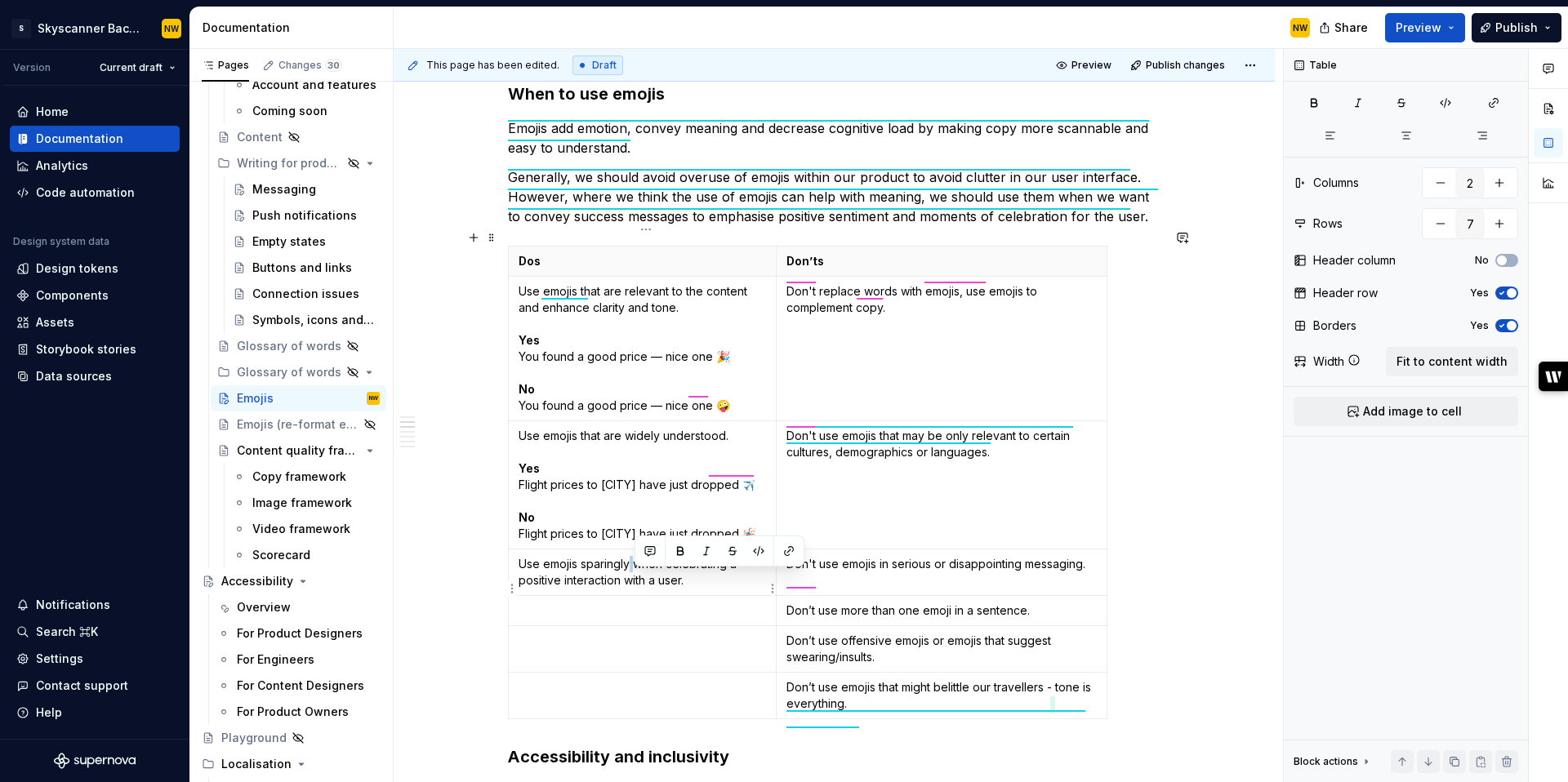 click on "Use emojis sparingly when celebrating a positive interaction with a user." at bounding box center (643, 572) 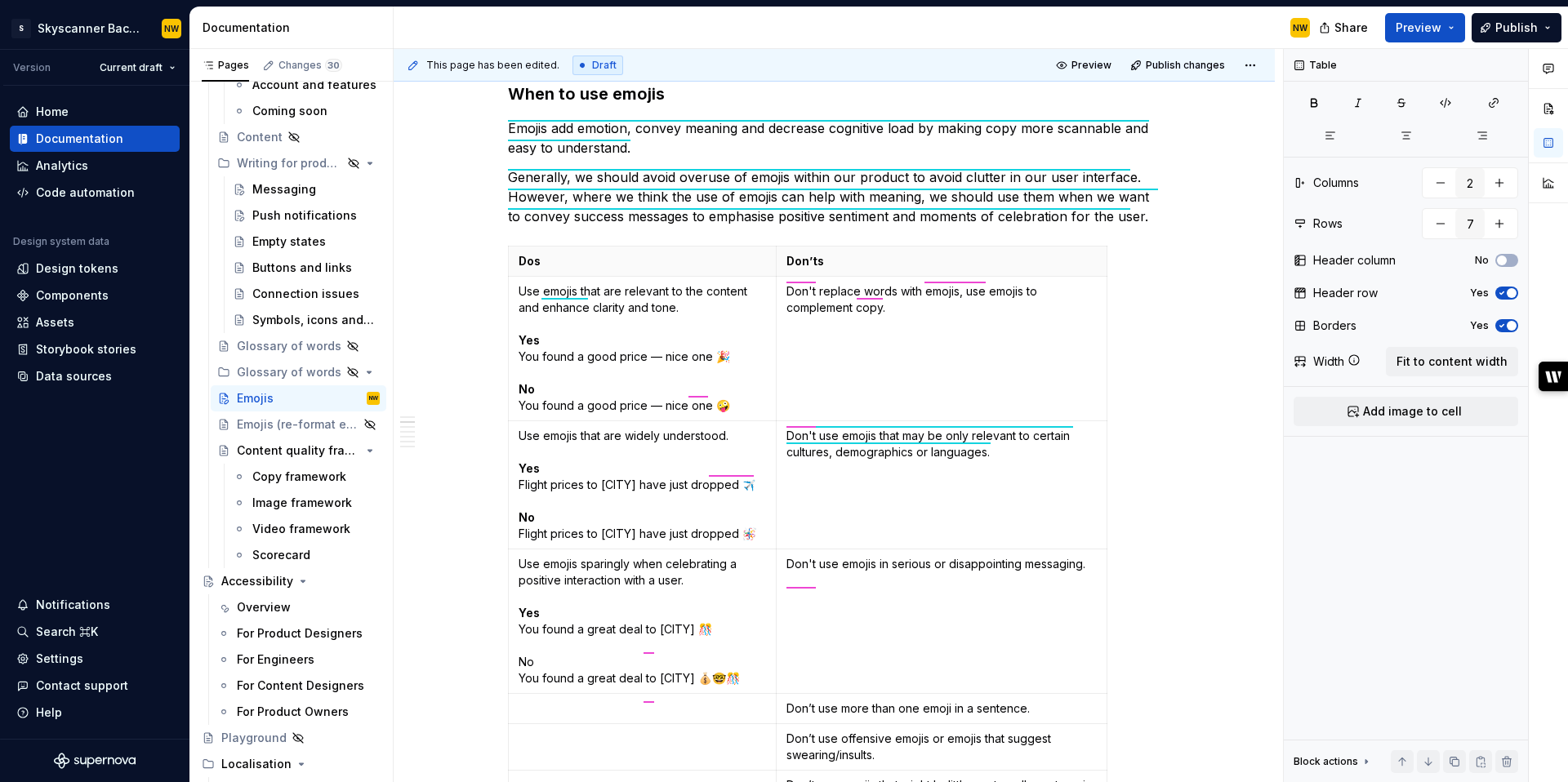 click on "Don't replace words with emojis, use emojis to complement copy." at bounding box center [941, 300] 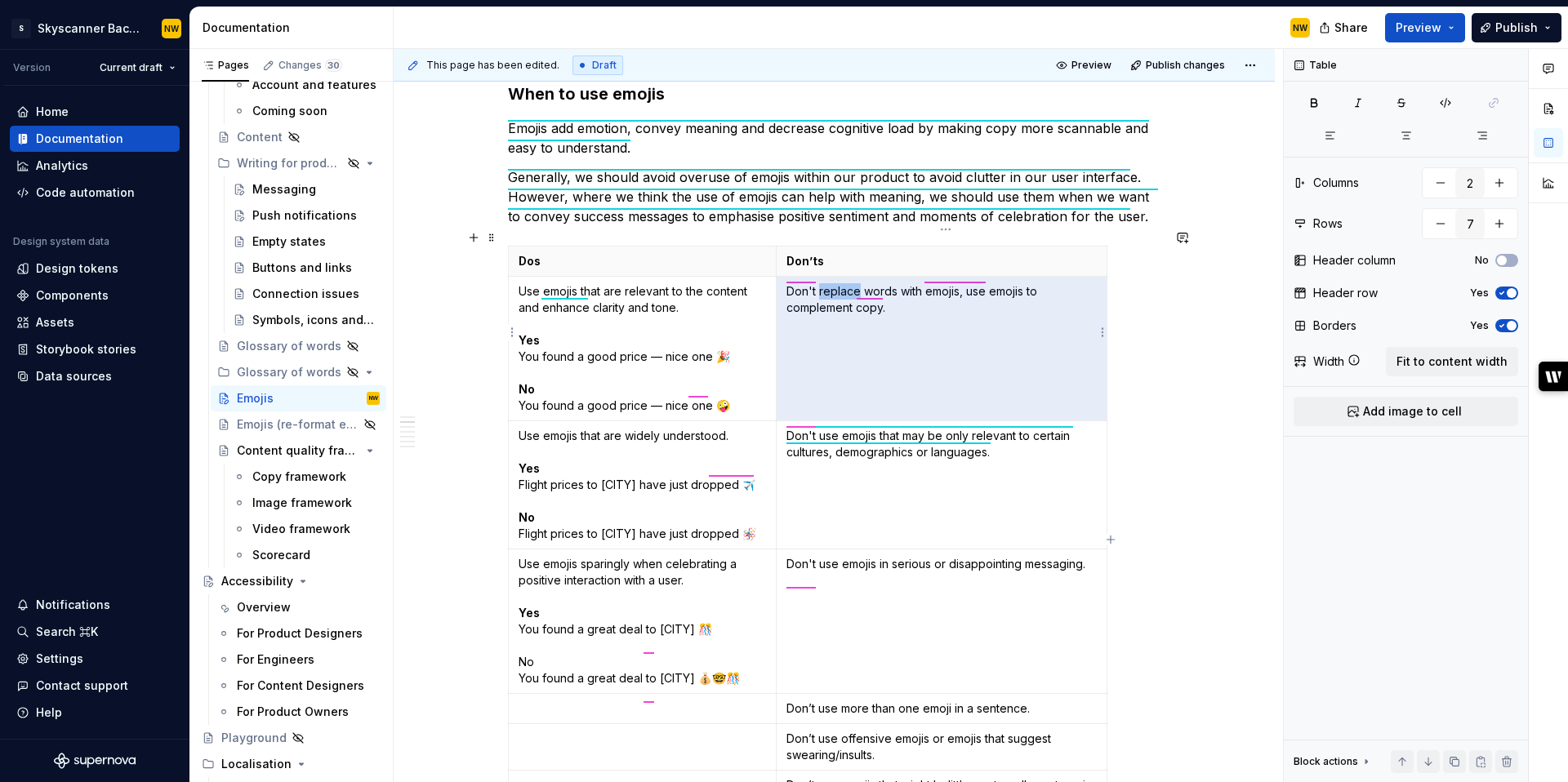 click on "Don't replace words with emojis, use emojis to complement copy." at bounding box center (941, 300) 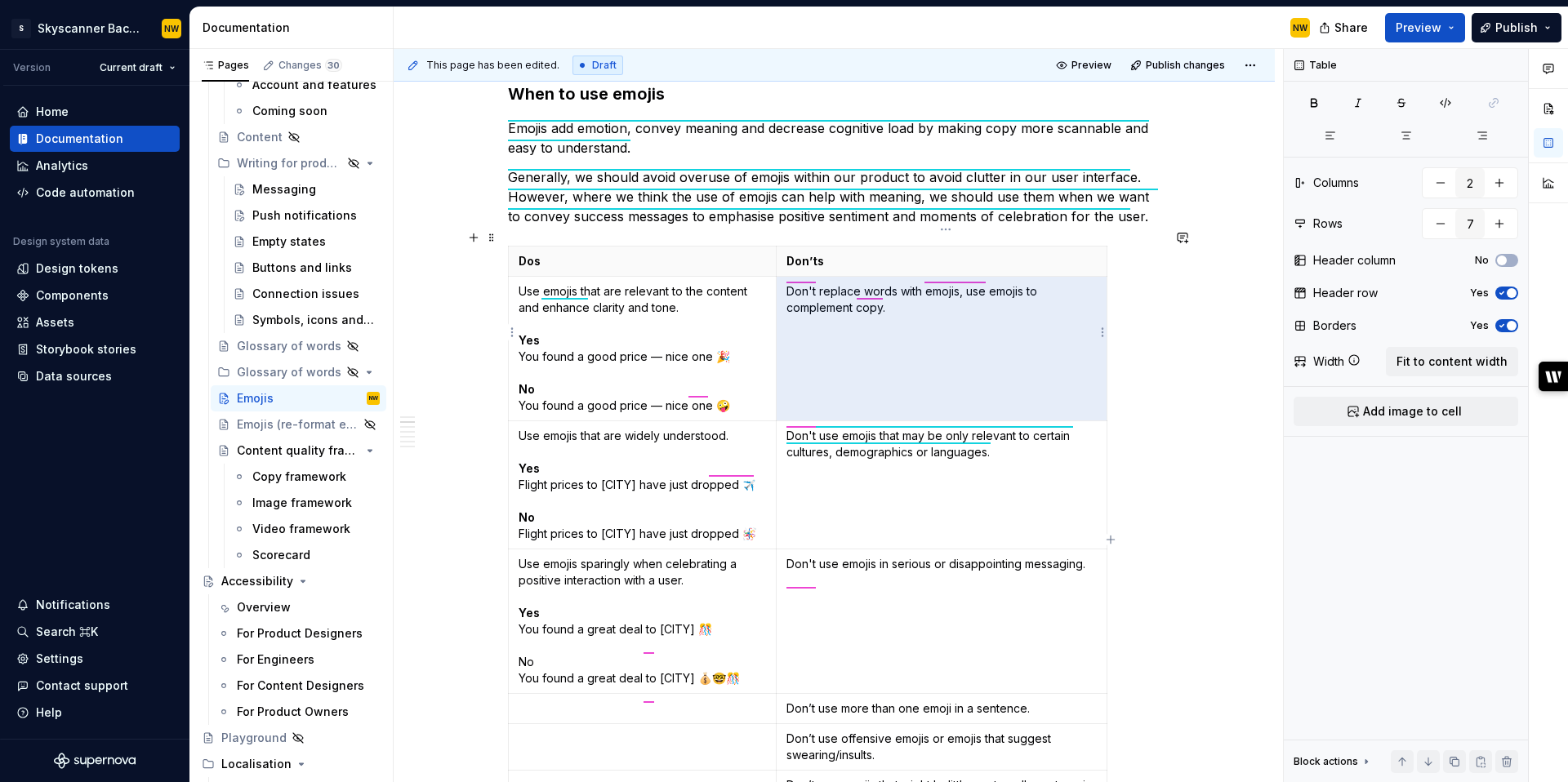 click on "Don't replace words with emojis, use emojis to complement copy." at bounding box center (942, 348) 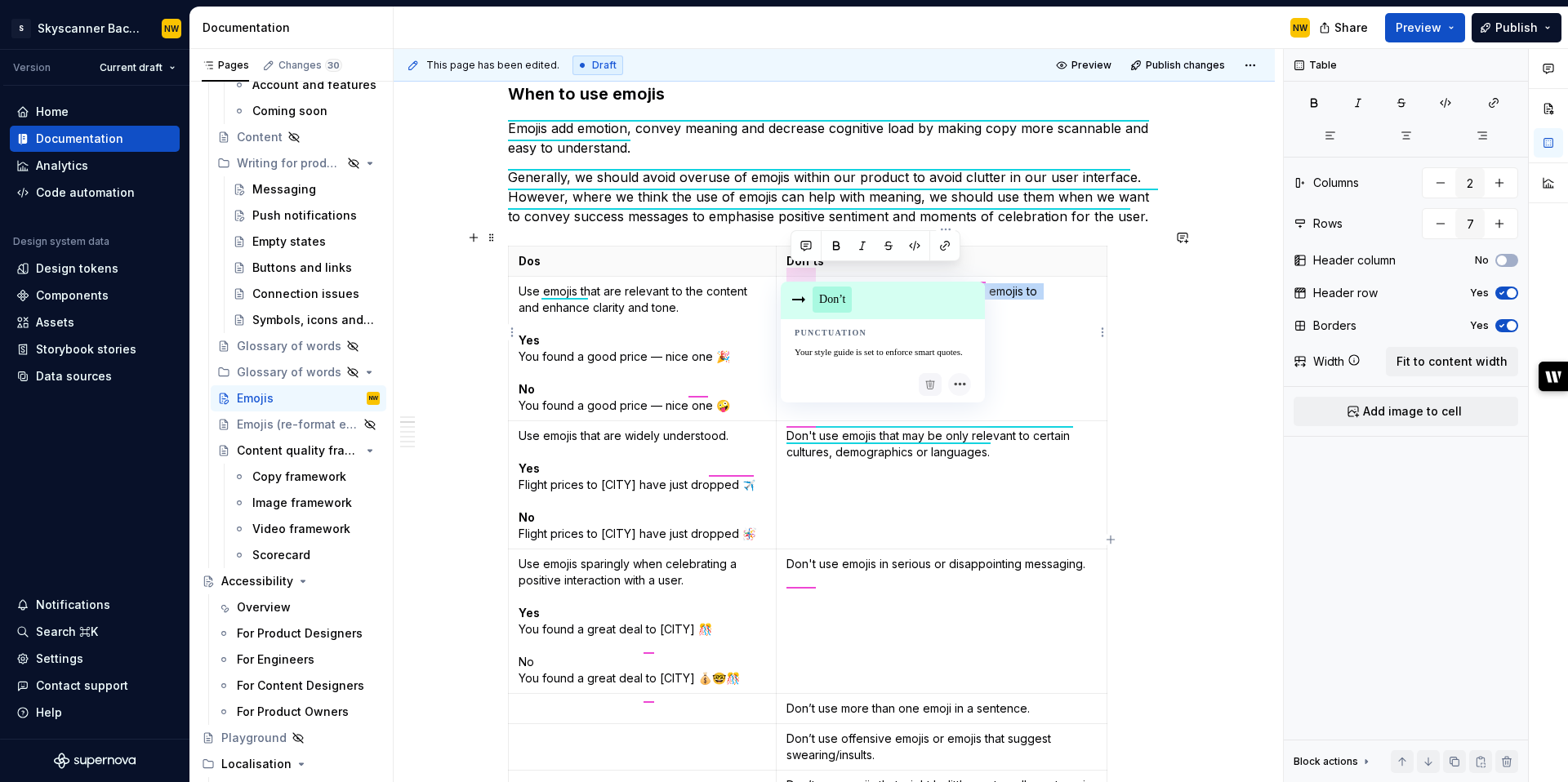drag, startPoint x: 905, startPoint y: 295, endPoint x: 794, endPoint y: 270, distance: 113.78049 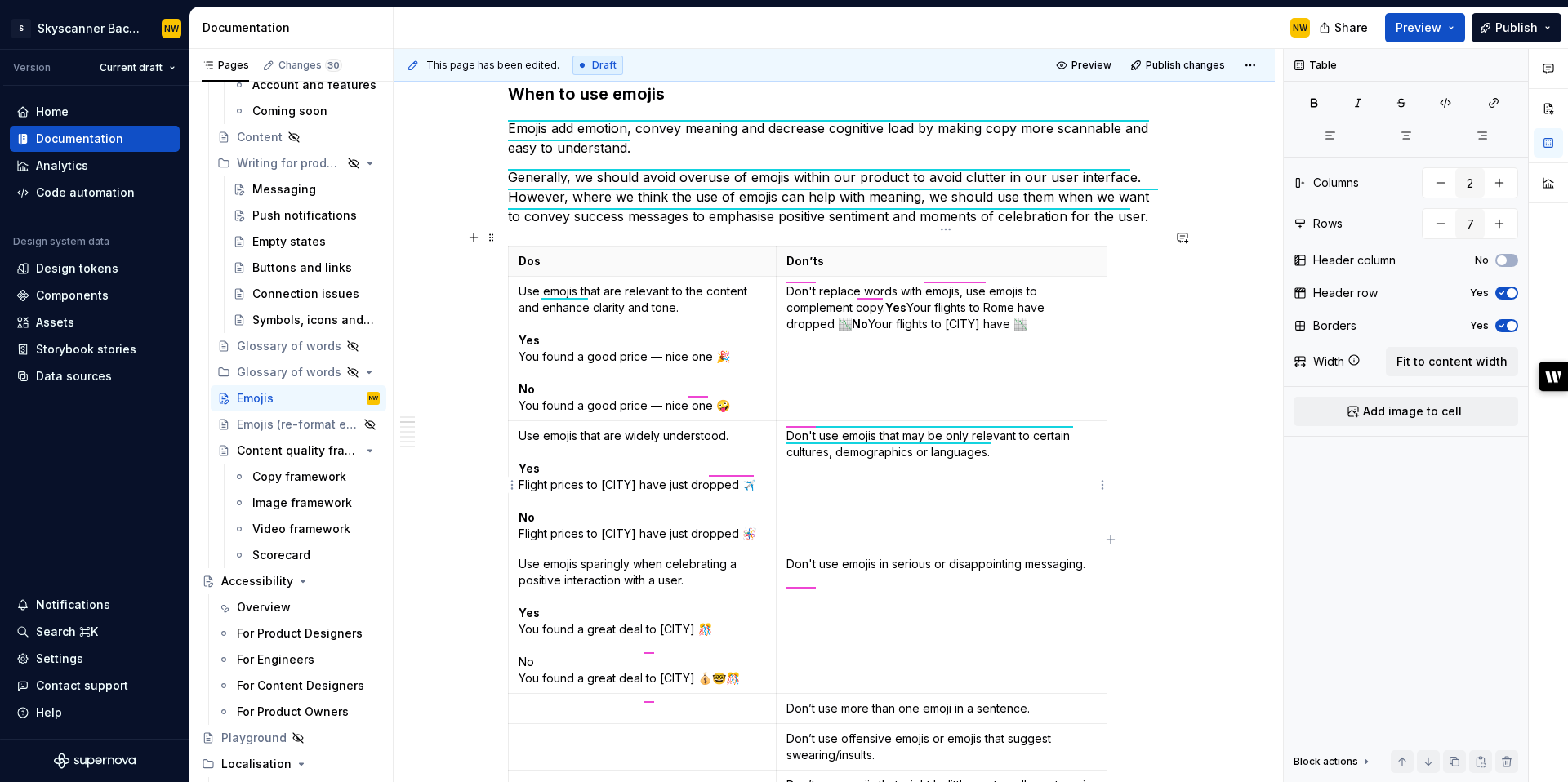 click on "Don't use emojis that may be only relevant to certain cultures, demographics or languages." at bounding box center (942, 484) 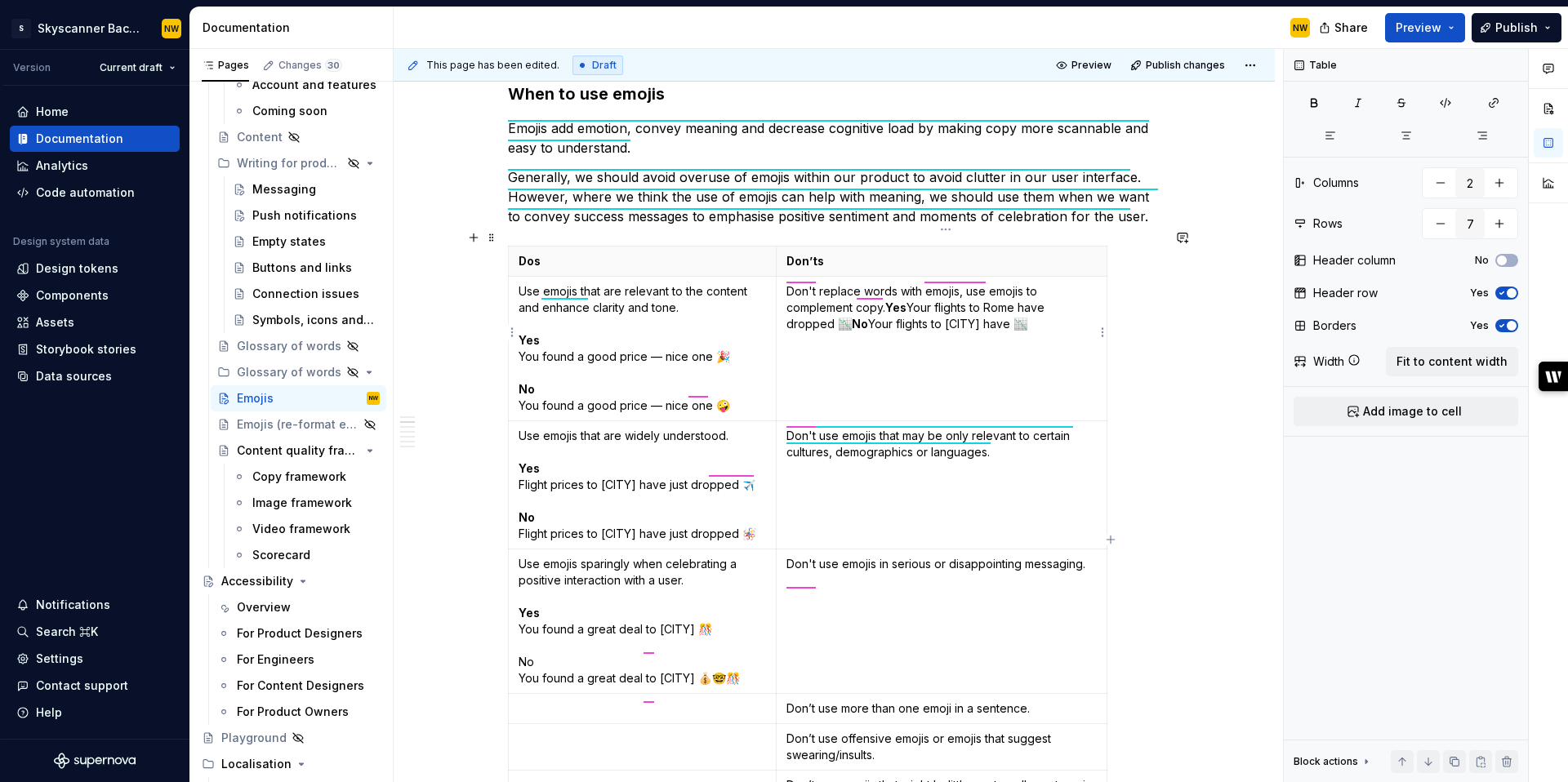 click on "Yes" at bounding box center (896, 307) 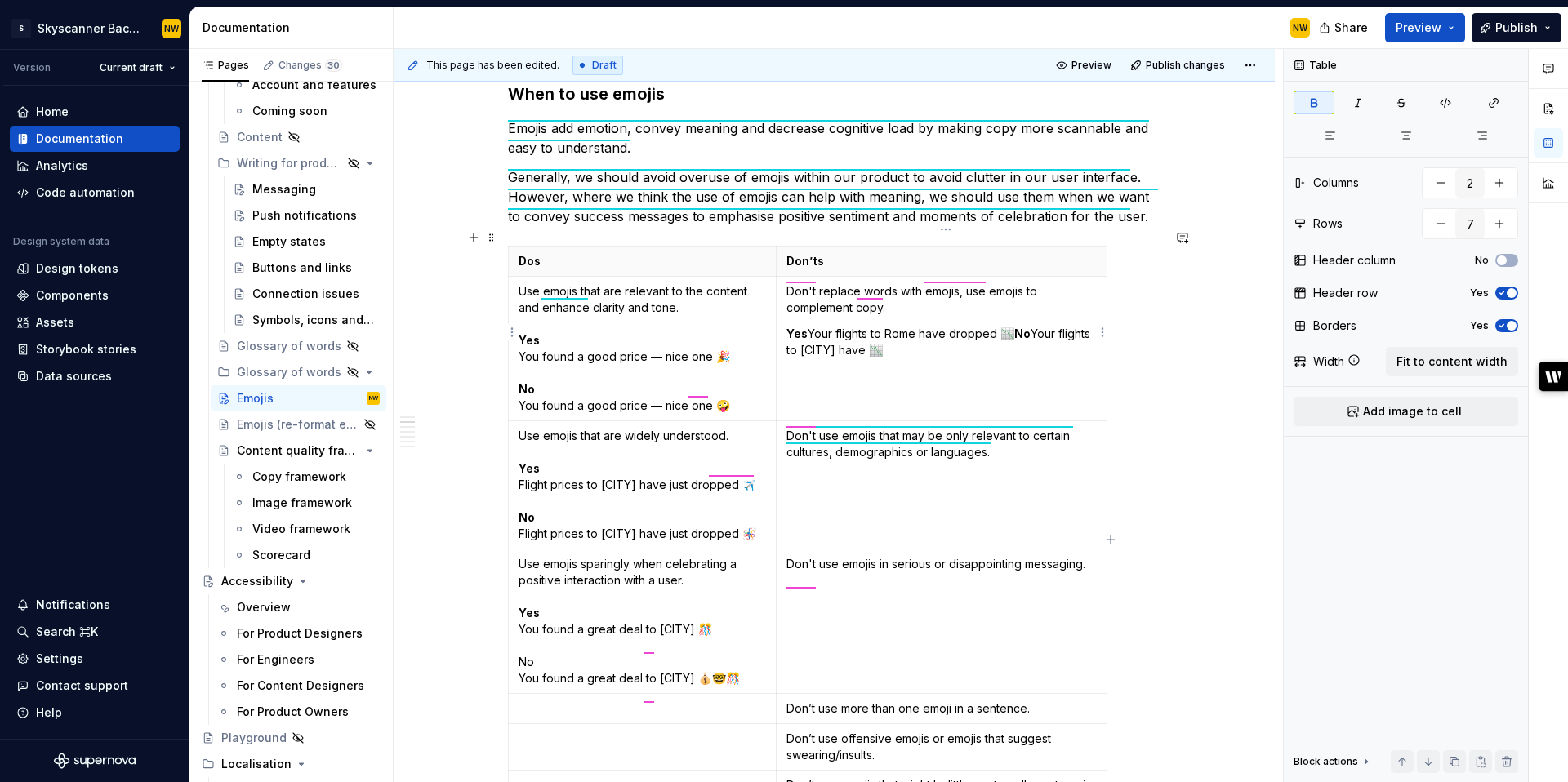 click on "Yes" at bounding box center (797, 333) 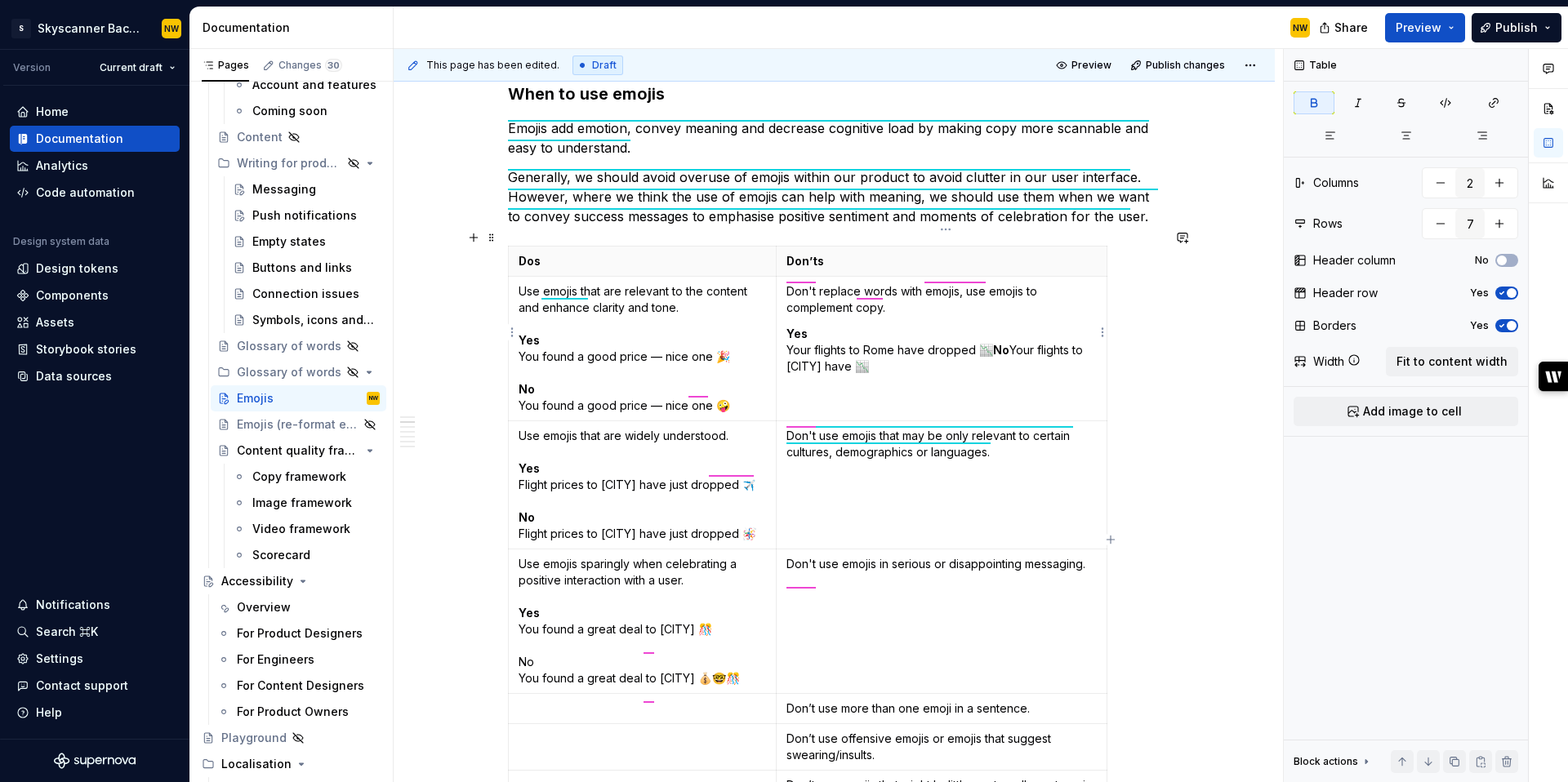click on "No" at bounding box center [1001, 349] 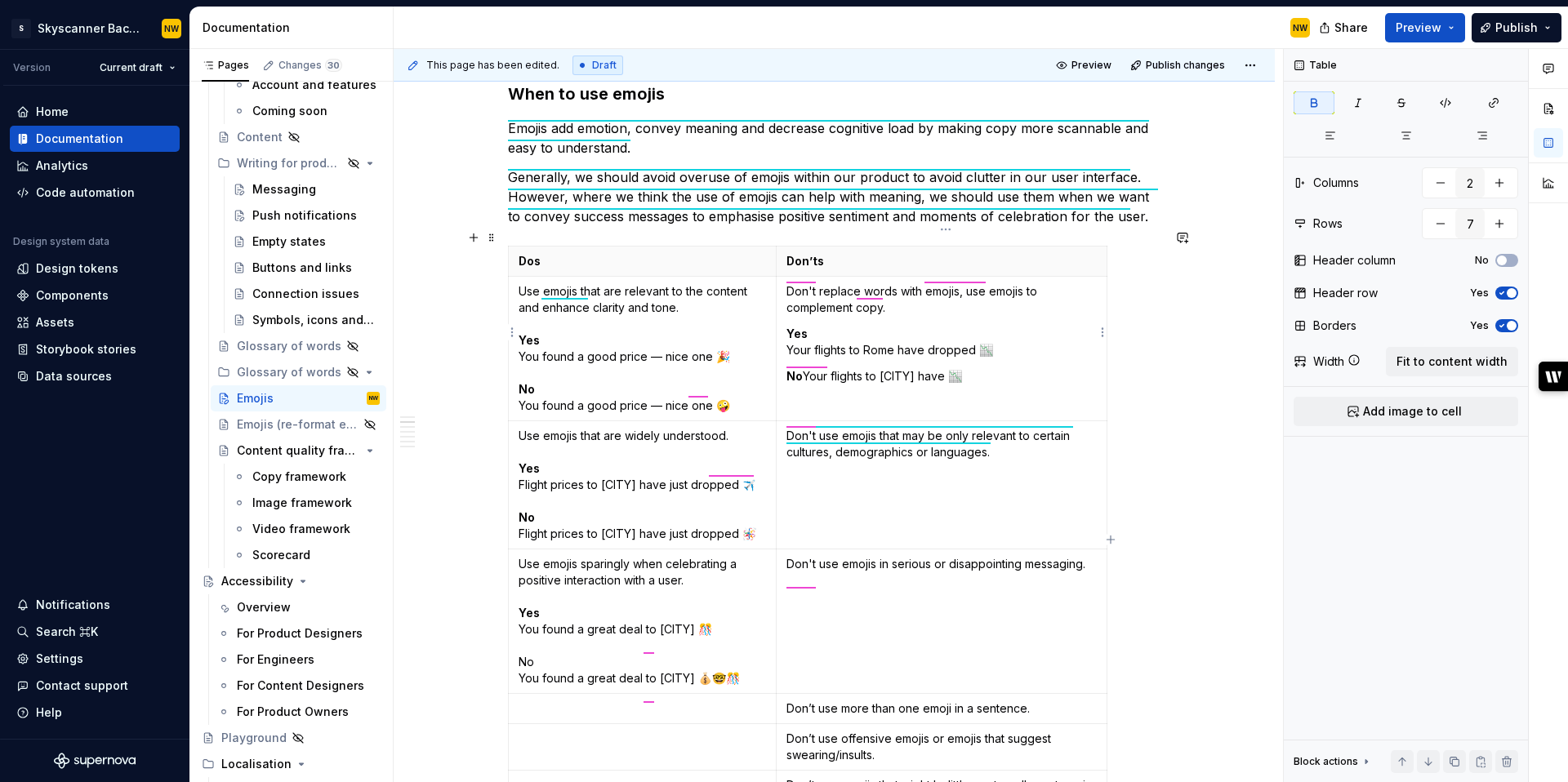 click on "No Your flights to [CITY] have 📉" at bounding box center [941, 376] 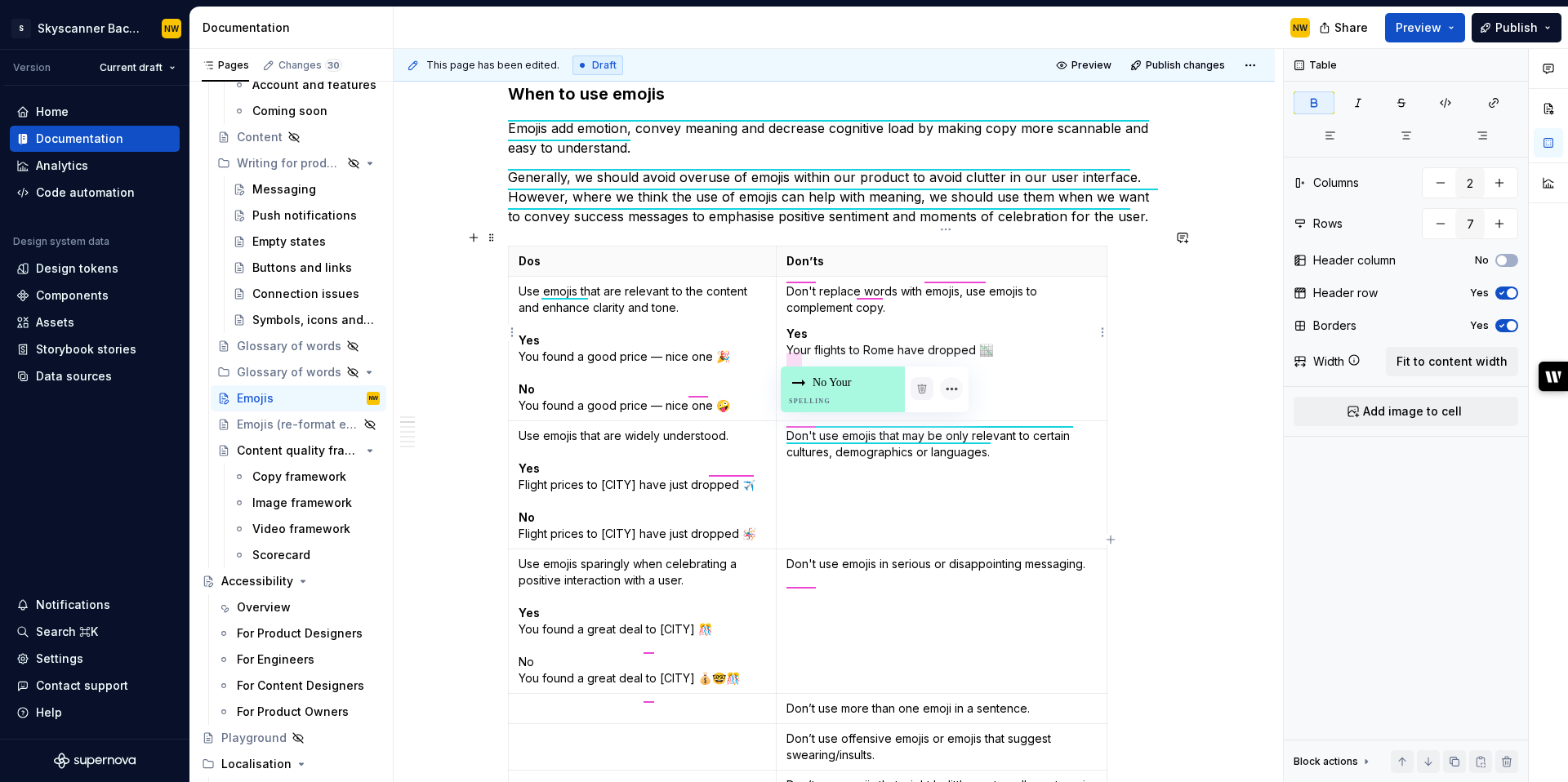 click on "Yes Your flights to [CITY] have dropped 📉 No Your flights to [CITY] have 📉" at bounding box center (942, 348) 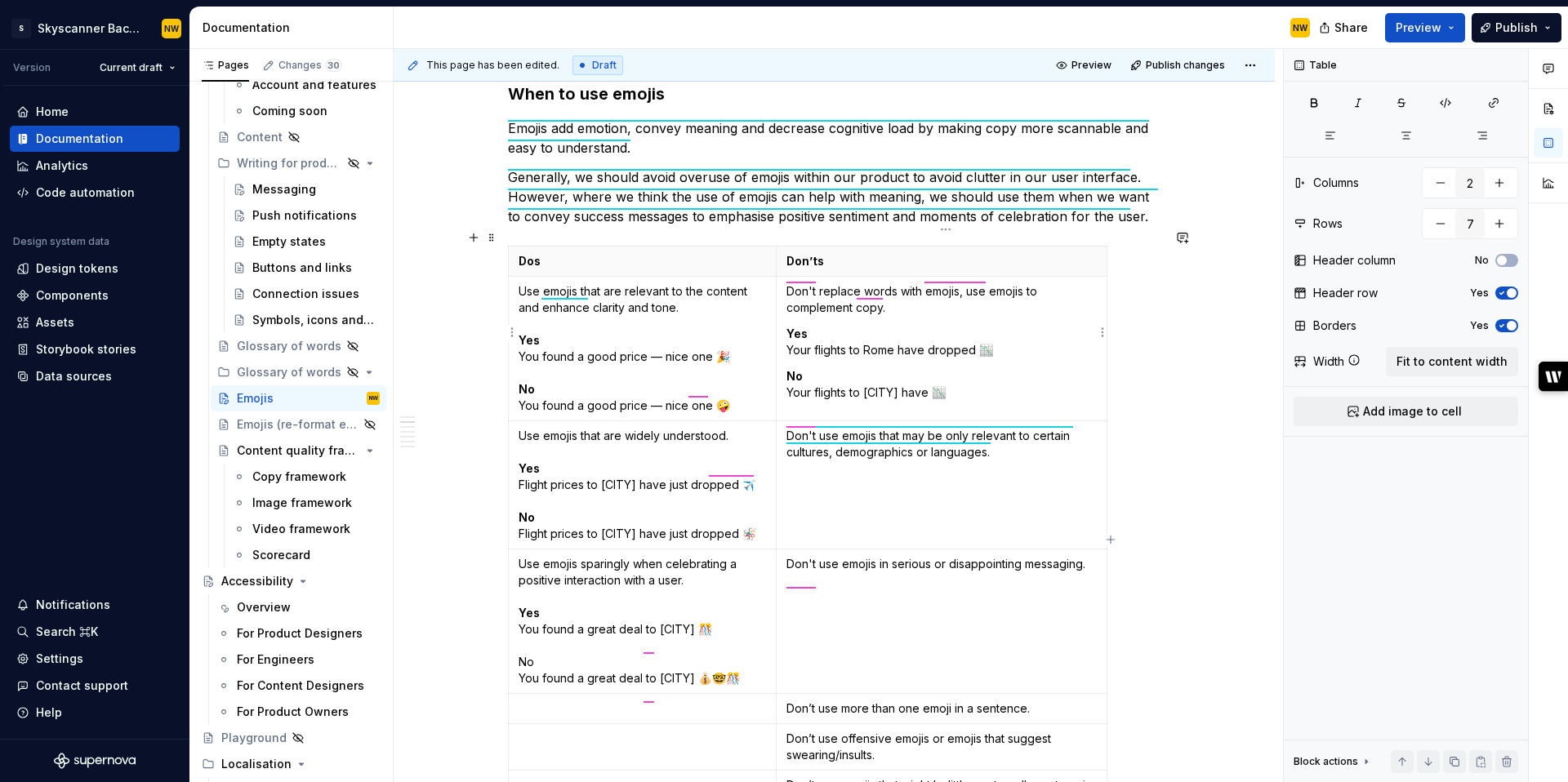 click on "Yes Your flights to [CITY] have dropped 📉 No Your flights to [CITY] have 📉" at bounding box center [942, 348] 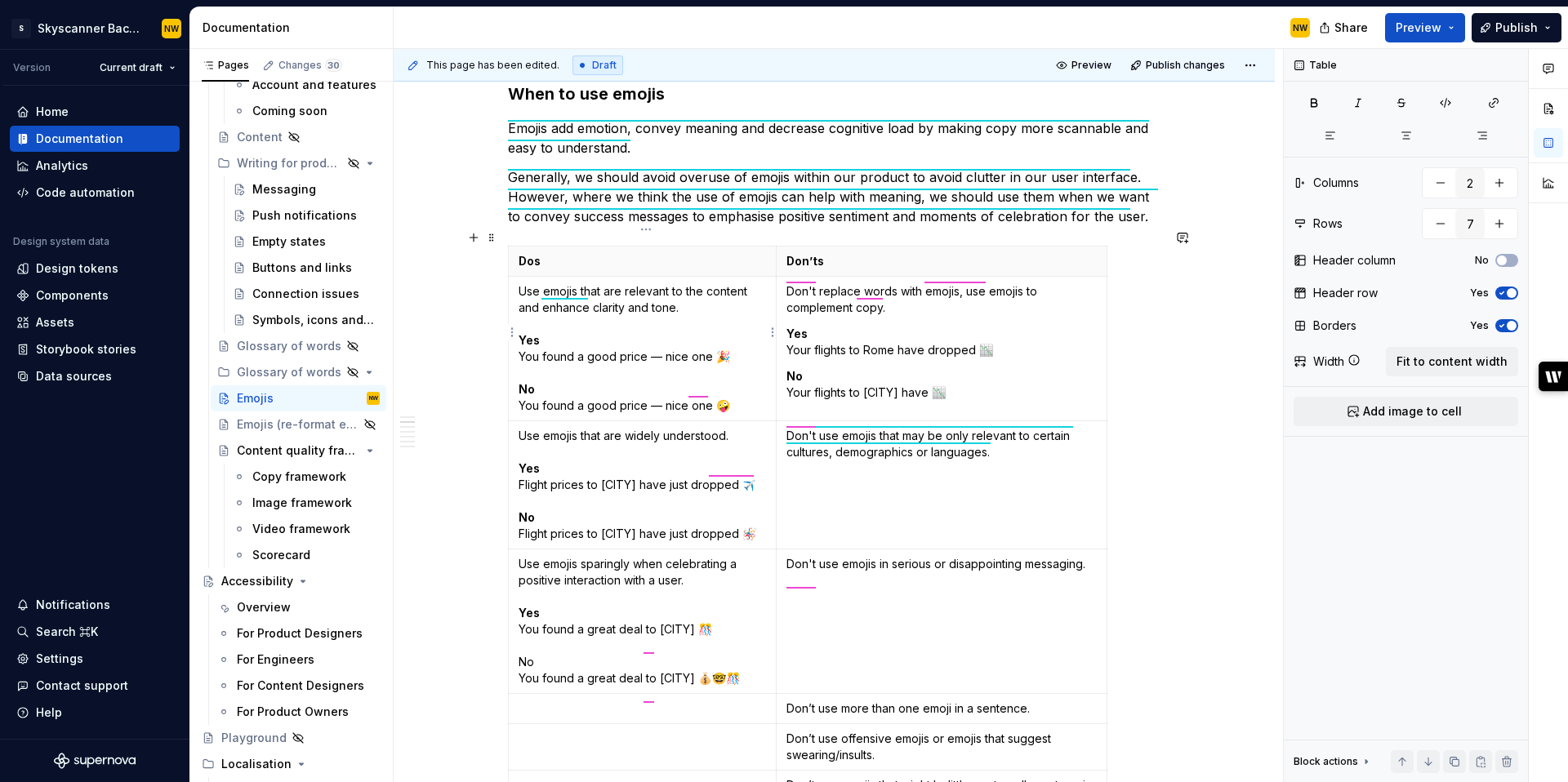 click on "Yes You found a good price — nice one 🎉 No You found a good price — nice one 🤪" at bounding box center (643, 349) 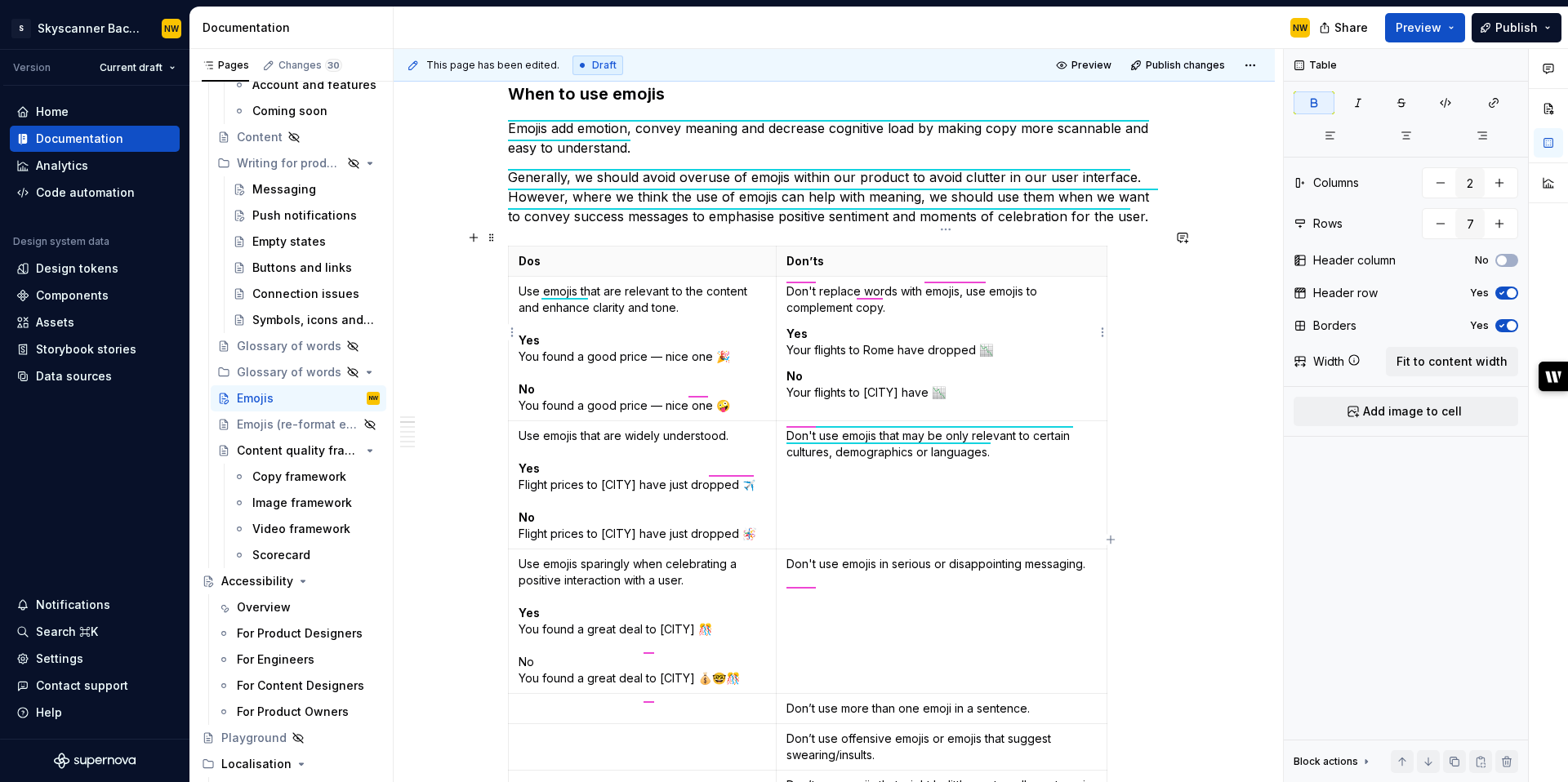 click on "Yes Your flights to [CITY] have dropped 📉 No Your flights to [CITY] have 📉" at bounding box center (942, 348) 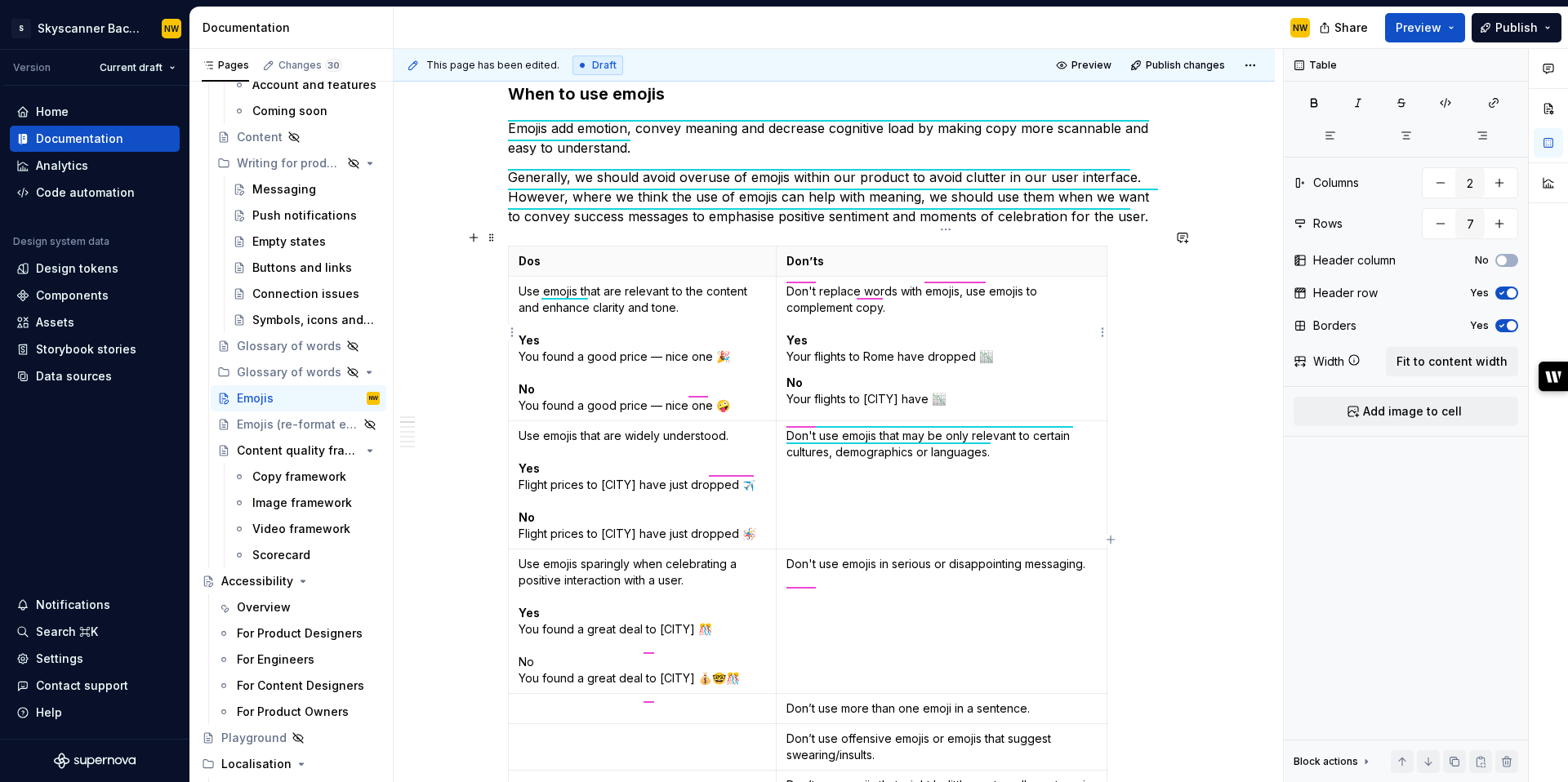 click on "No Your flights to [CITY] have 📉" at bounding box center (941, 391) 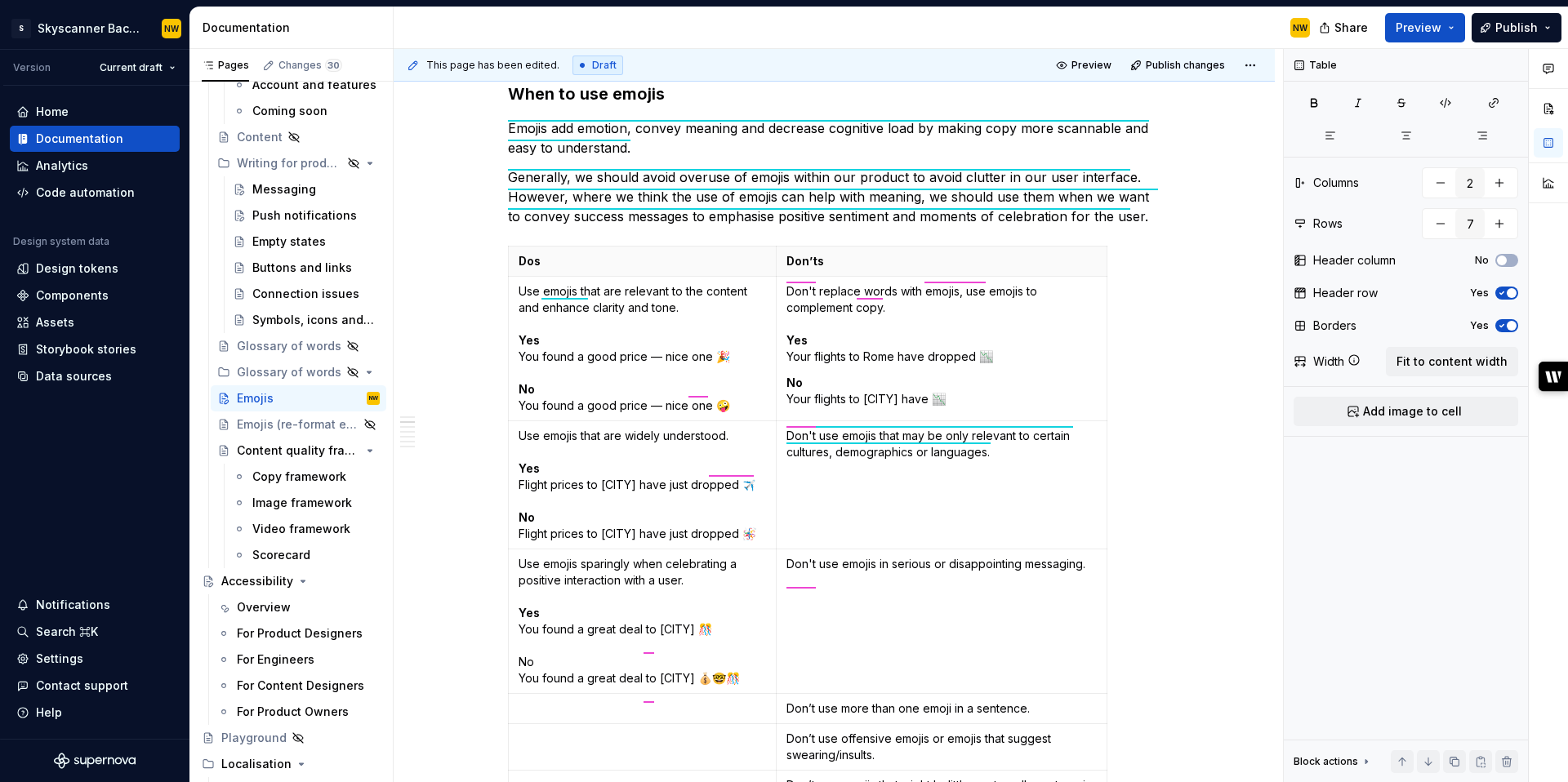 click on "Don't use emojis that may be only relevant to certain cultures, demographics or languages." at bounding box center (941, 444) 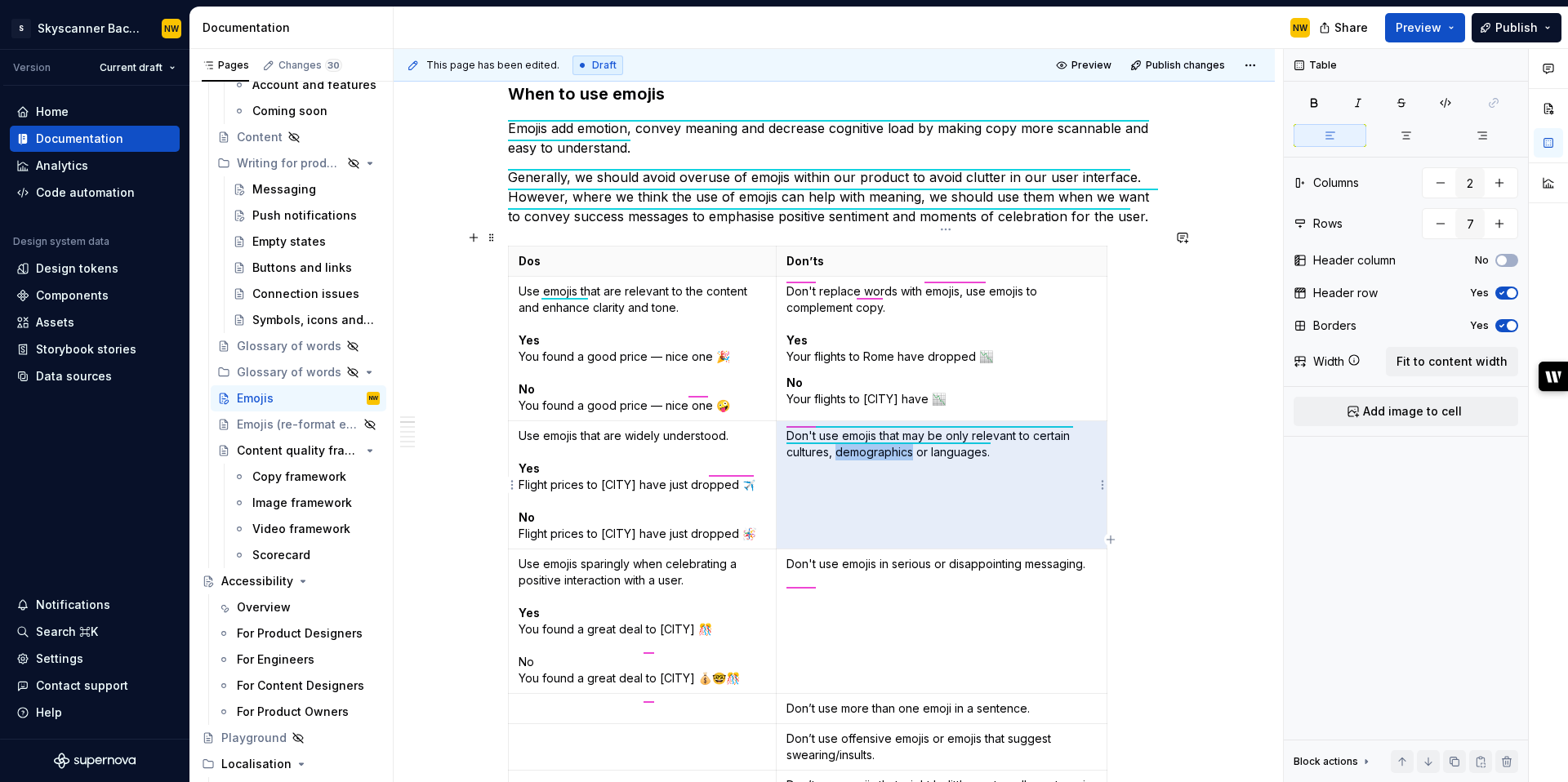 click on "Don't use emojis that may be only relevant to certain cultures, demographics or languages." at bounding box center [941, 444] 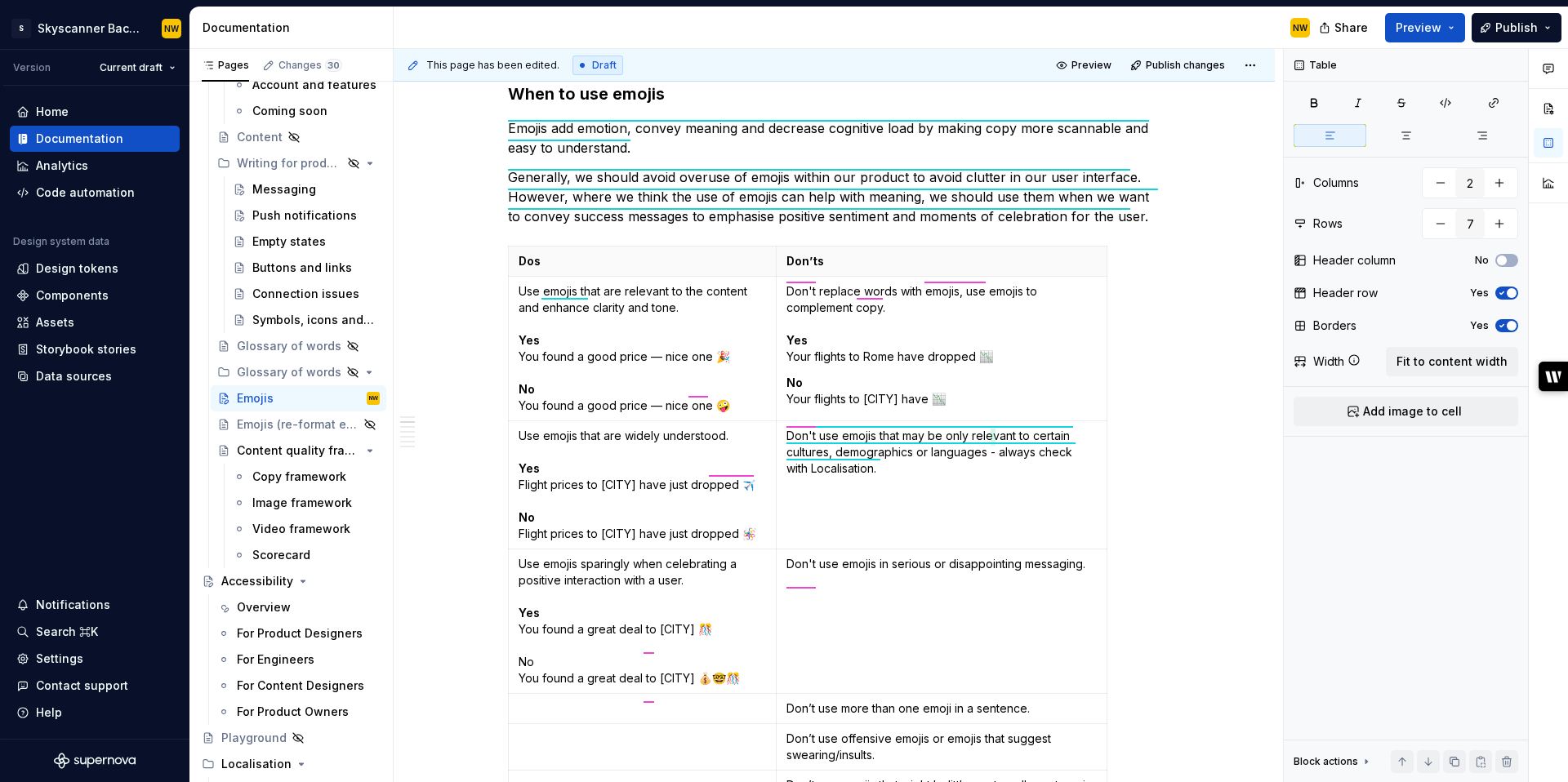 click on "Don't use emojis in serious or disappointing messaging." at bounding box center (941, 564) 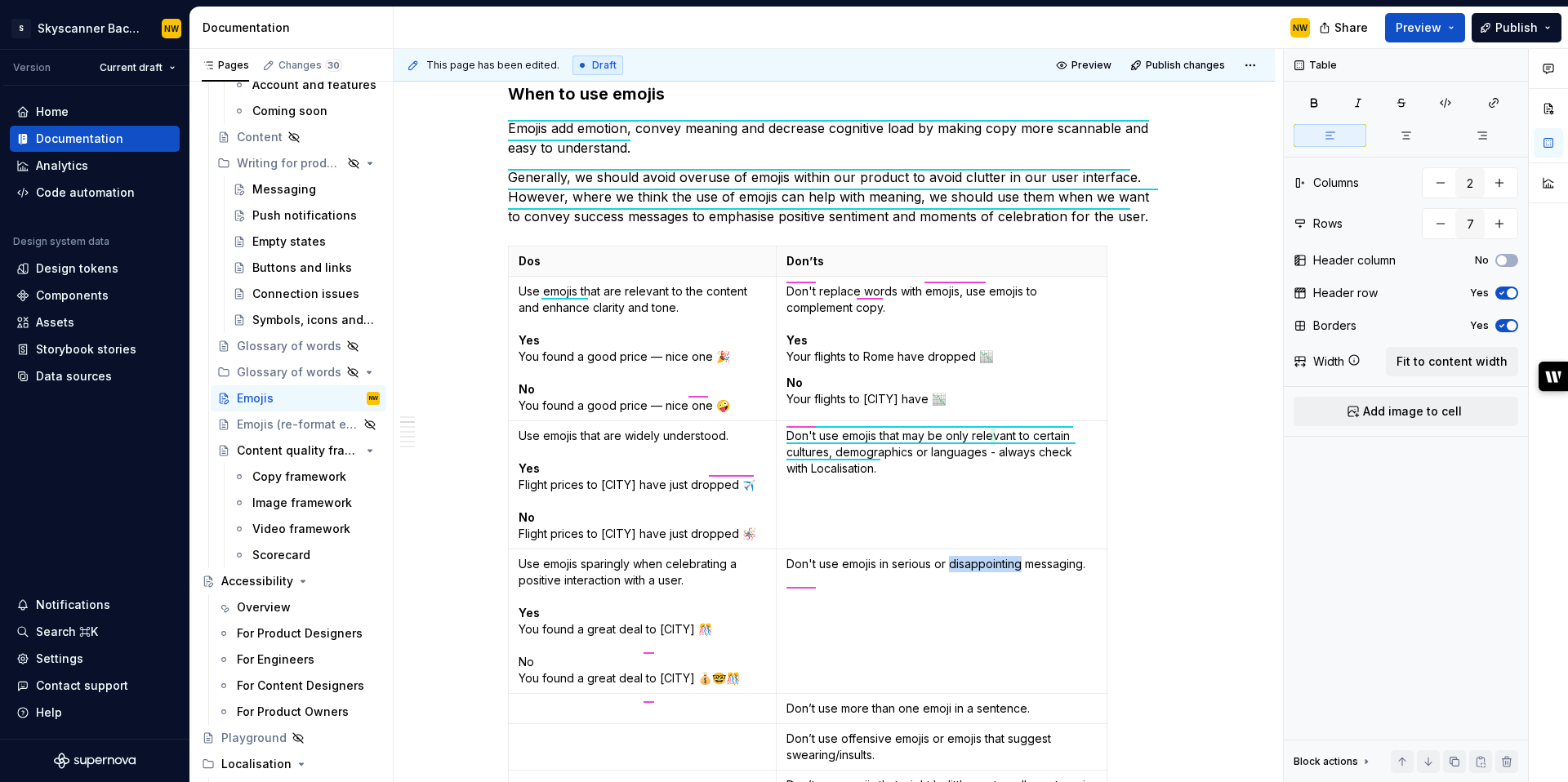 click on "Don't use emojis in serious or disappointing messaging." at bounding box center (941, 564) 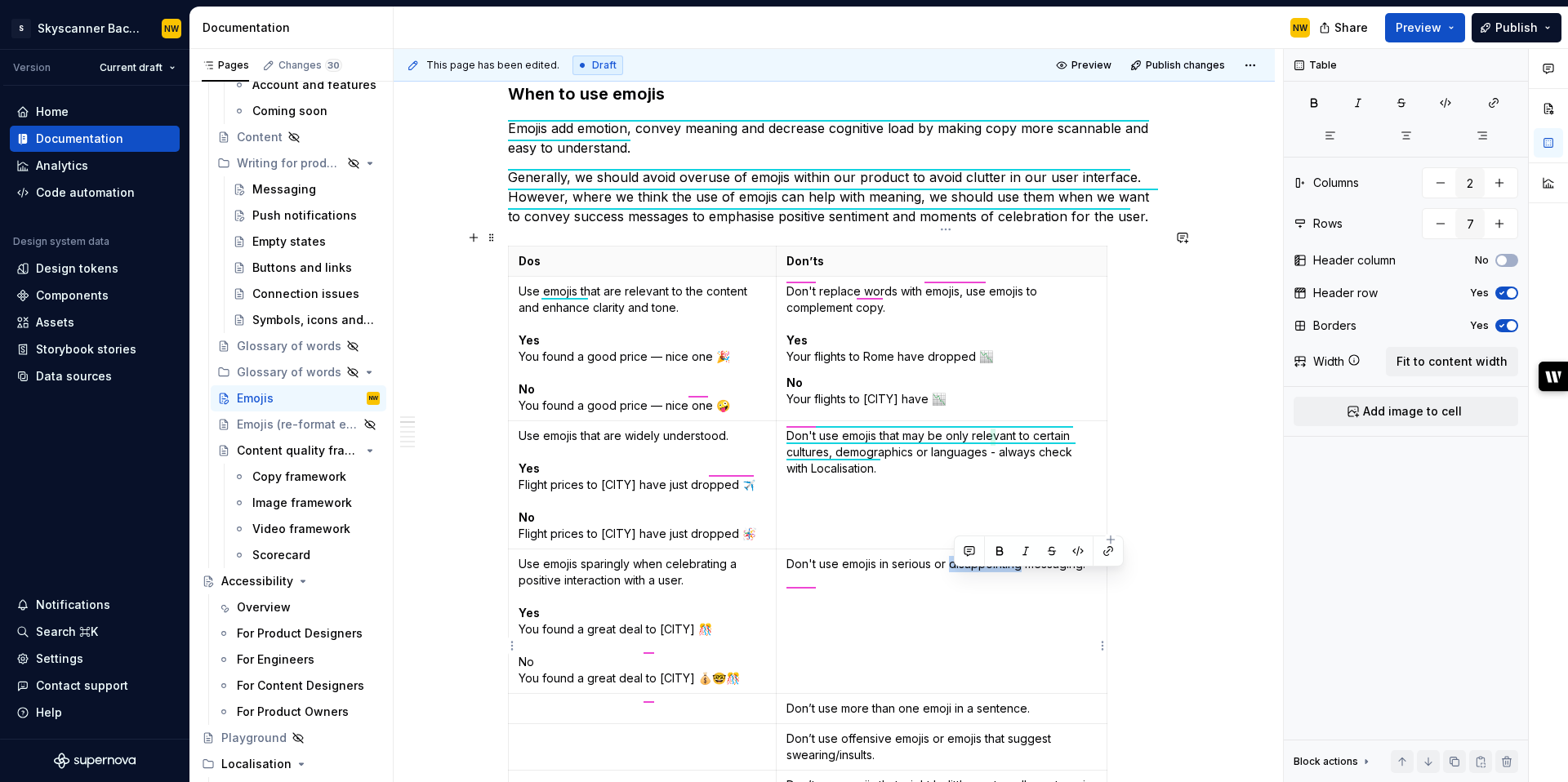click on "Don't use emojis in serious or disappointing messaging." at bounding box center (941, 564) 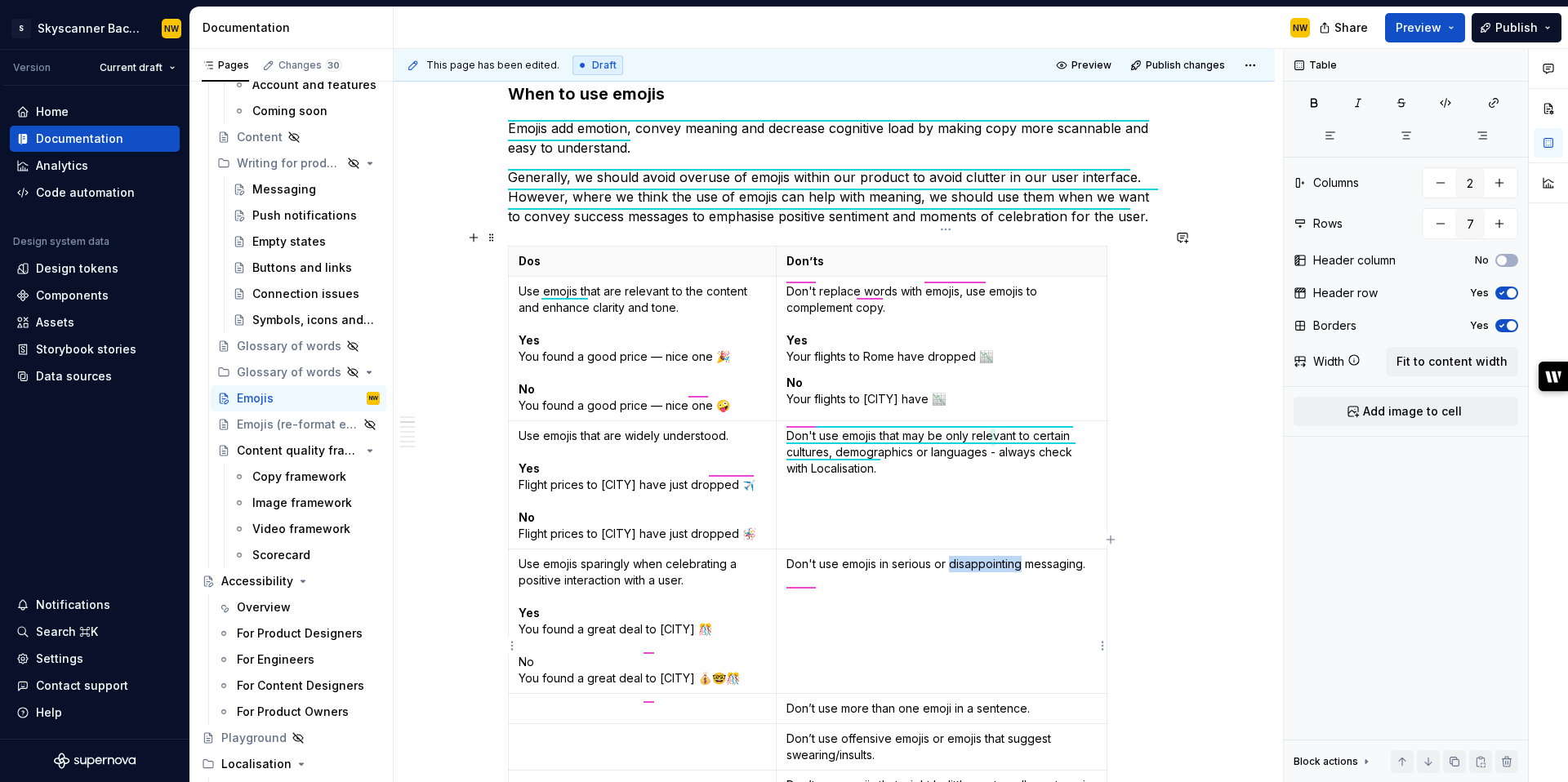 click on "Don't use emojis in serious or disappointing messaging." at bounding box center [941, 564] 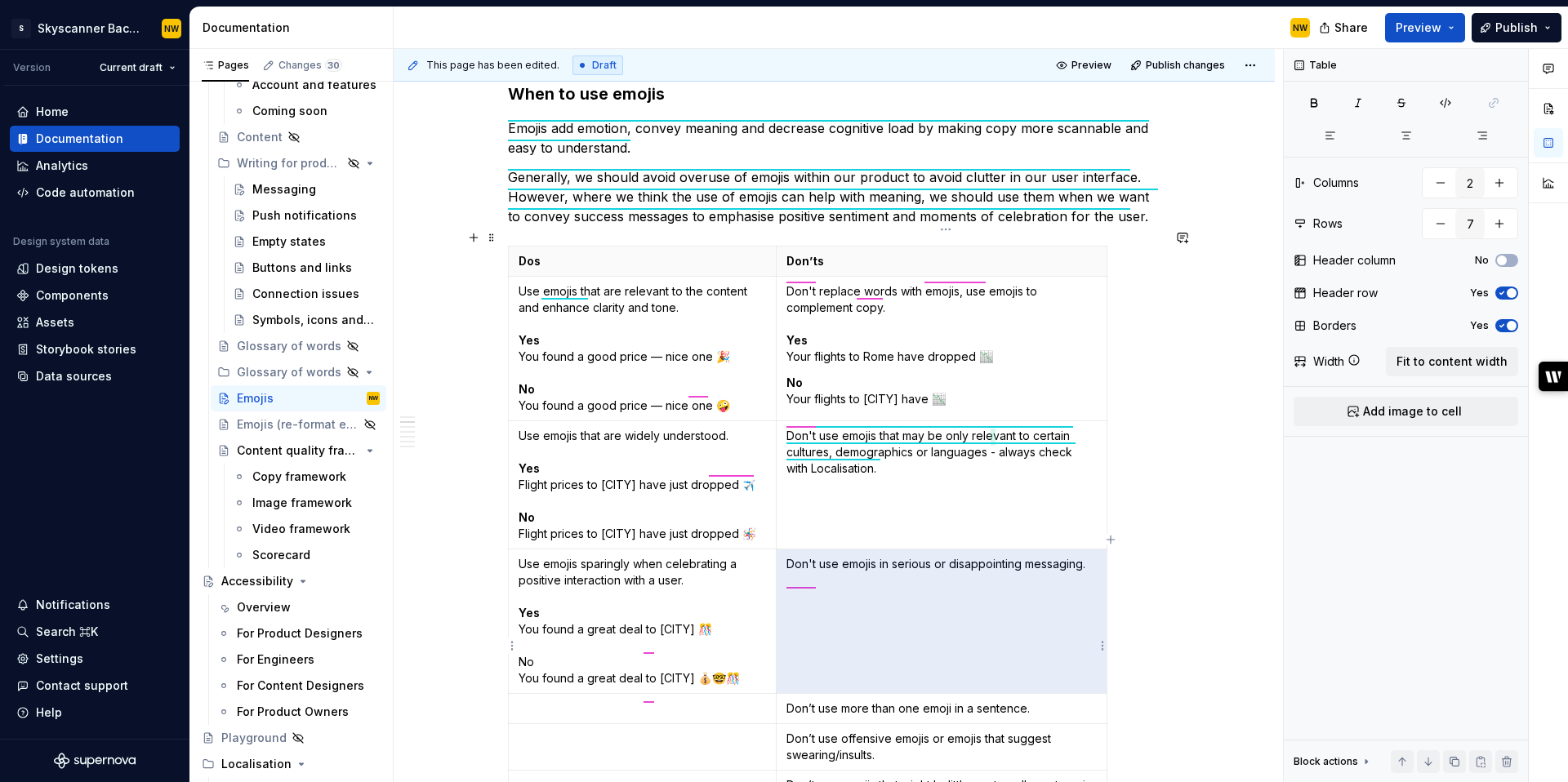 click on "Don't use emojis in serious or disappointing messaging." at bounding box center [941, 564] 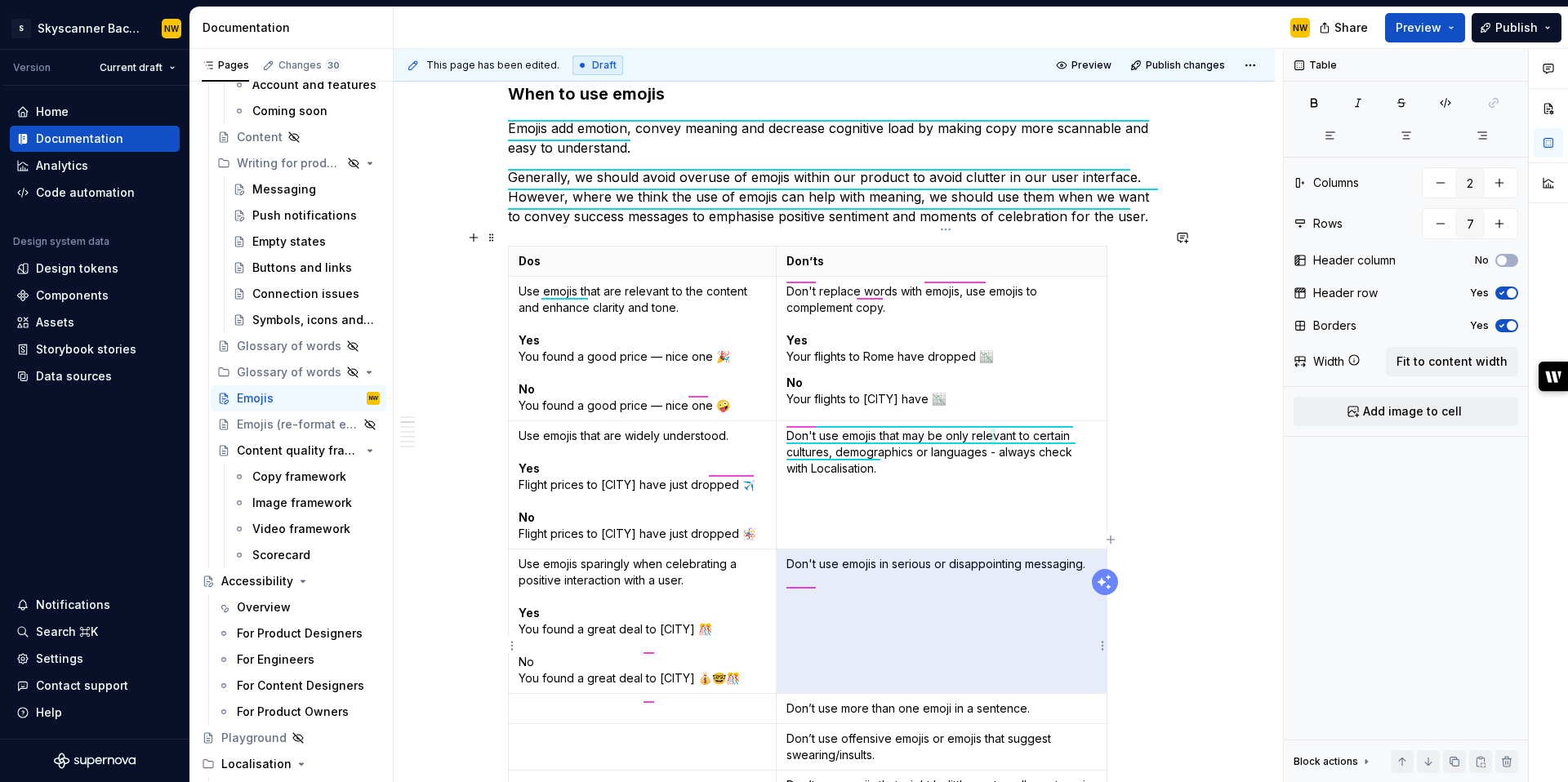 click on "Don't use emojis in serious or disappointing messaging." at bounding box center [941, 564] 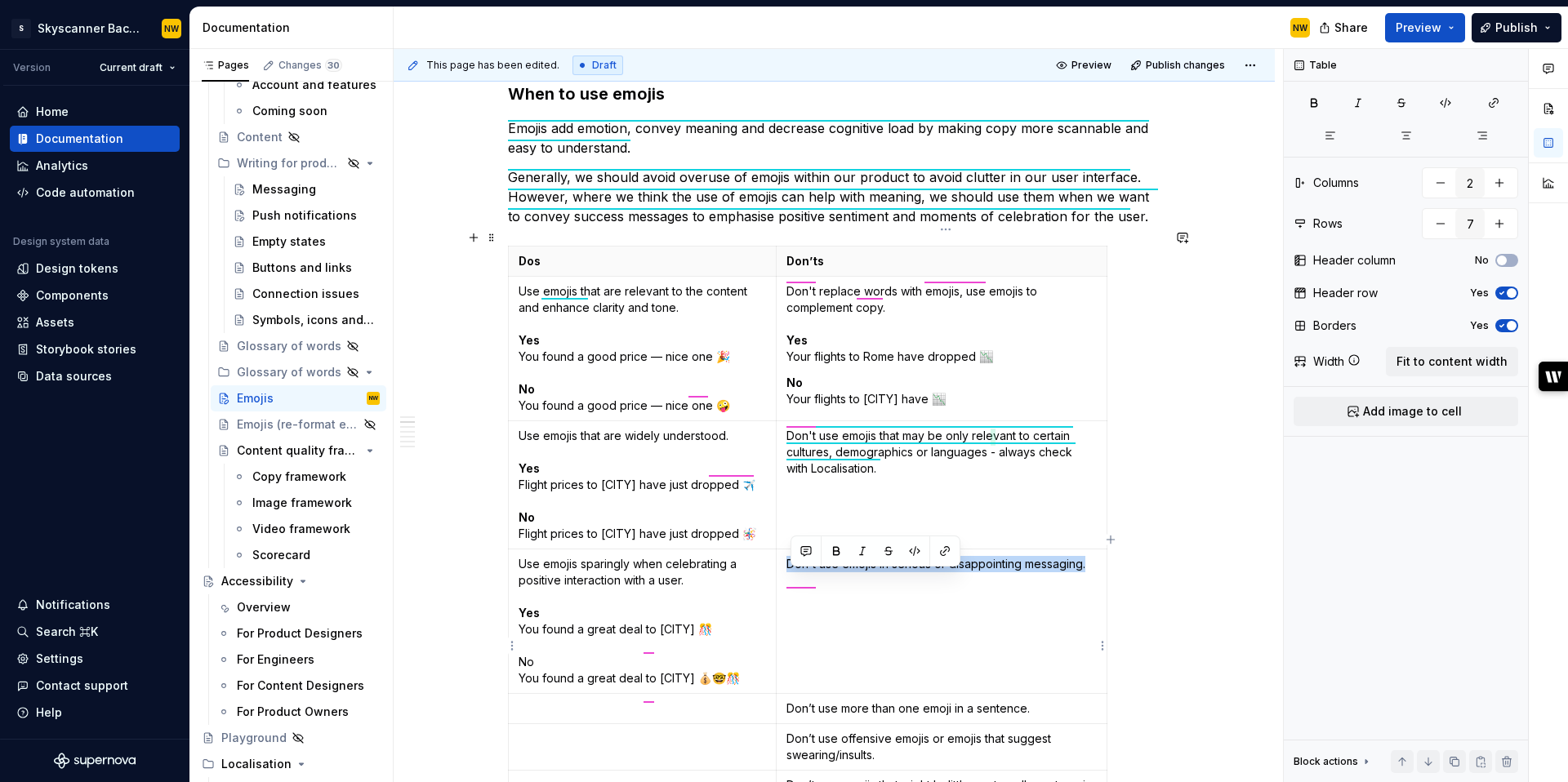 drag, startPoint x: 1094, startPoint y: 583, endPoint x: 791, endPoint y: 582, distance: 303.00165 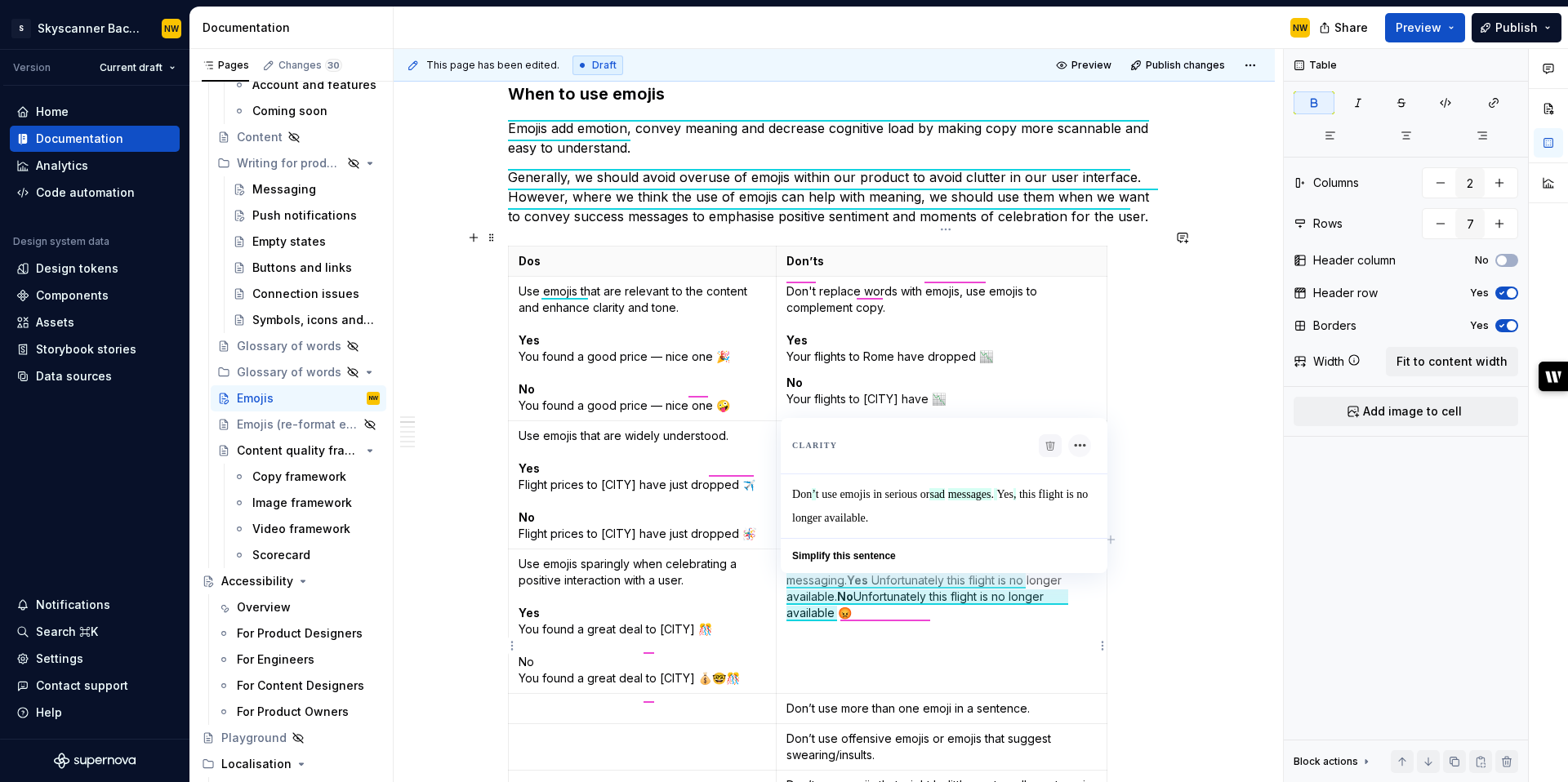 click on "Yes" at bounding box center [858, 580] 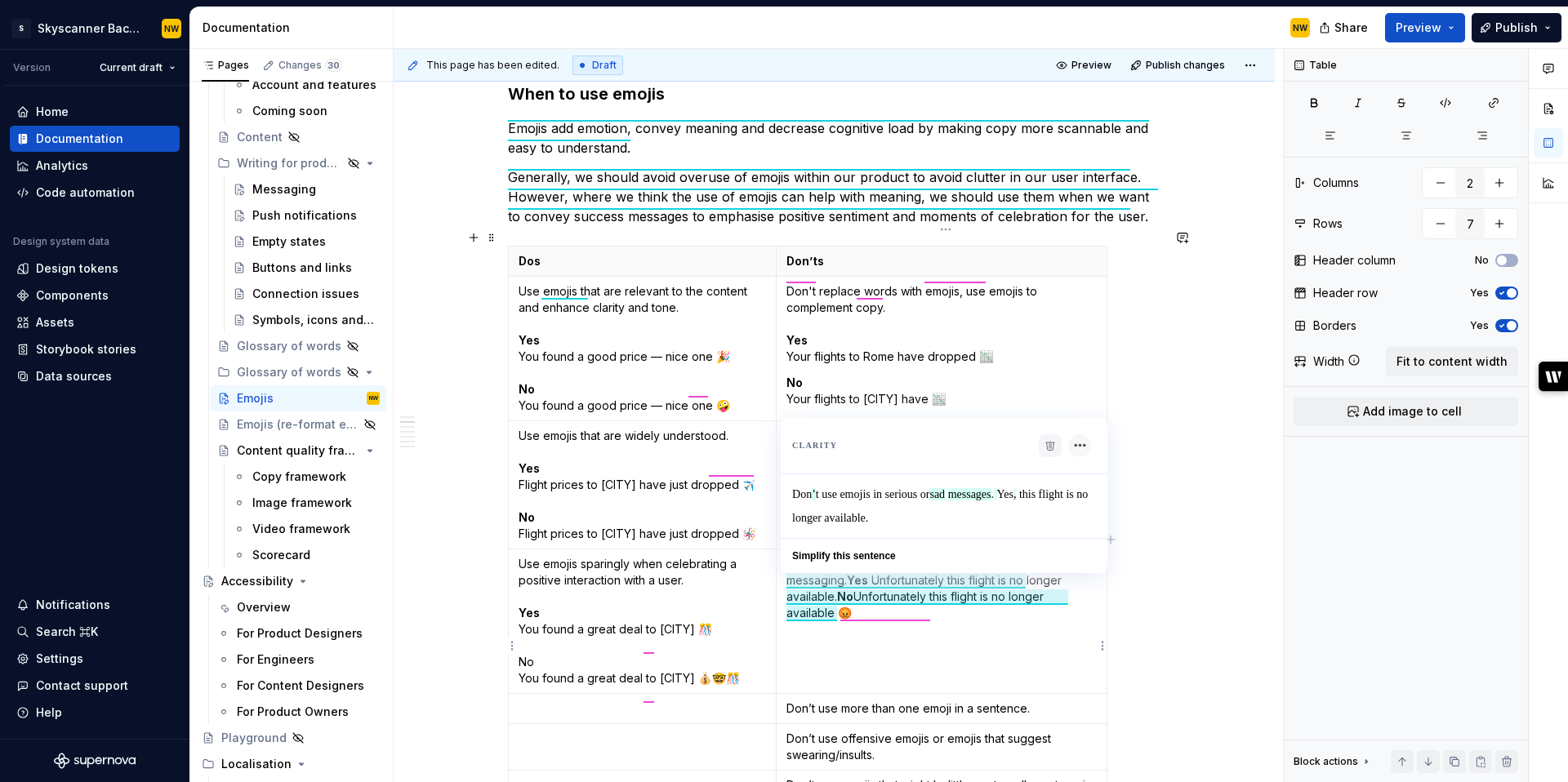 click on "Yes" at bounding box center [858, 580] 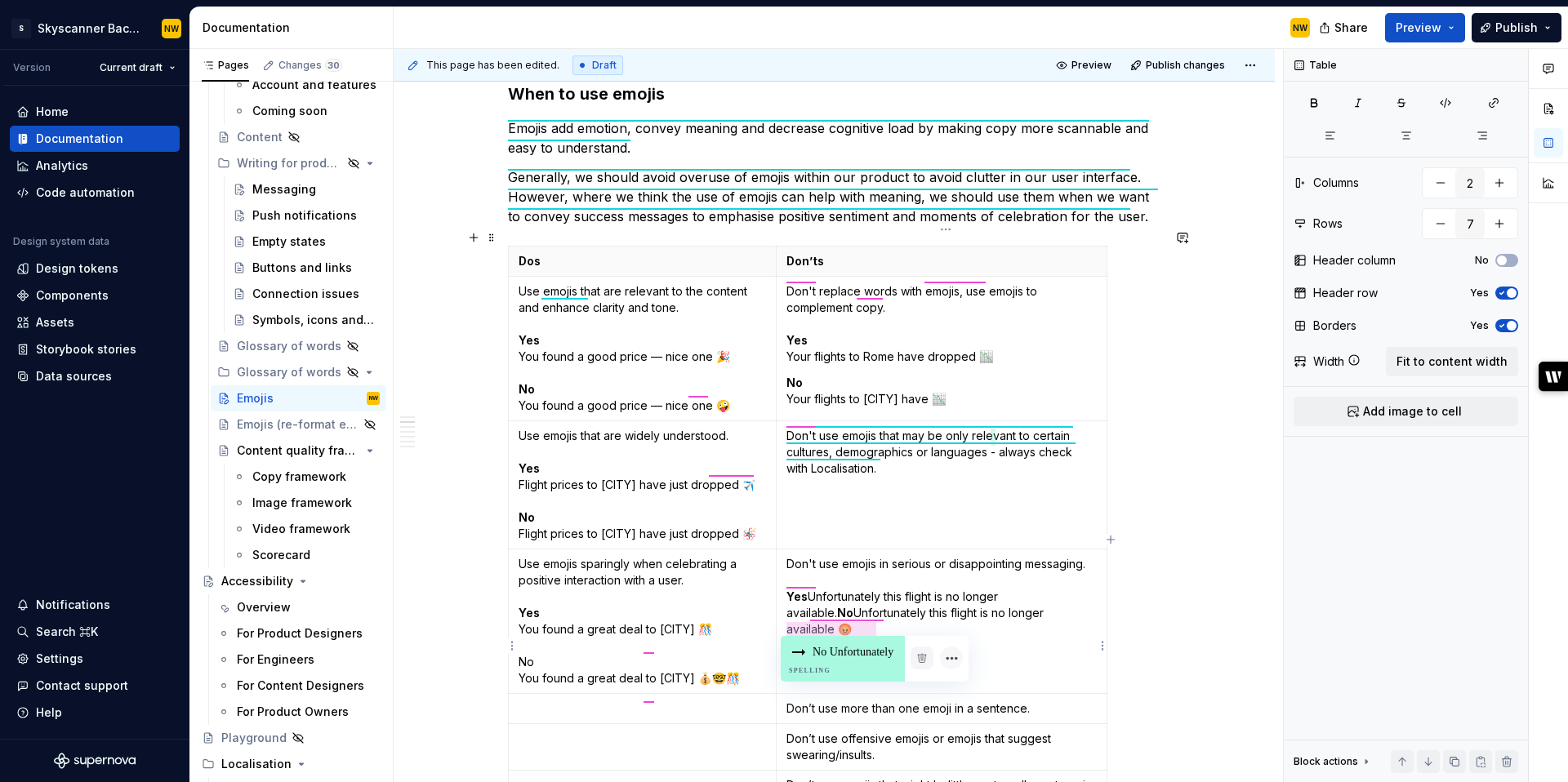 click on "No Unfortunately this flight is no longer available 😡" at bounding box center [941, 597] 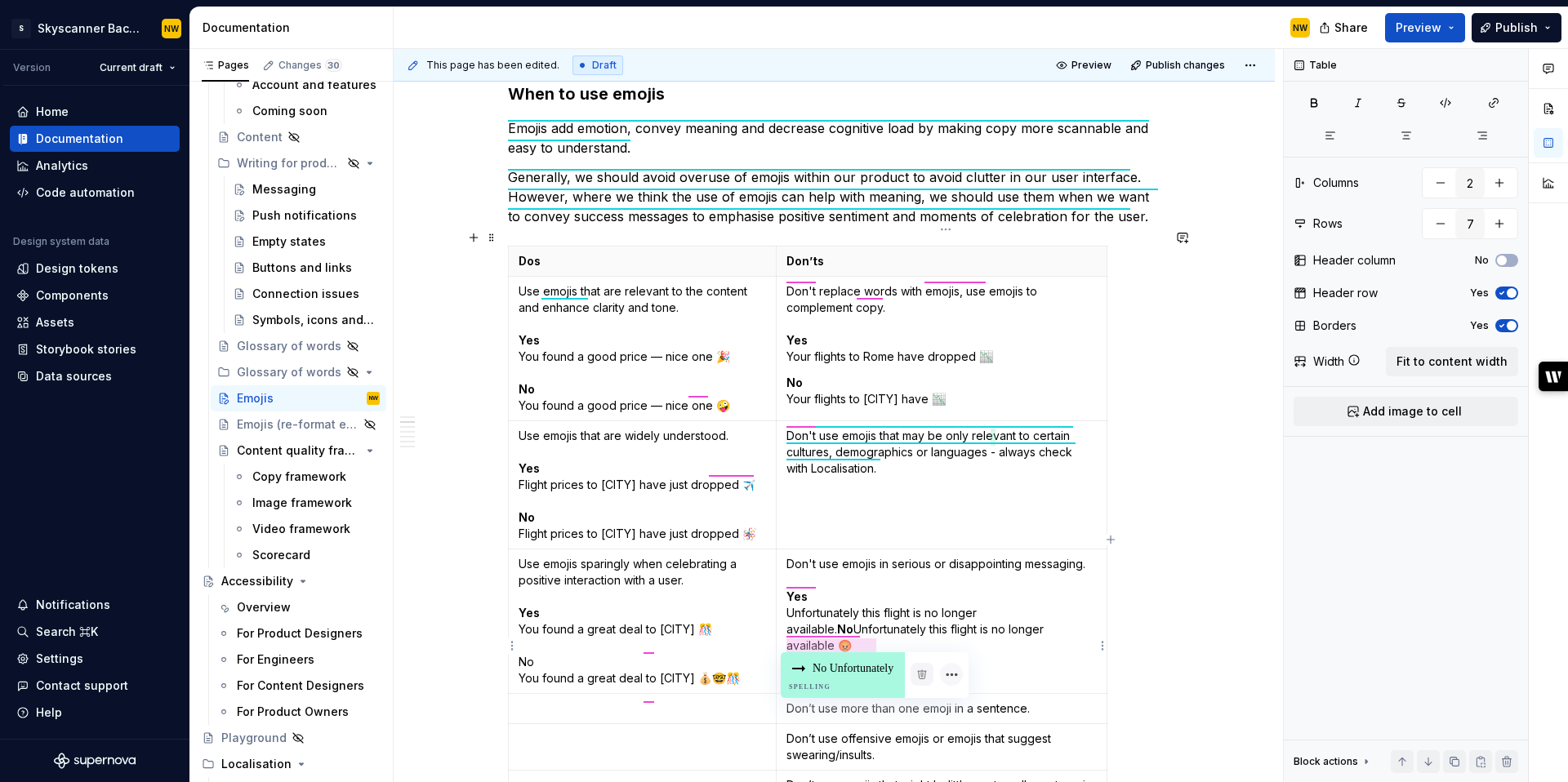 click on "No" at bounding box center [845, 629] 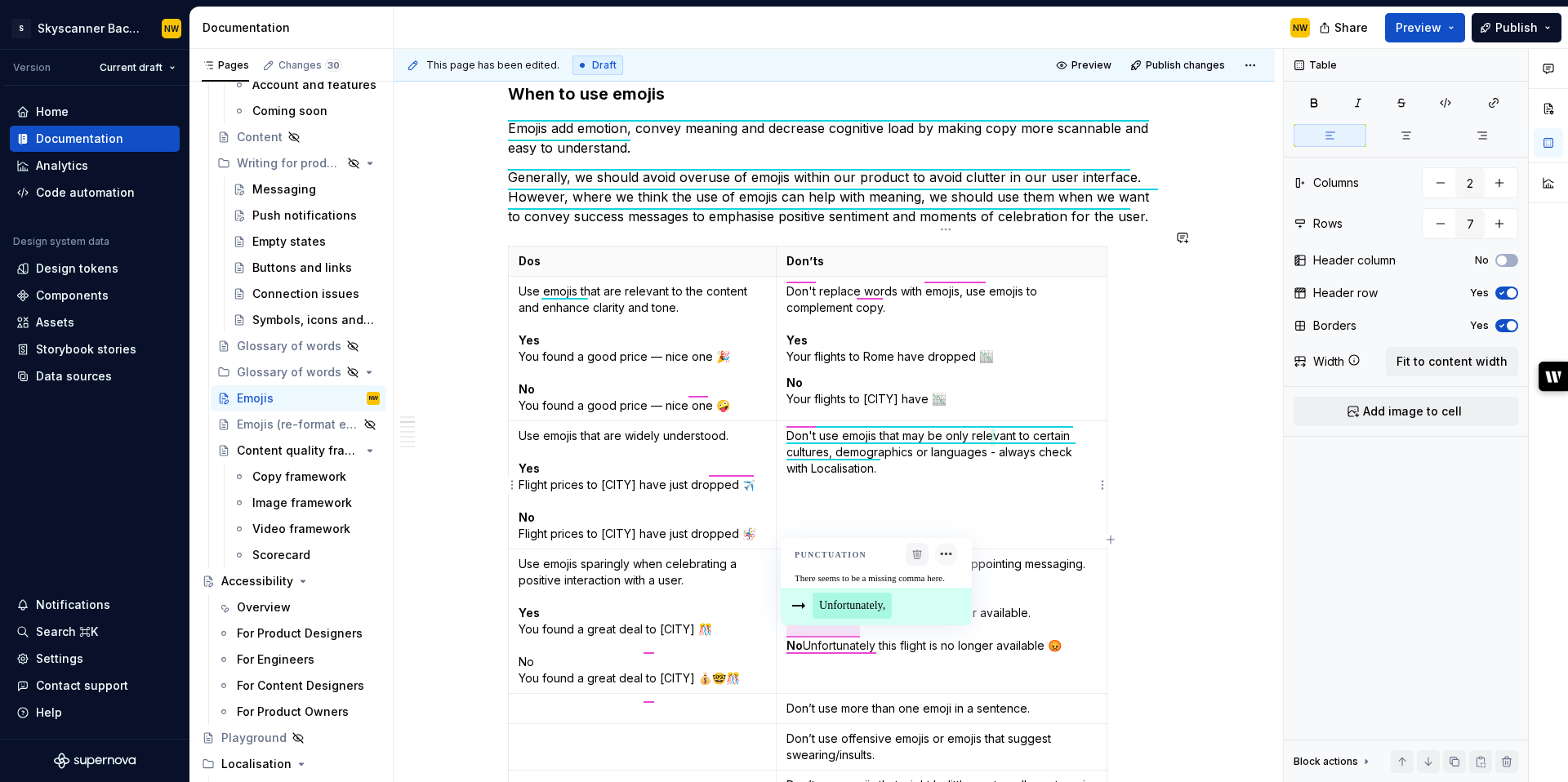 click on "Don't use emojis that may be only relevant to certain cultures, demographics or languages - always check with Localisation." at bounding box center (942, 484) 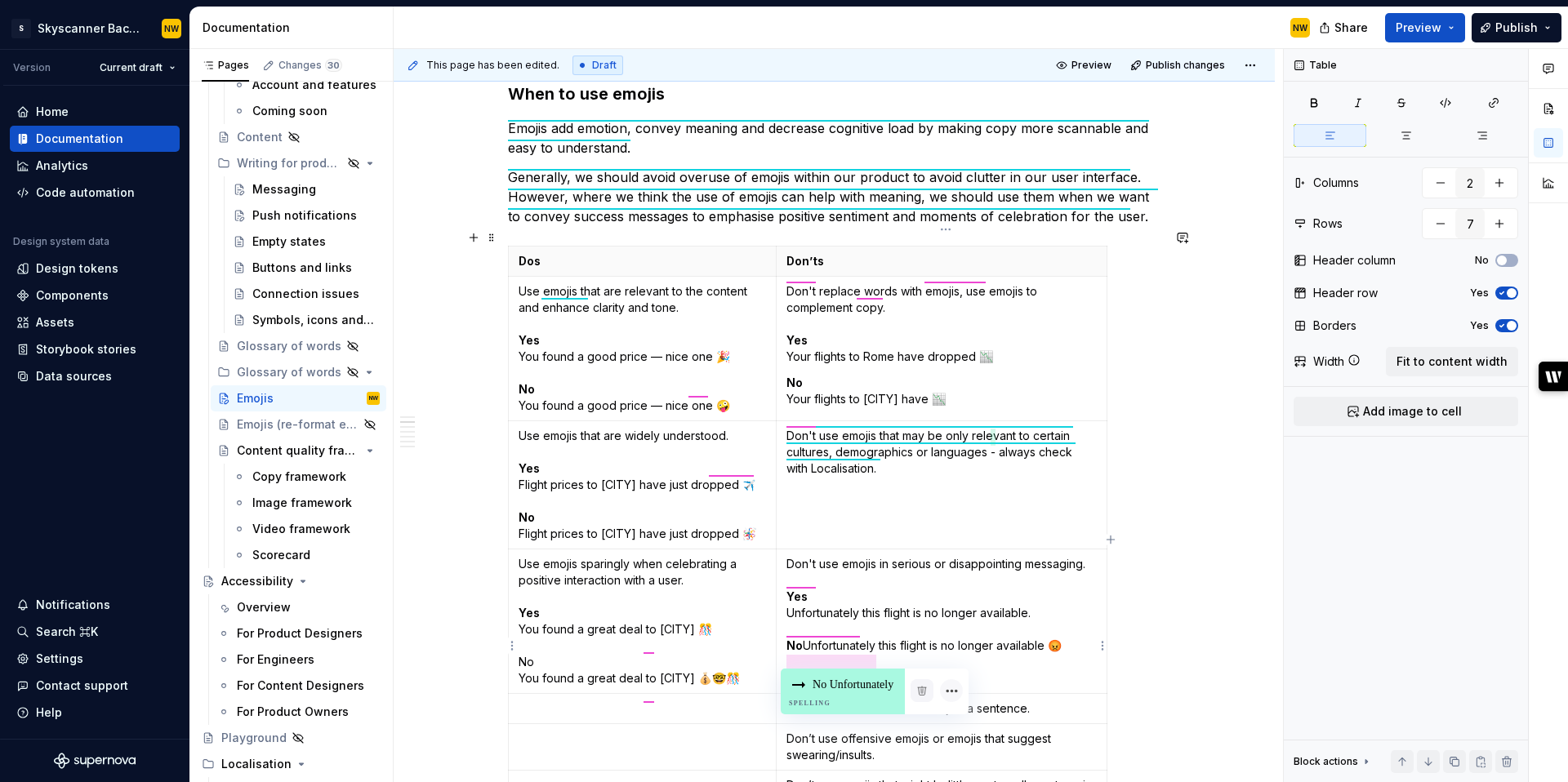click on "No Unfortunately this flight is no longer available 😡" at bounding box center [941, 605] 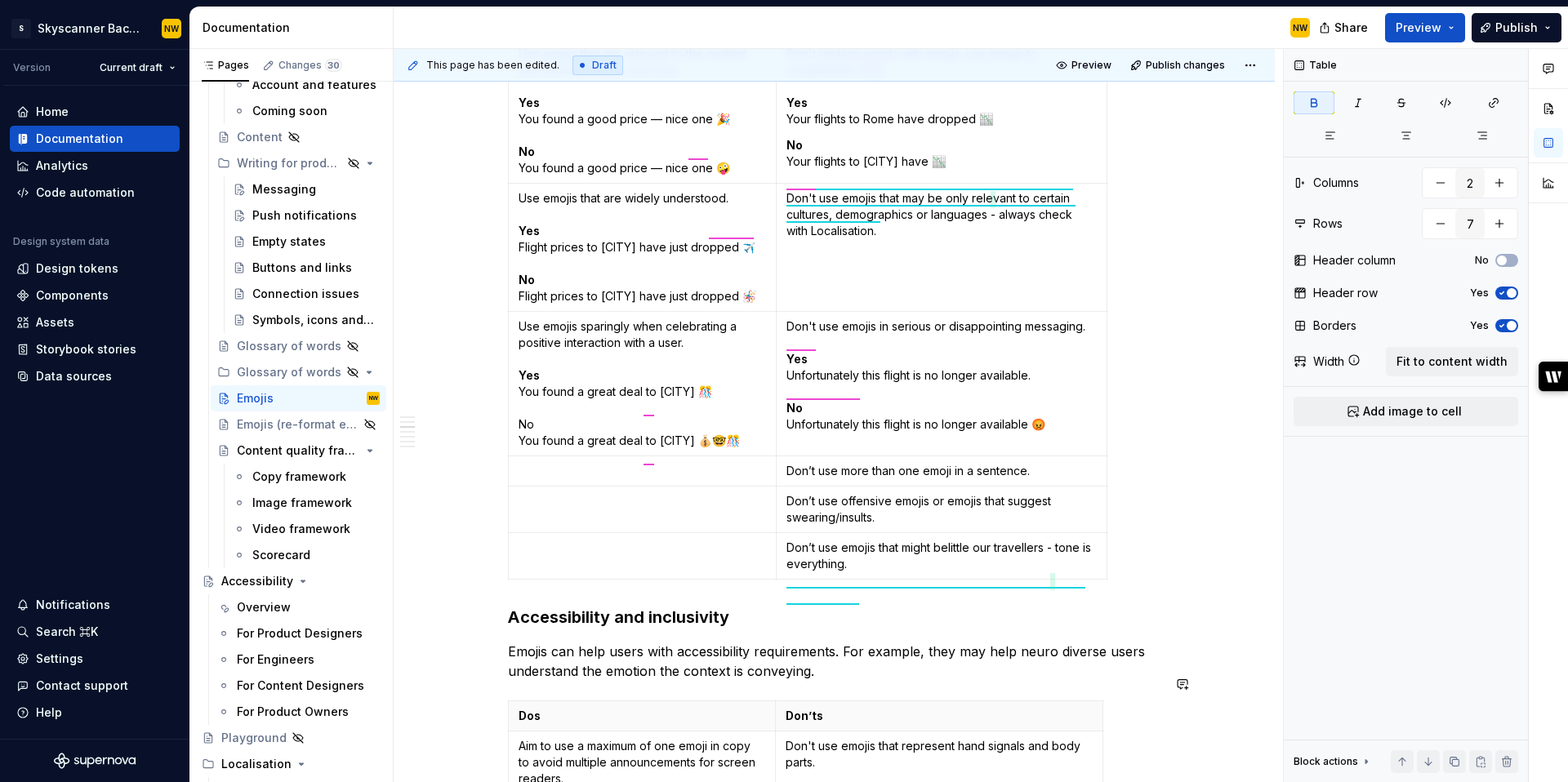 scroll, scrollTop: 1326, scrollLeft: 0, axis: vertical 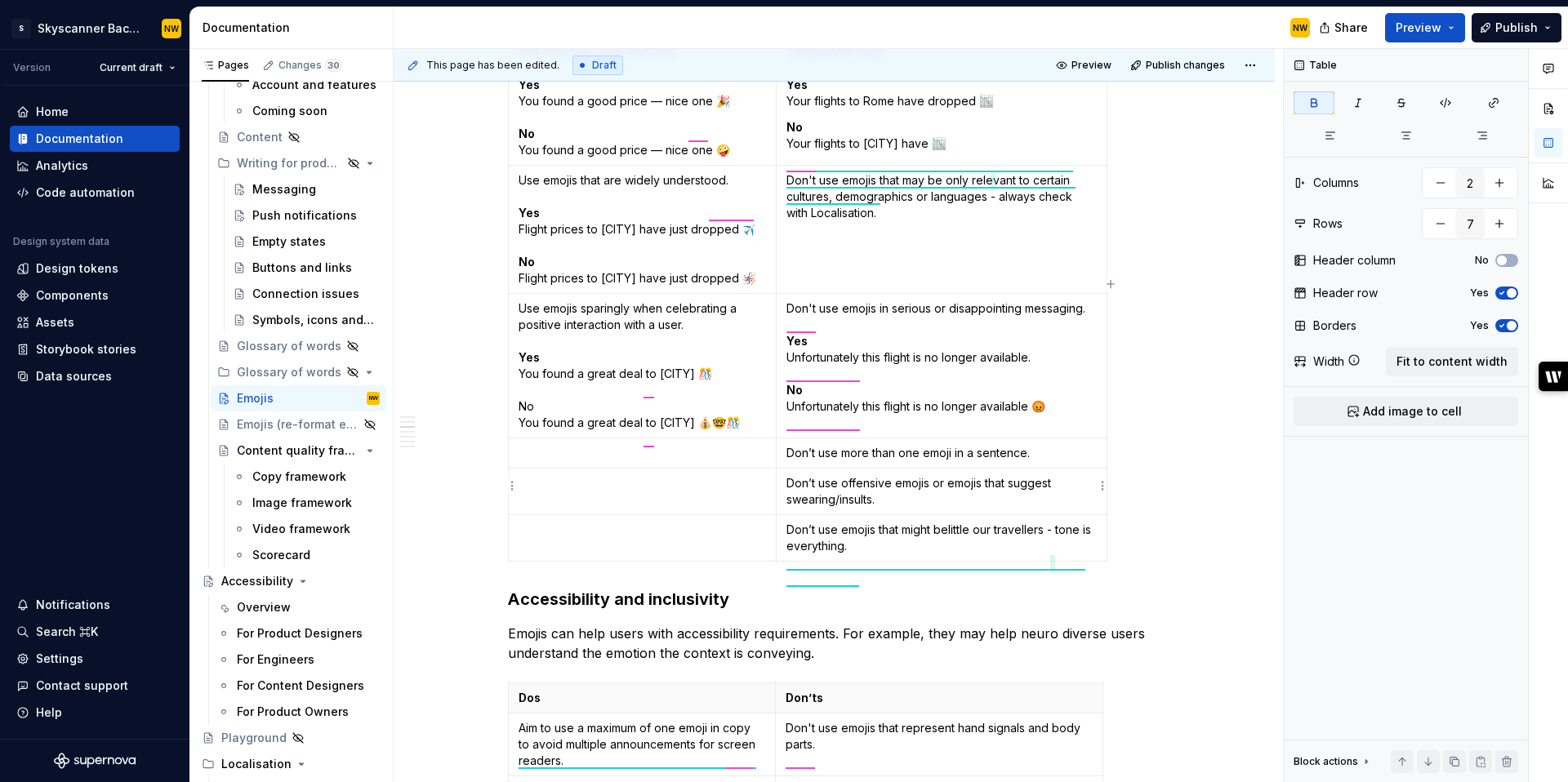 click on "Don’t use more than one emoji in a sentence." at bounding box center (941, 453) 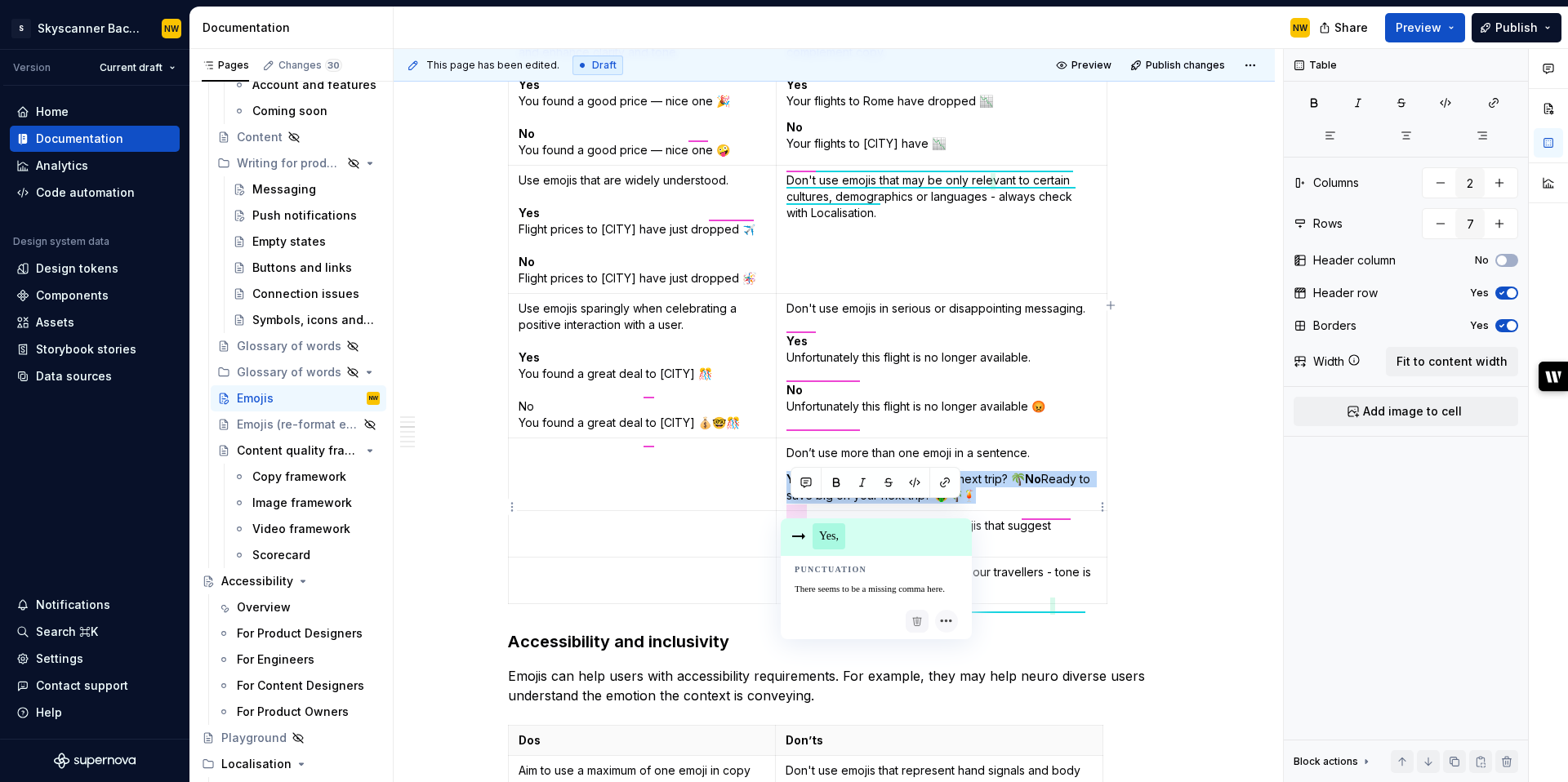 drag, startPoint x: 1008, startPoint y: 526, endPoint x: 786, endPoint y: 504, distance: 223.0874 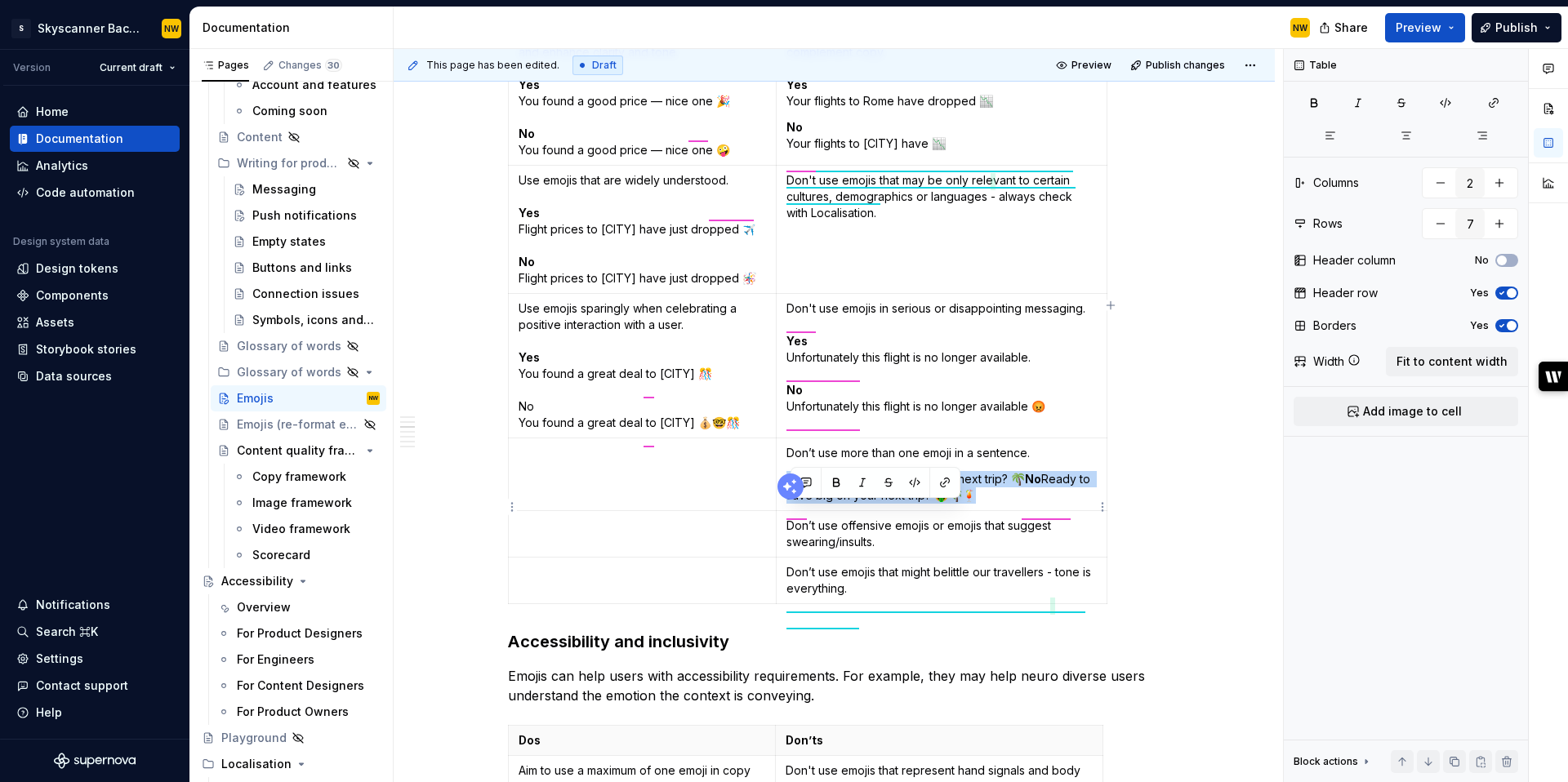 click on "No" at bounding box center (1033, 478) 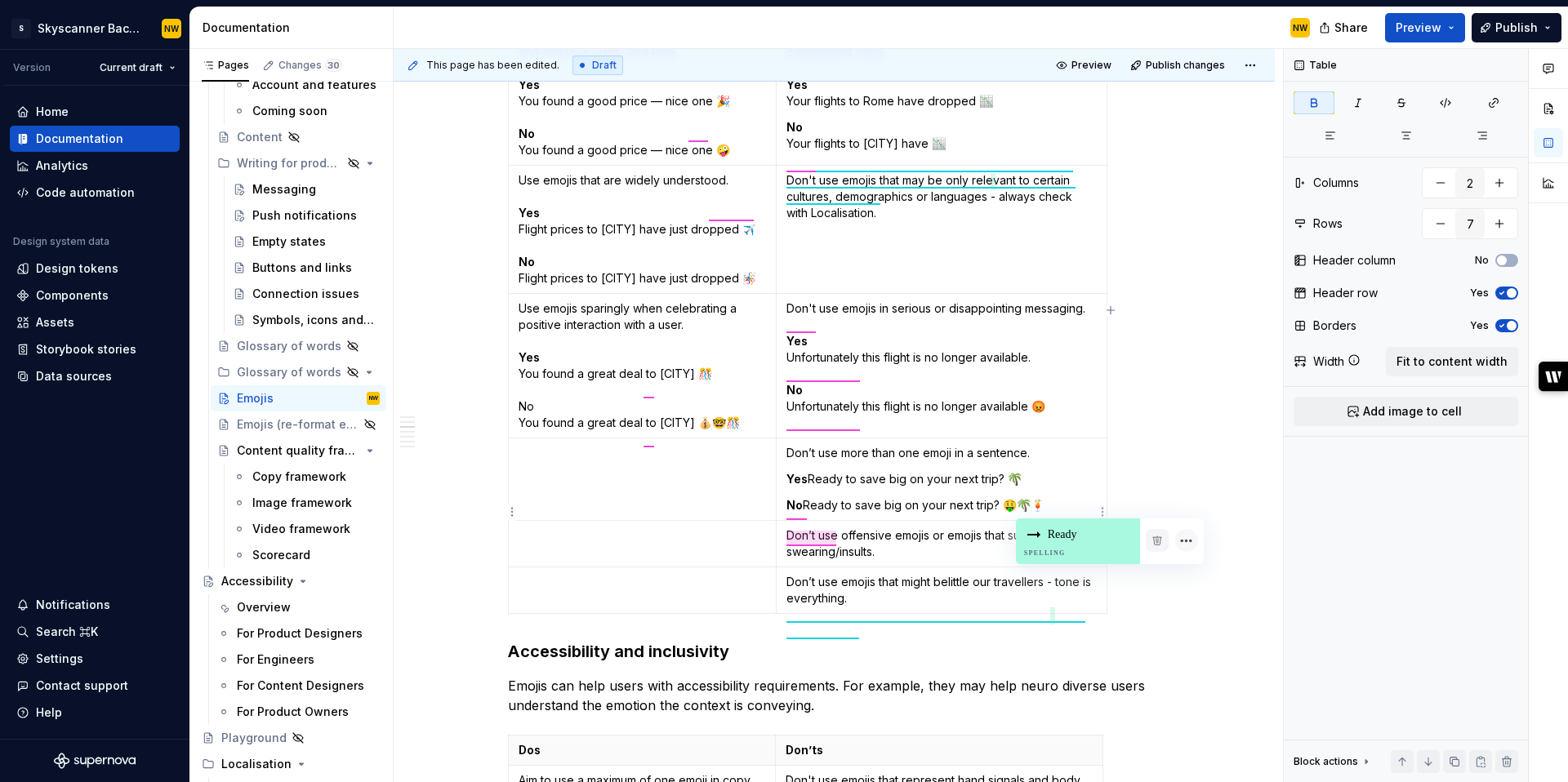 click on "No" at bounding box center [795, 504] 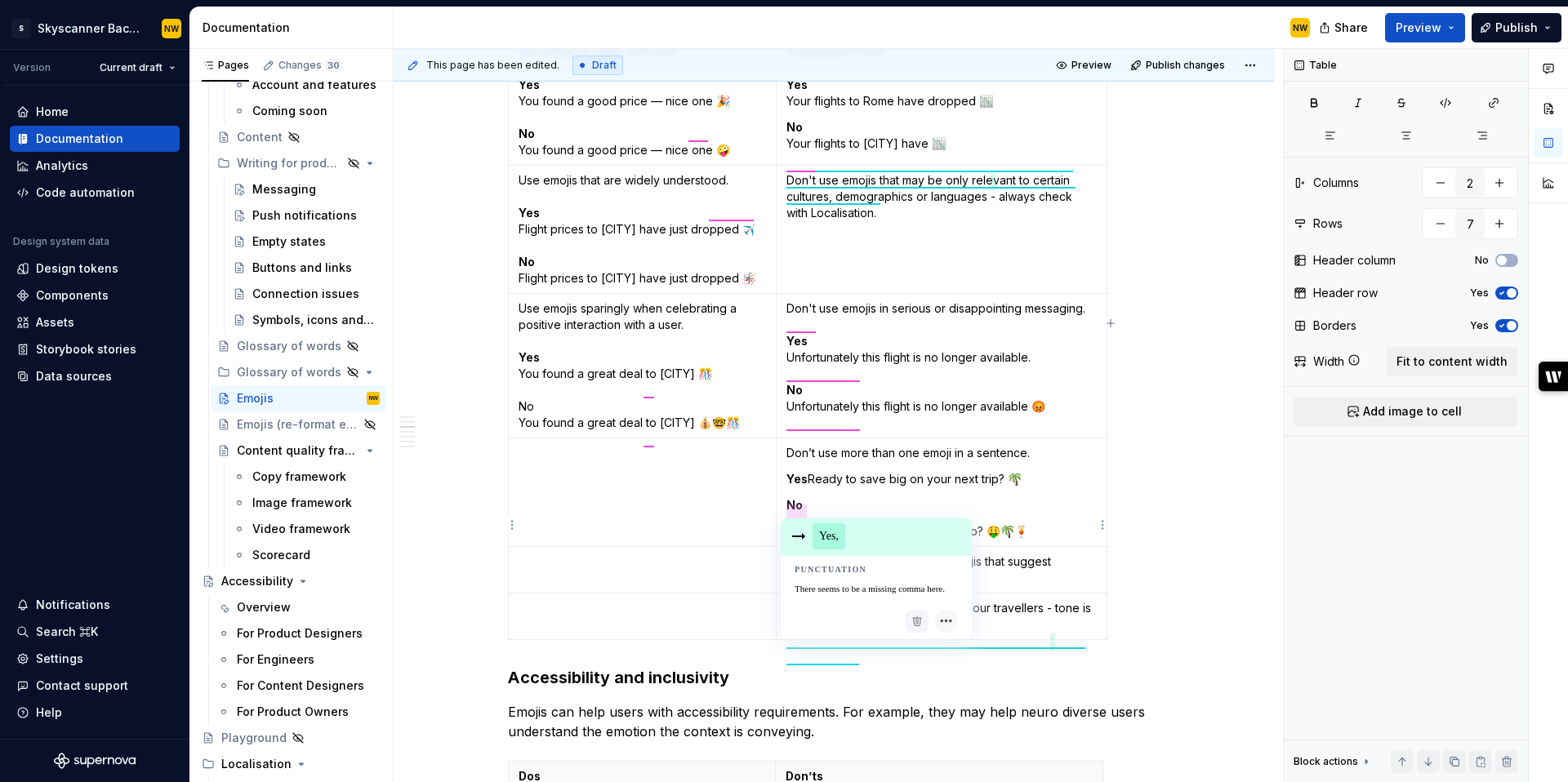 click on "Yes  Ready to save big on your next trip? 🌴" at bounding box center [941, 479] 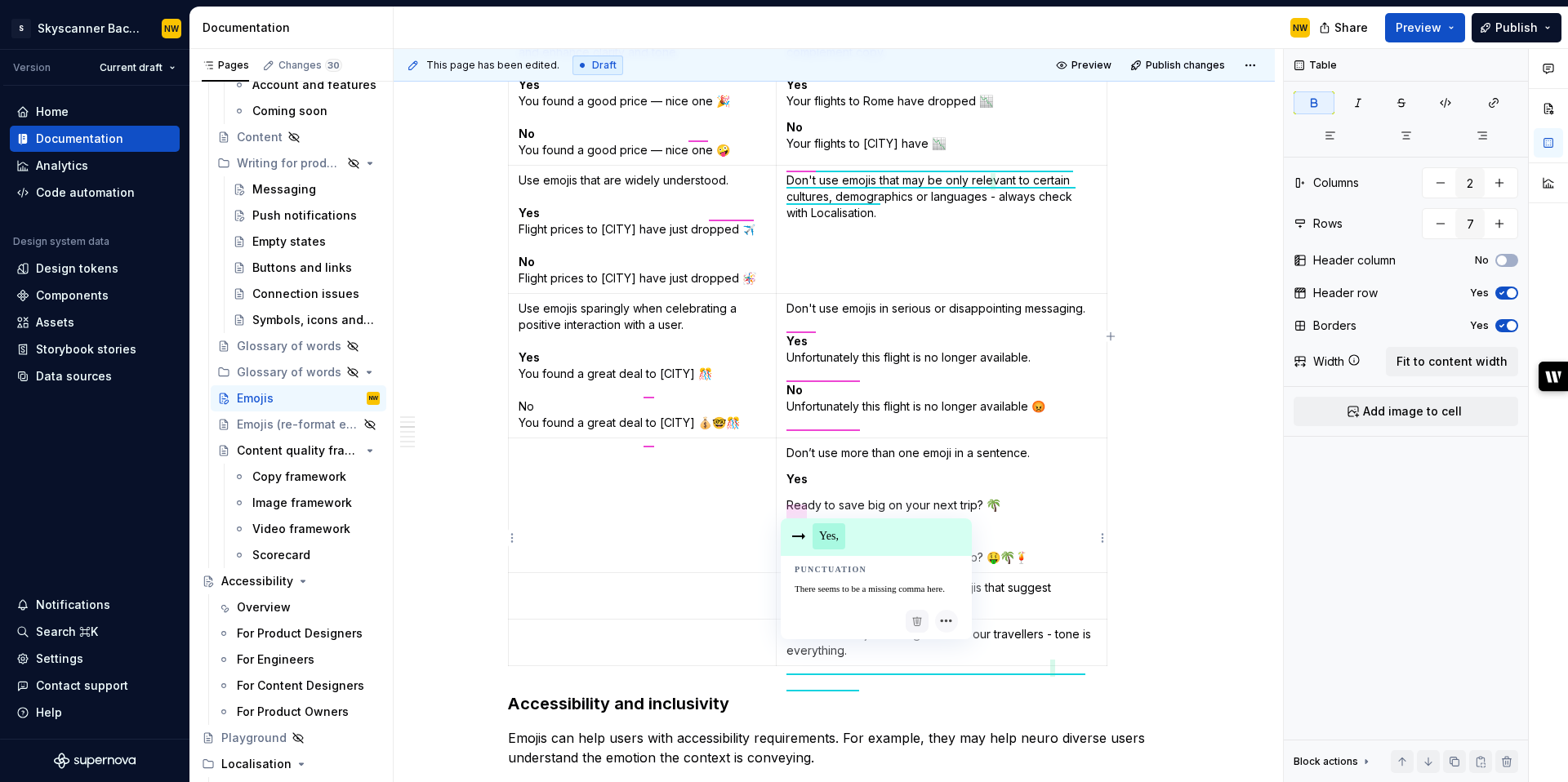 click on "No Ready to save big on your next trip? 🤑🌴🍹" at bounding box center (942, 504) 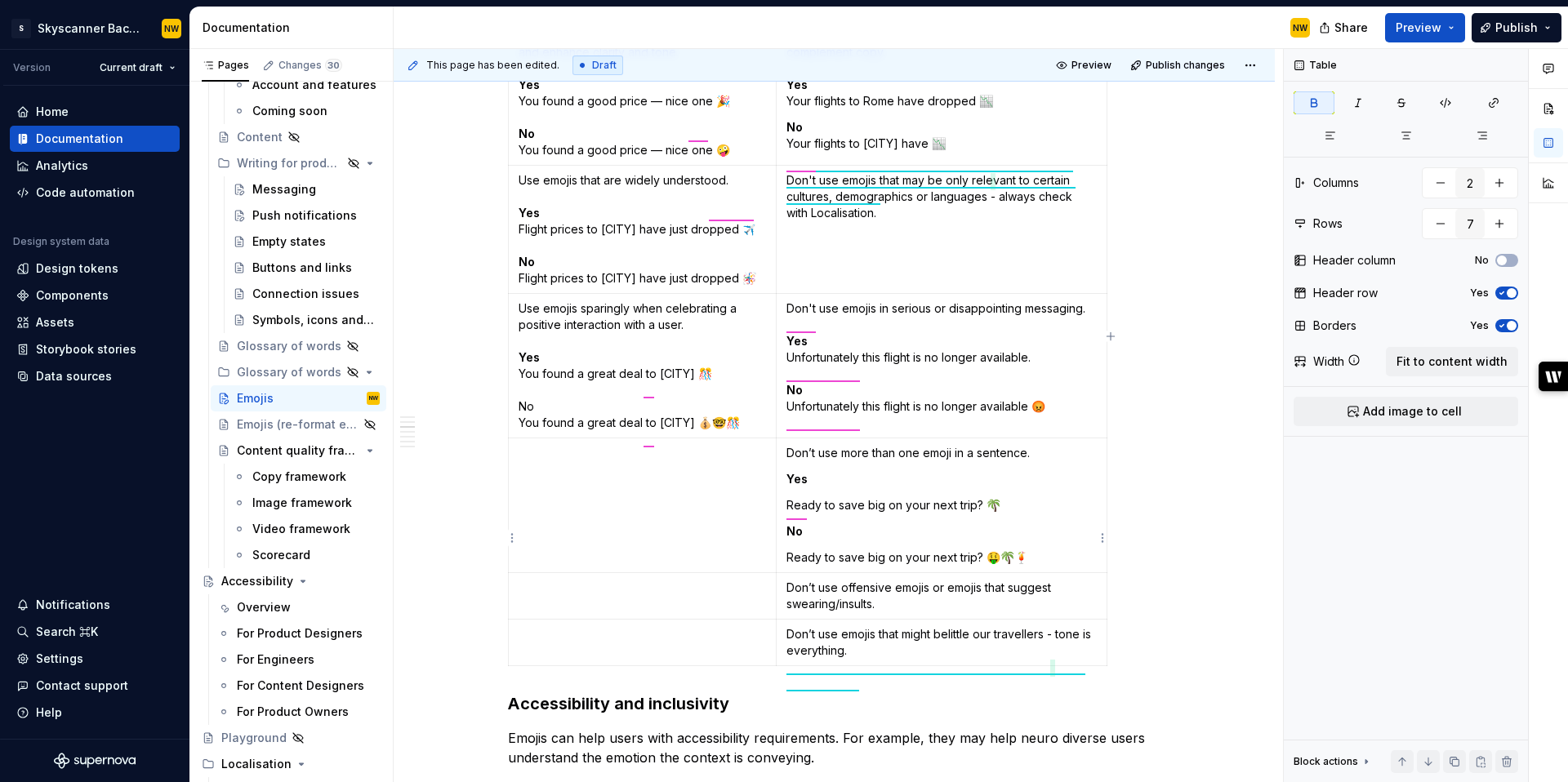 click on "Ready to save big on your next trip? 🌴" at bounding box center (941, 505) 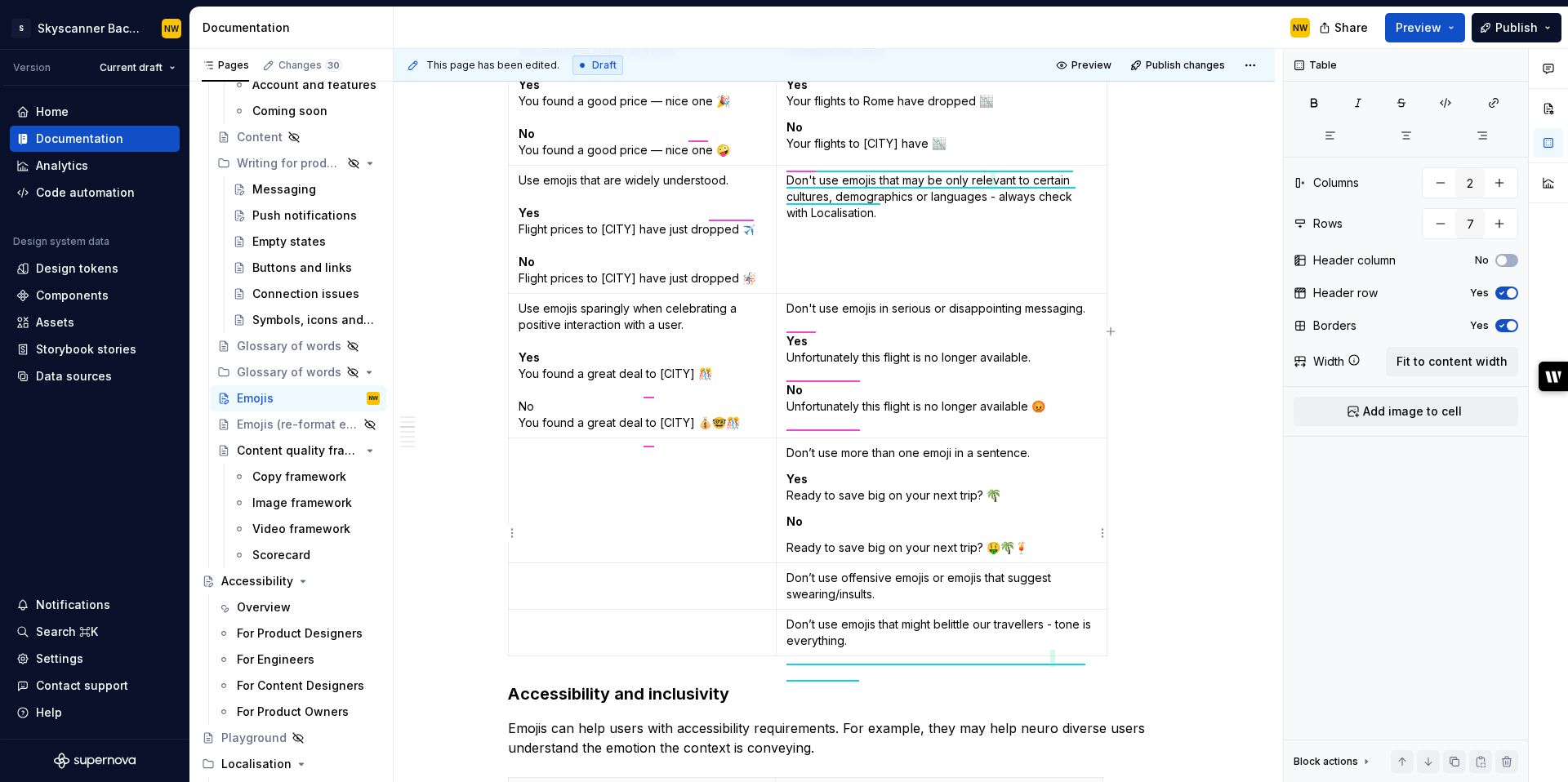 click on "Ready to save big on your next trip? 🤑🌴🍹" at bounding box center [941, 548] 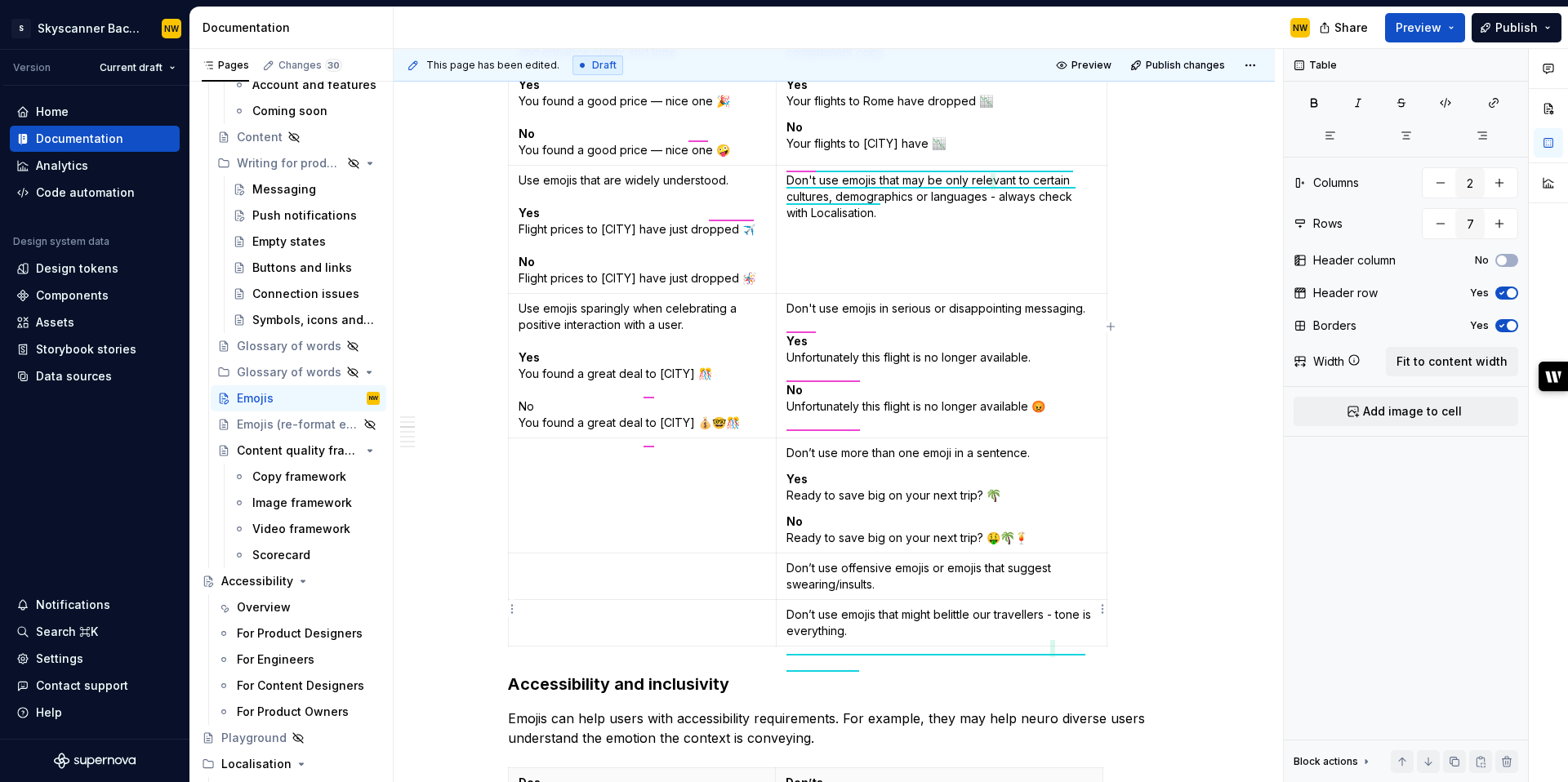 click on "Don’t use offensive emojis or emojis that suggest swearing/insults." at bounding box center (941, 576) 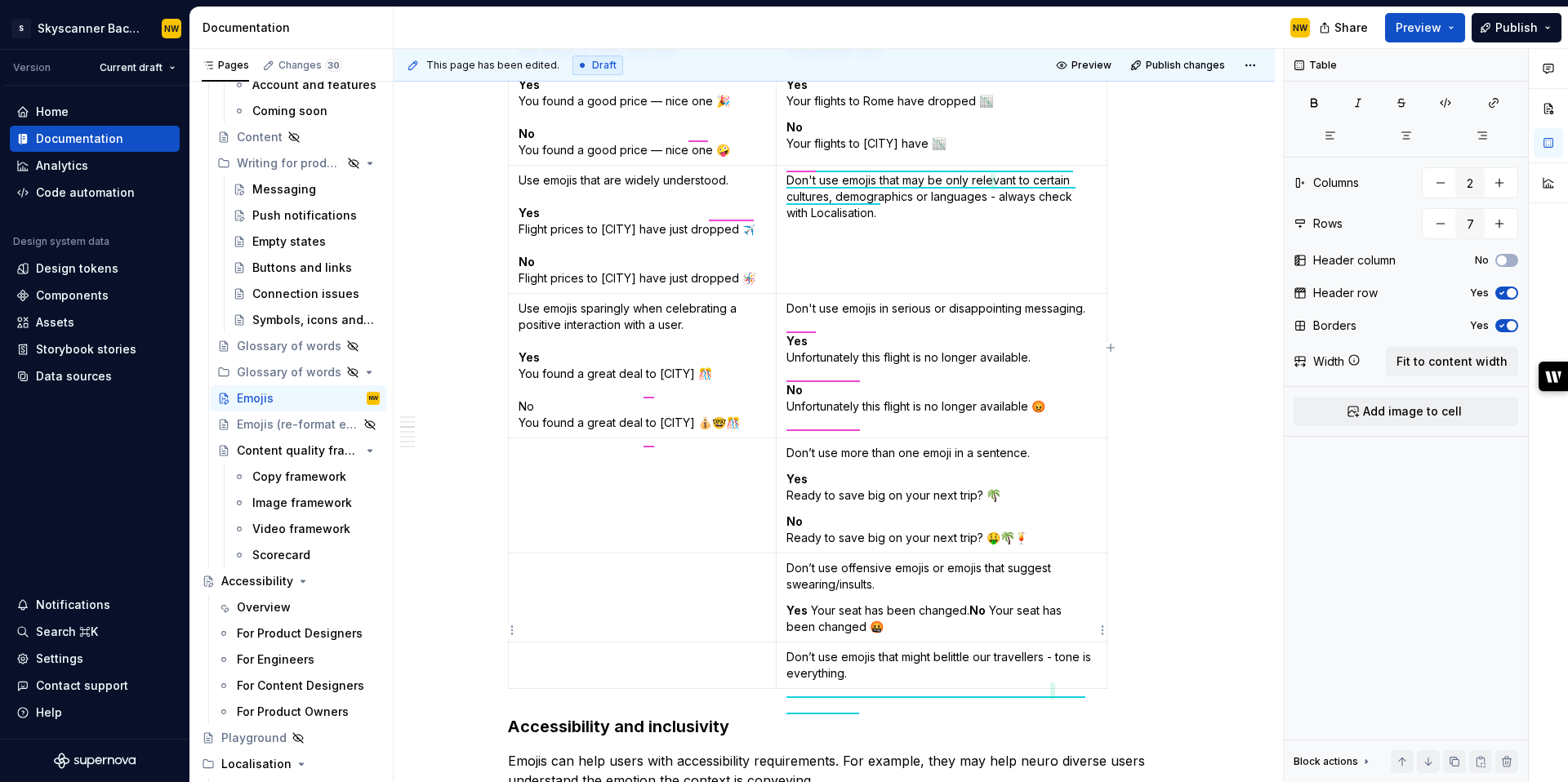 click on "No" at bounding box center (978, 610) 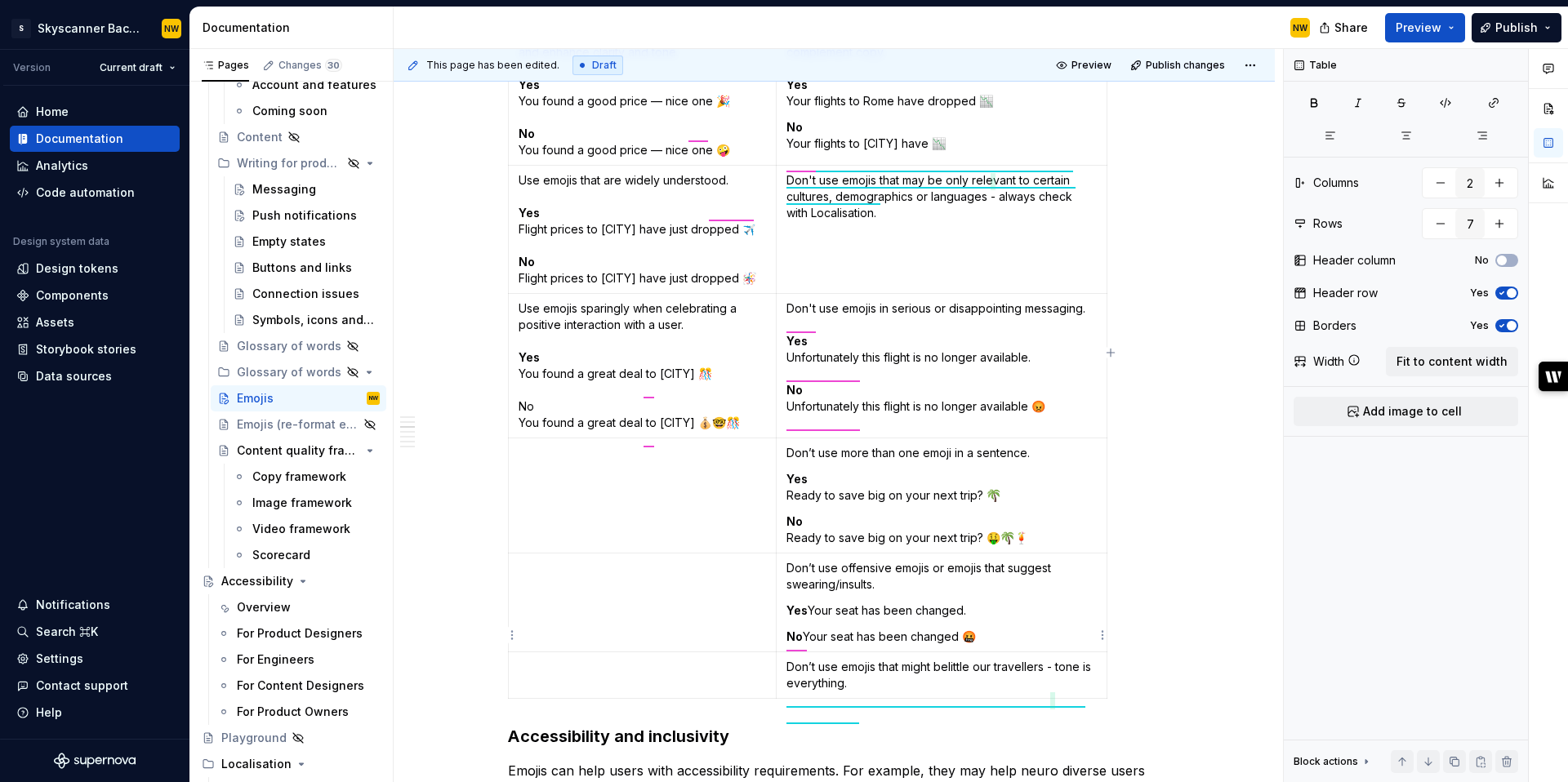 click on "No Your seat has been changed 🤬" at bounding box center (941, 637) 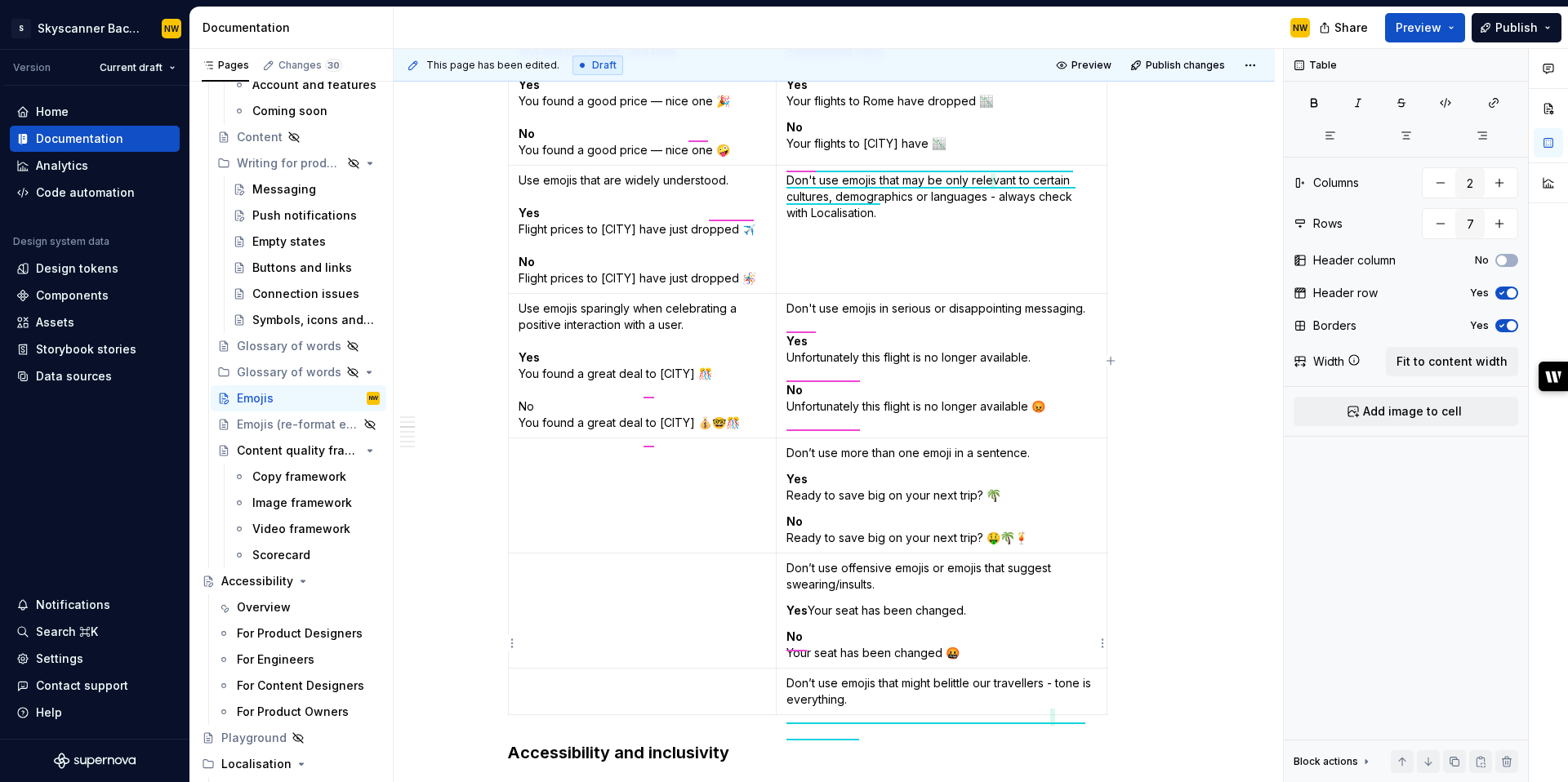click on "Yes  Your seat has been changed." at bounding box center (941, 611) 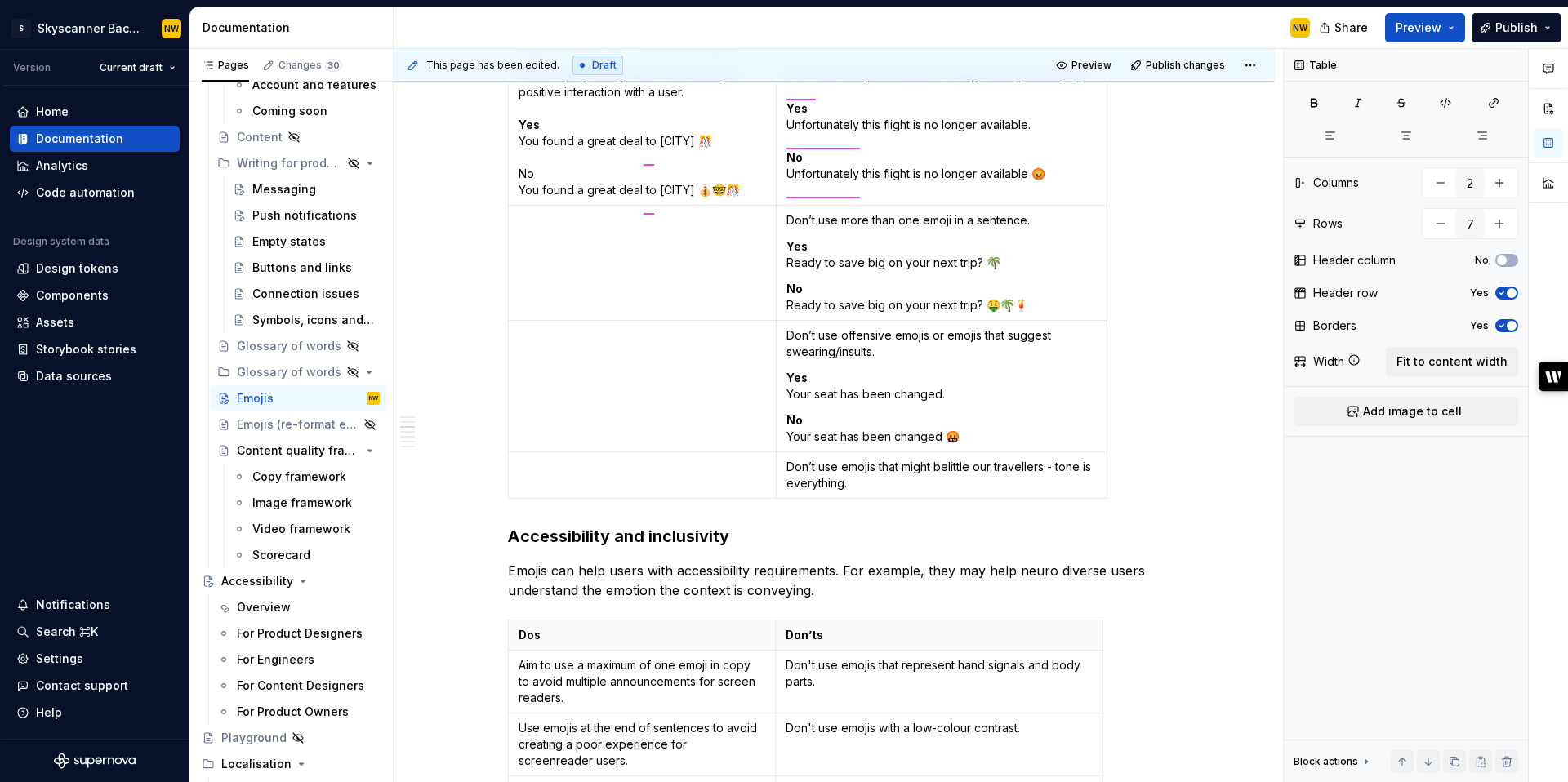scroll, scrollTop: 1575, scrollLeft: 0, axis: vertical 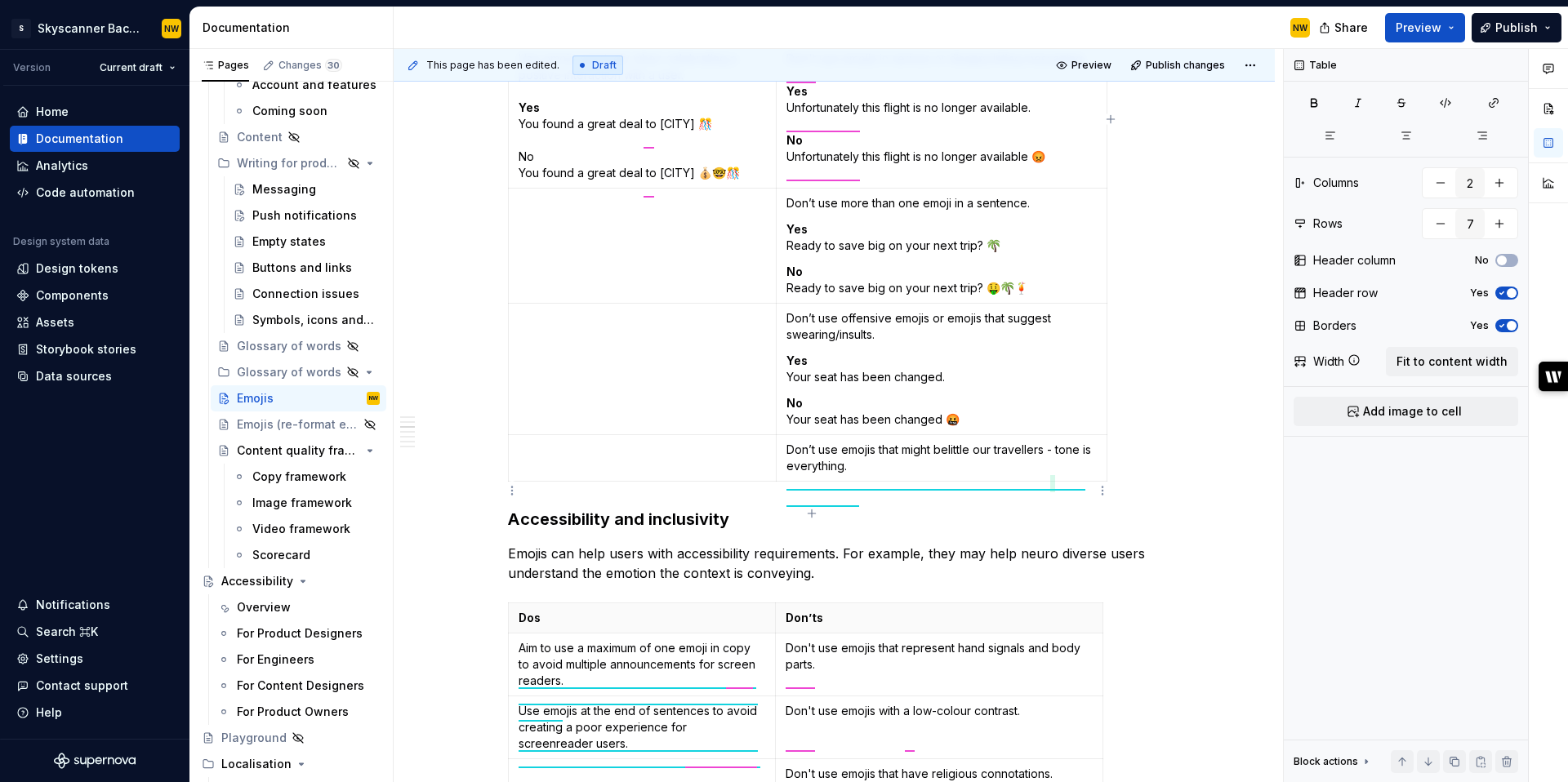 click on "Don’t use emojis that might belittle our travellers - tone is everything." at bounding box center (941, 458) 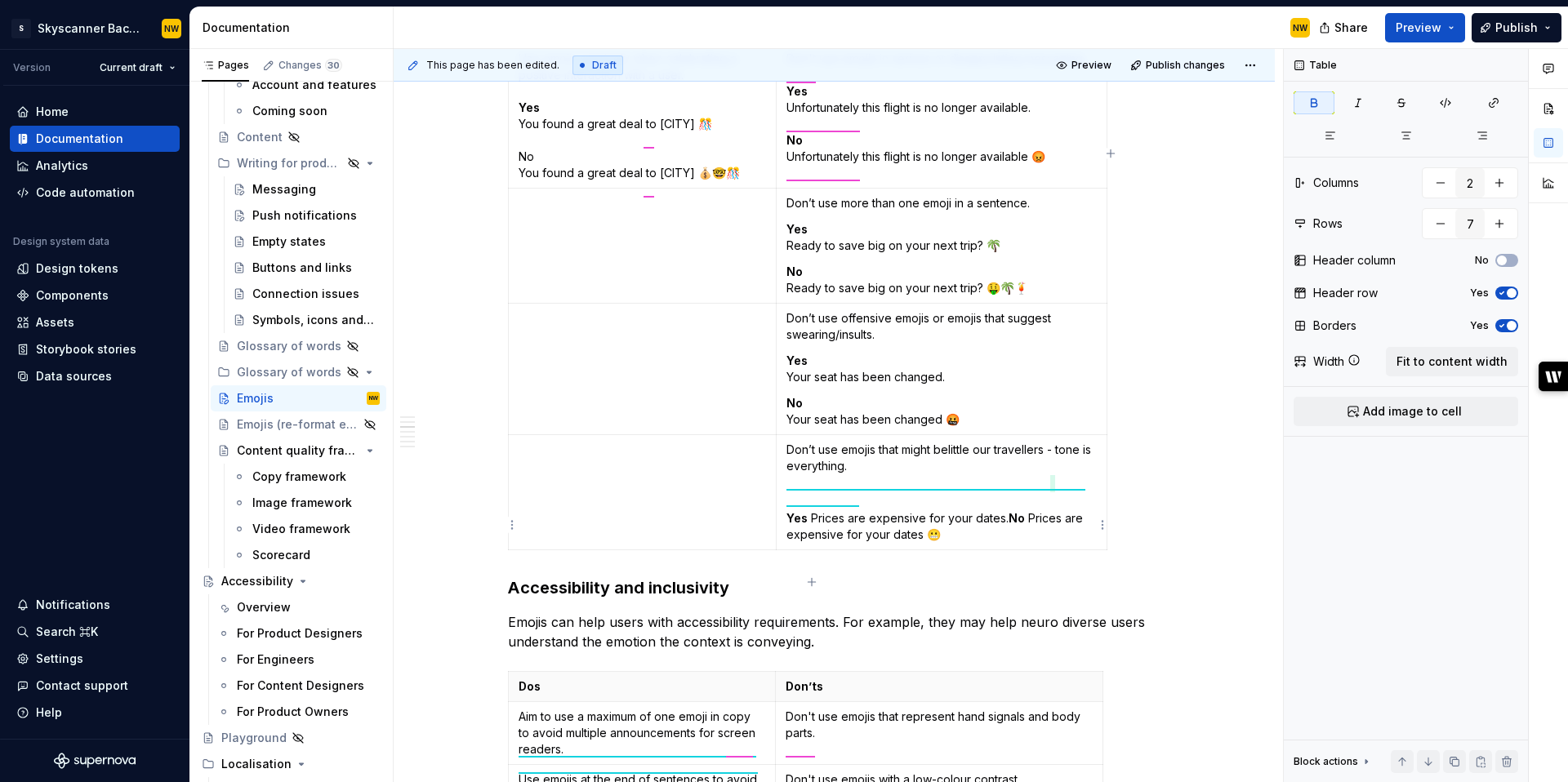 click on "tone is everything. Yes   Prices are expensive for your dates.  No   Prices are expensive for your dates 😬" at bounding box center [942, 491] 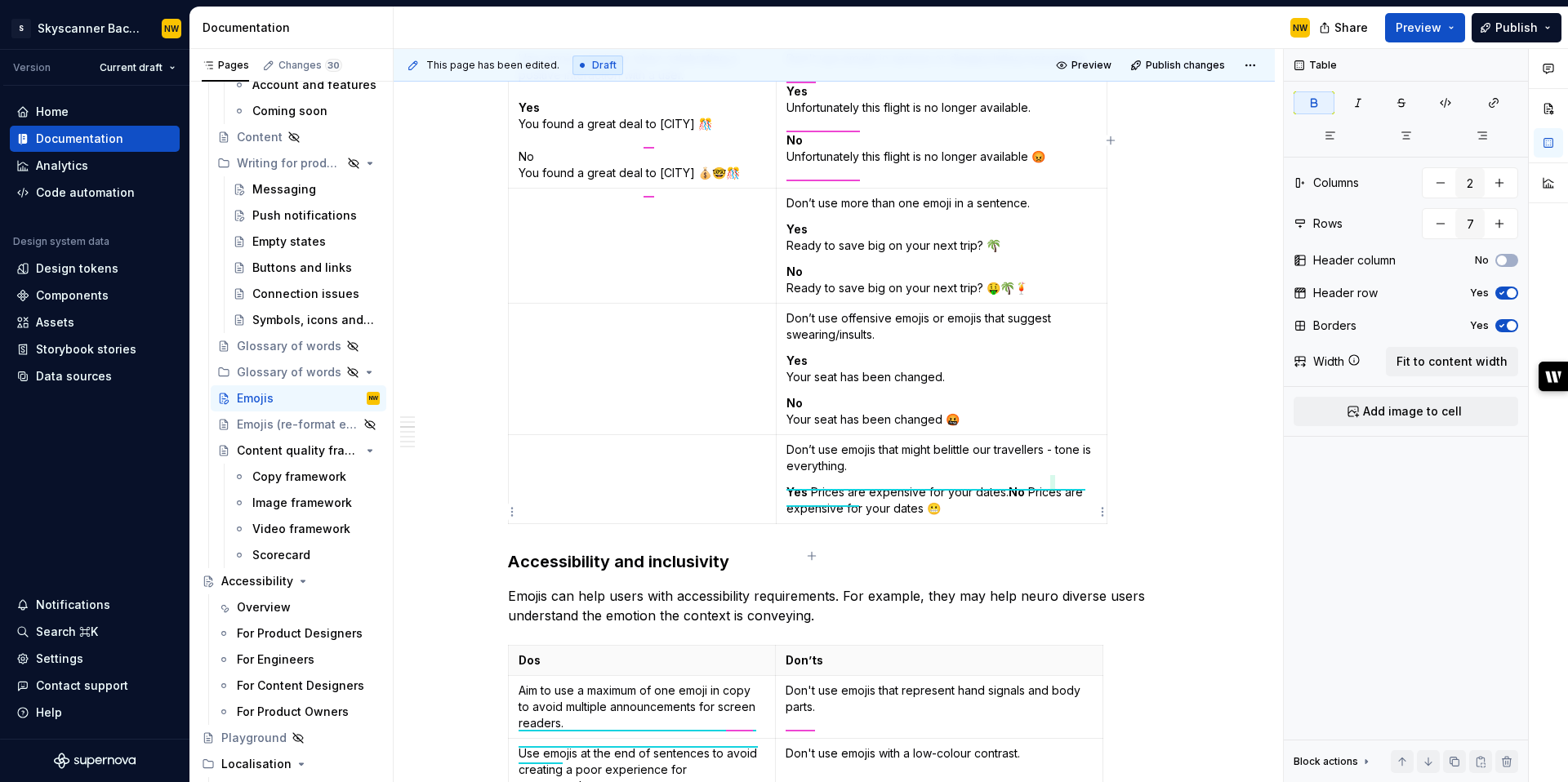 click on "No" at bounding box center (1017, 491) 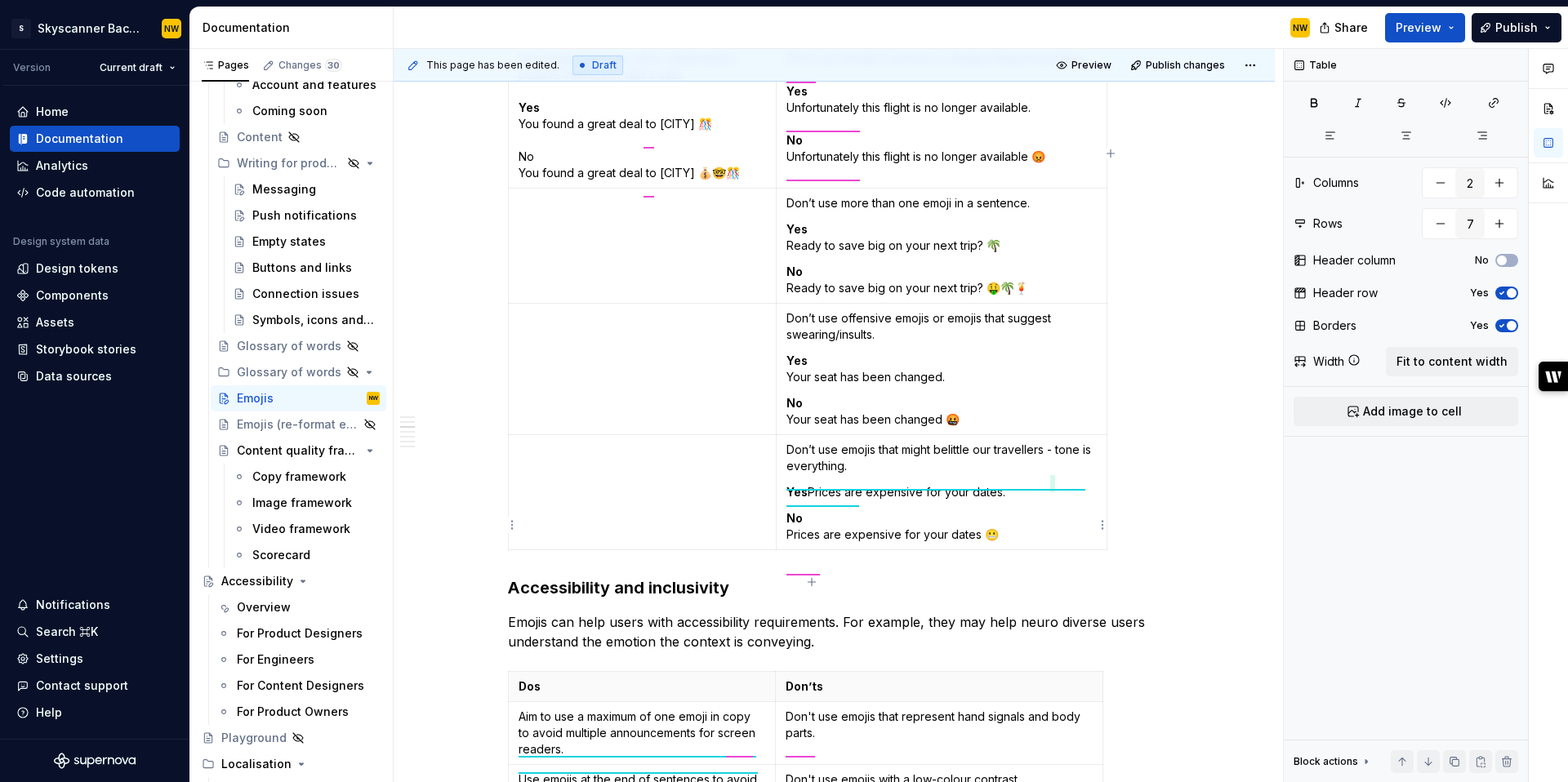 click on "Yes  Prices are expensive for your dates." at bounding box center [941, 492] 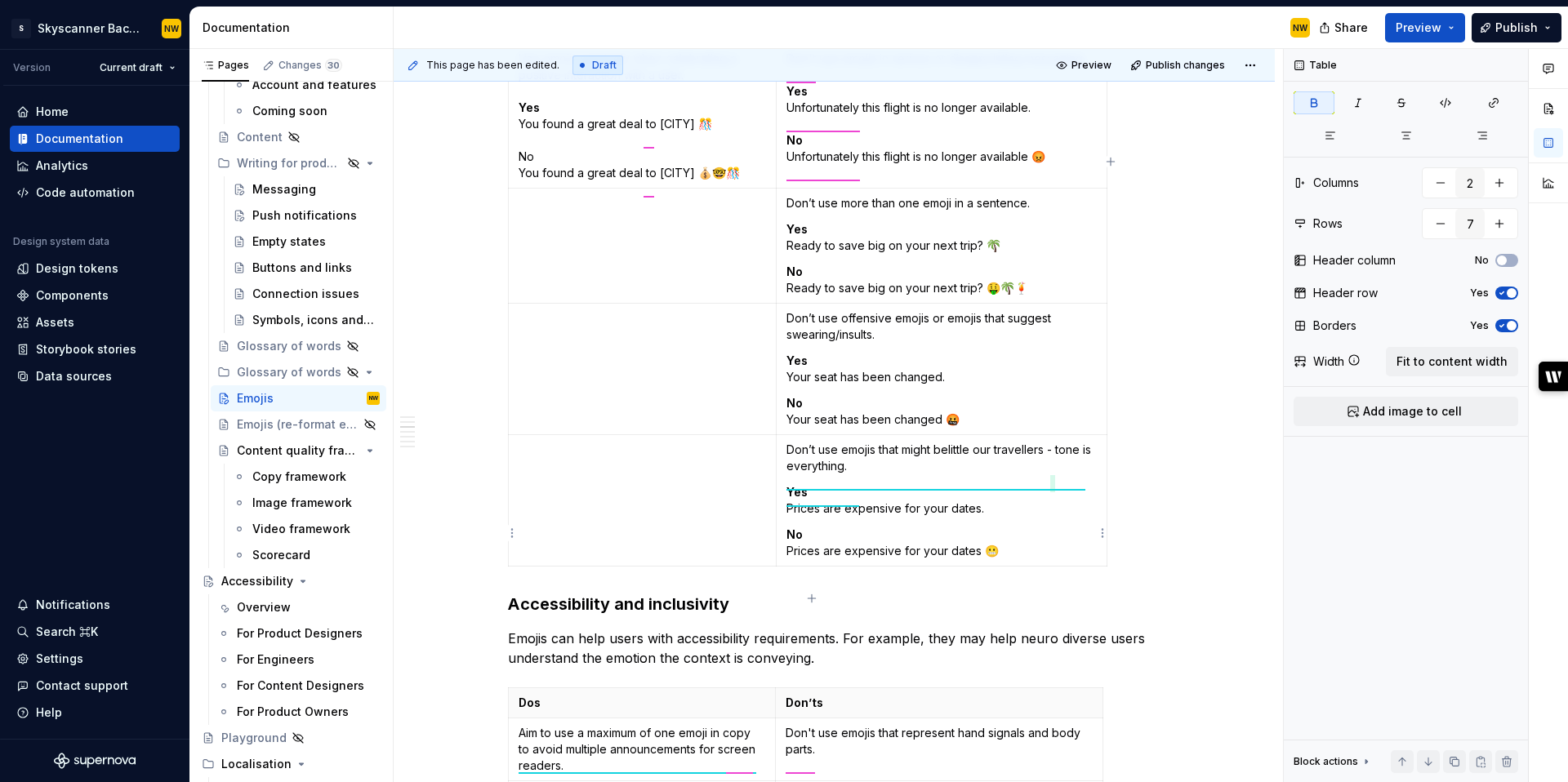 click on "tone is everything. Yes   Prices are expensive for your dates.  No   Prices are expensive for your dates 😬" at bounding box center [942, 500] 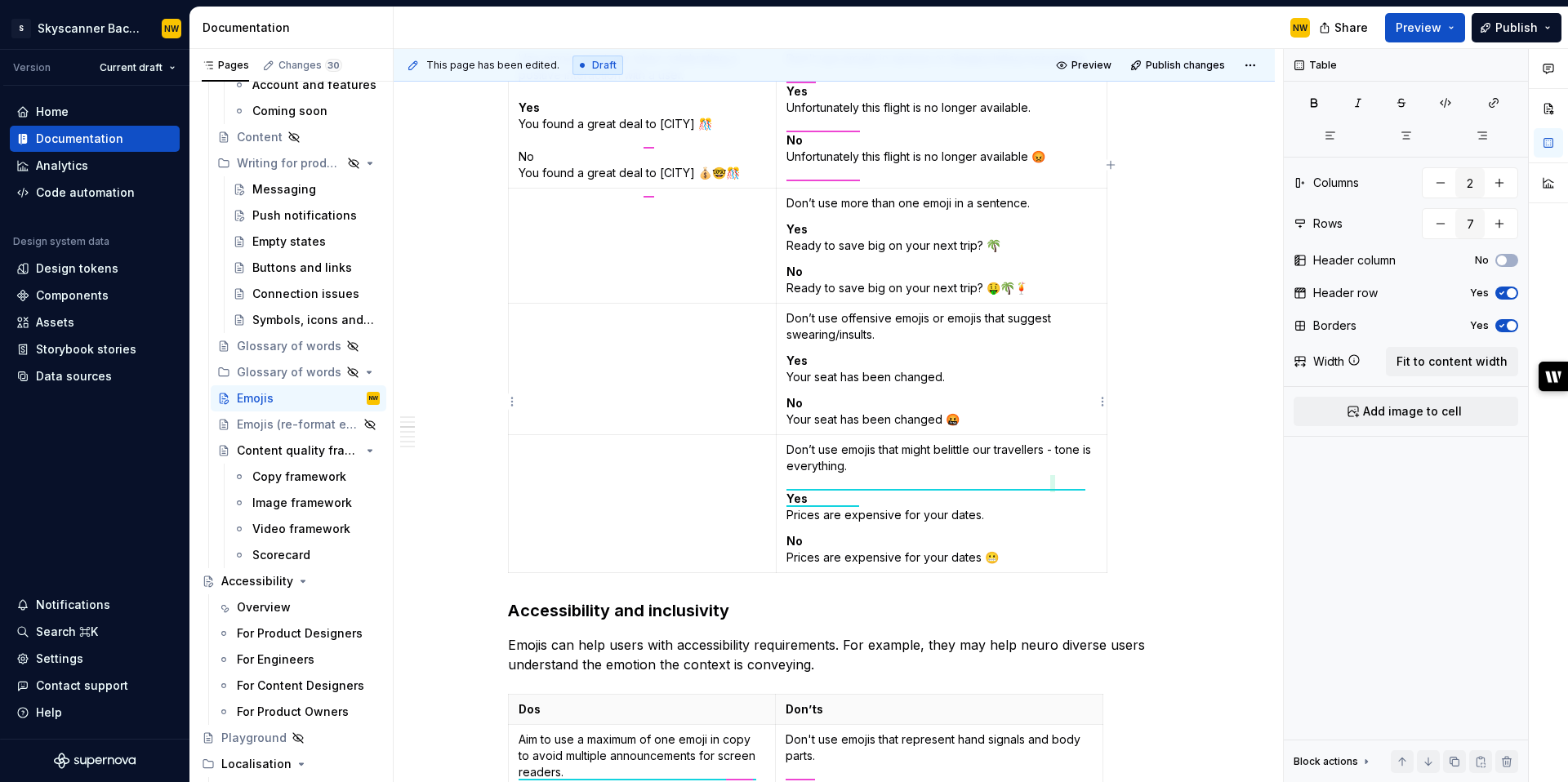 click on "Yes" at bounding box center (797, 360) 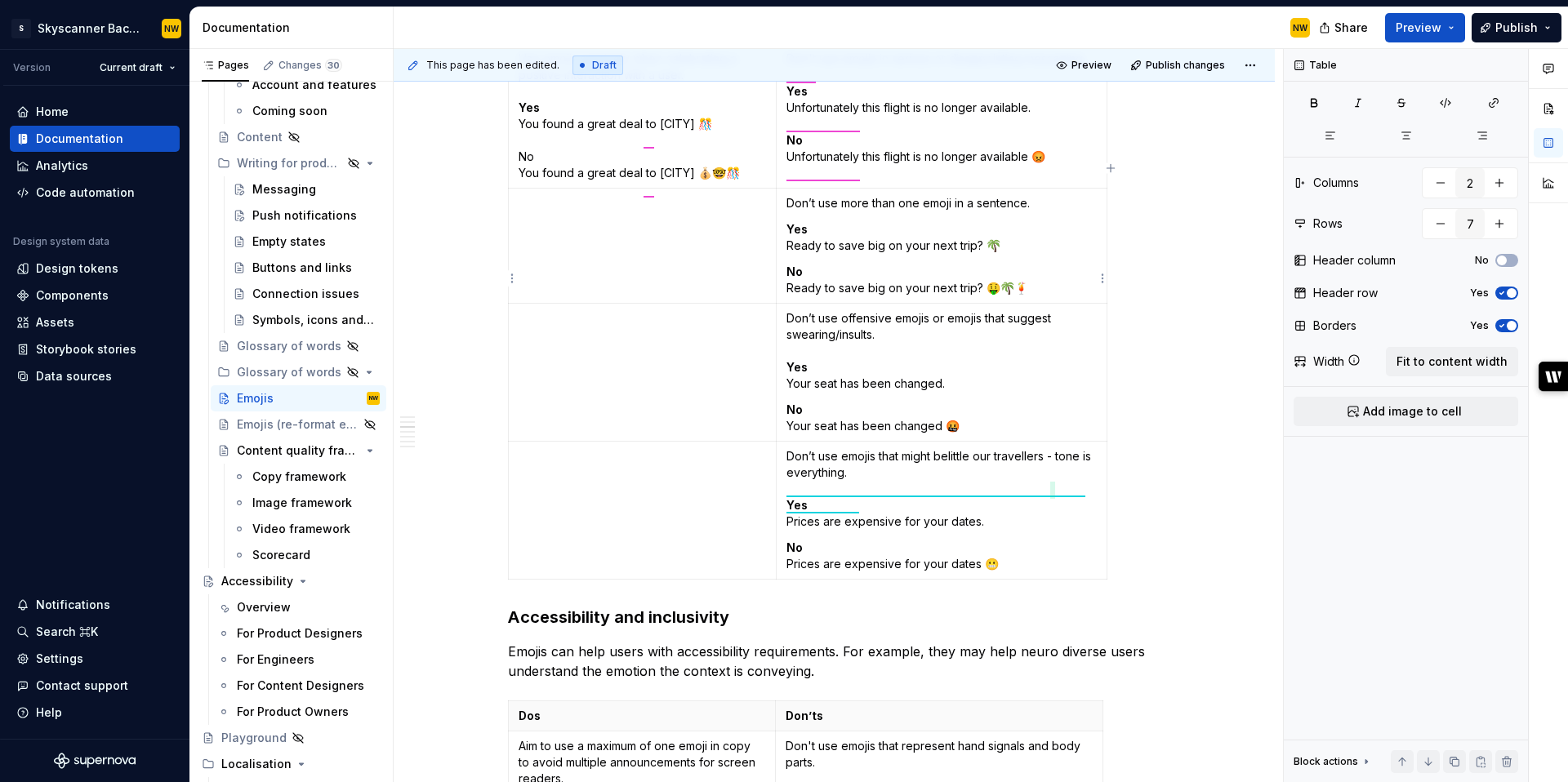 click on "Yes" at bounding box center [797, 229] 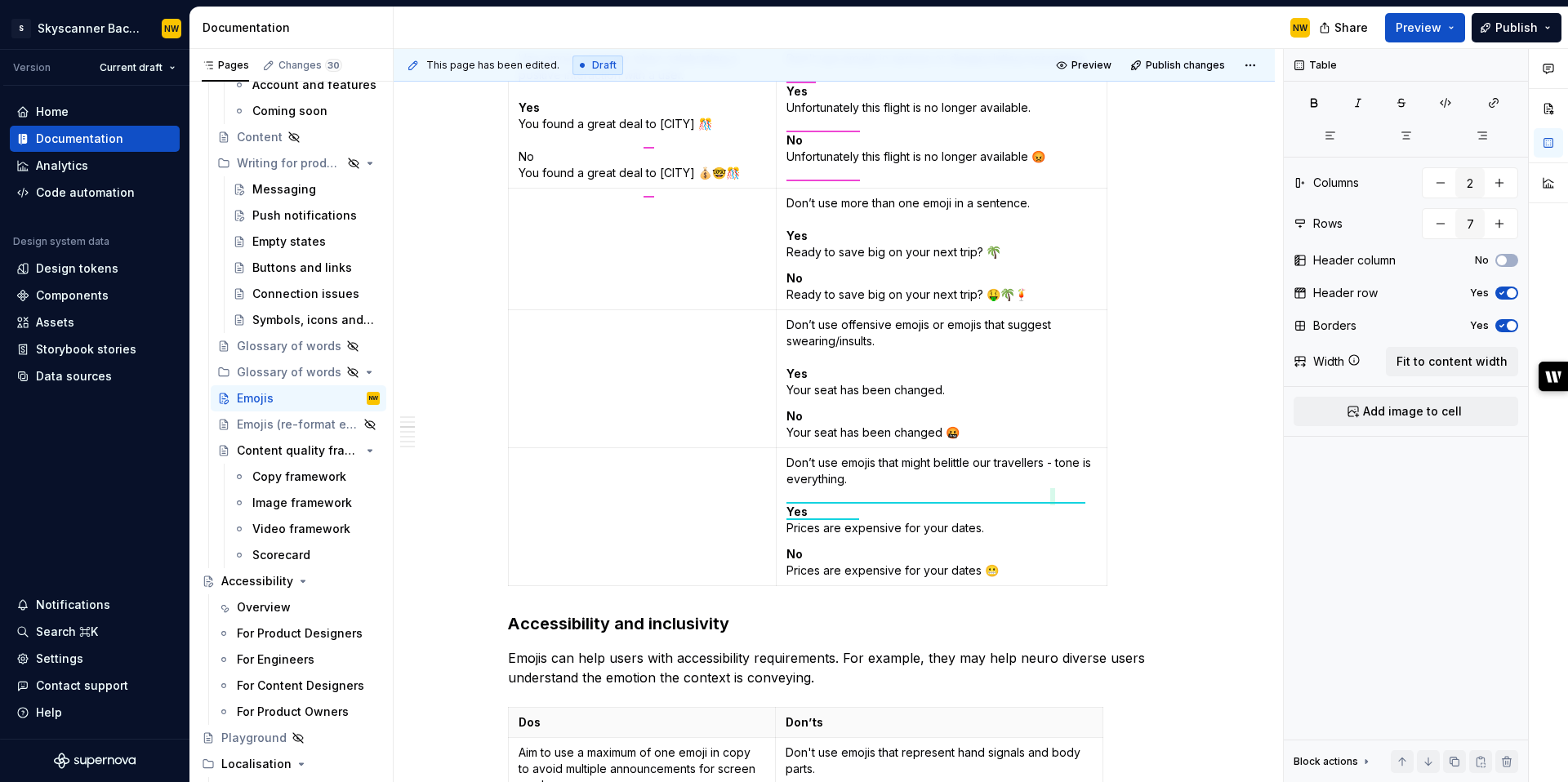 click on "Emojis can help users with accessibility requirements. For example, they may help neuro diverse users understand the emotion the context is conveying." at bounding box center [835, 668] 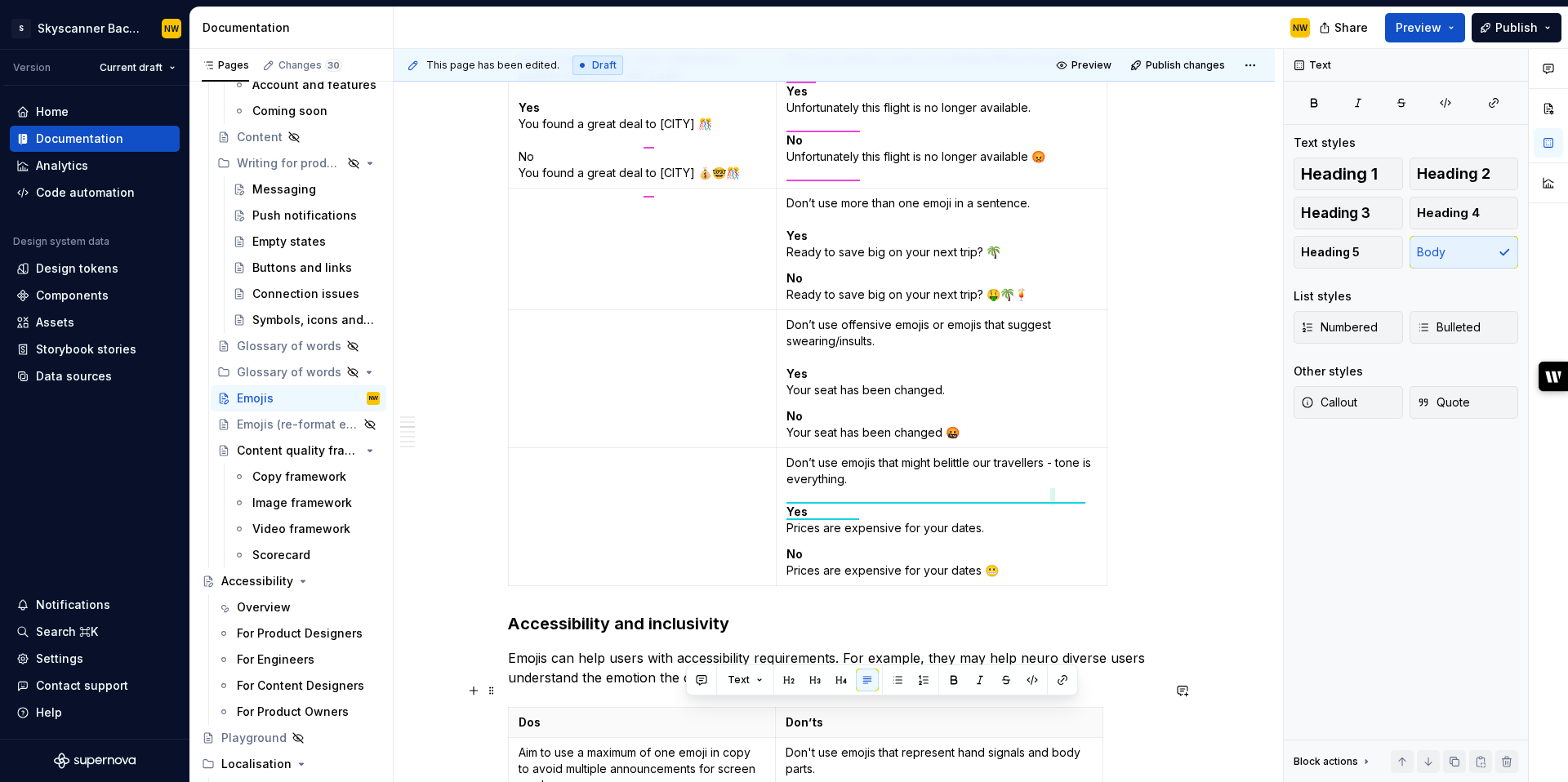 click on "Emojis can help users with accessibility requirements. For example, they may help neuro diverse users understand the emotion the context is conveying." at bounding box center [835, 668] 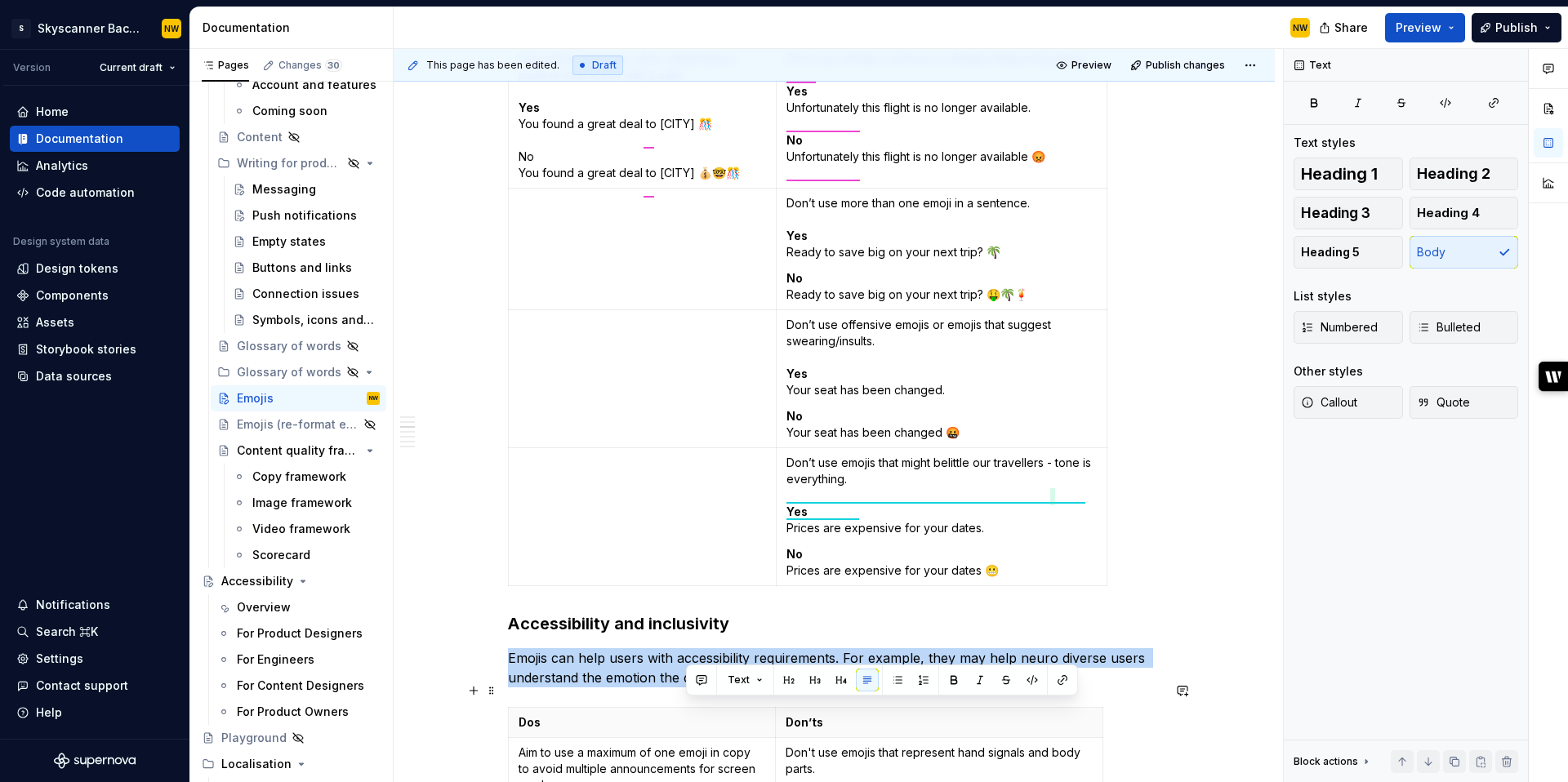click on "Emojis can help users with accessibility requirements. For example, they may help neuro diverse users understand the emotion the context is conveying." at bounding box center [835, 668] 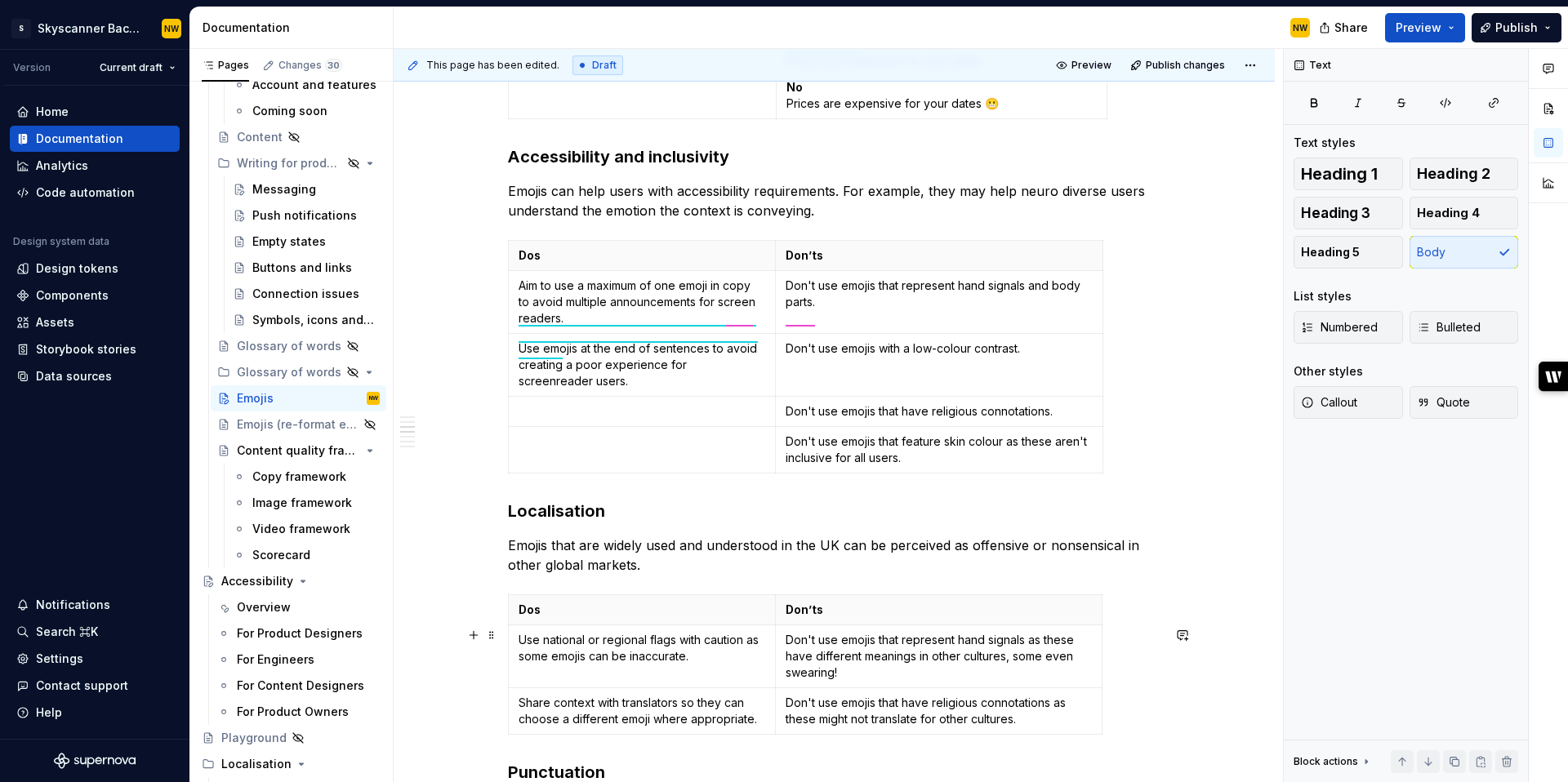 scroll, scrollTop: 2047, scrollLeft: 0, axis: vertical 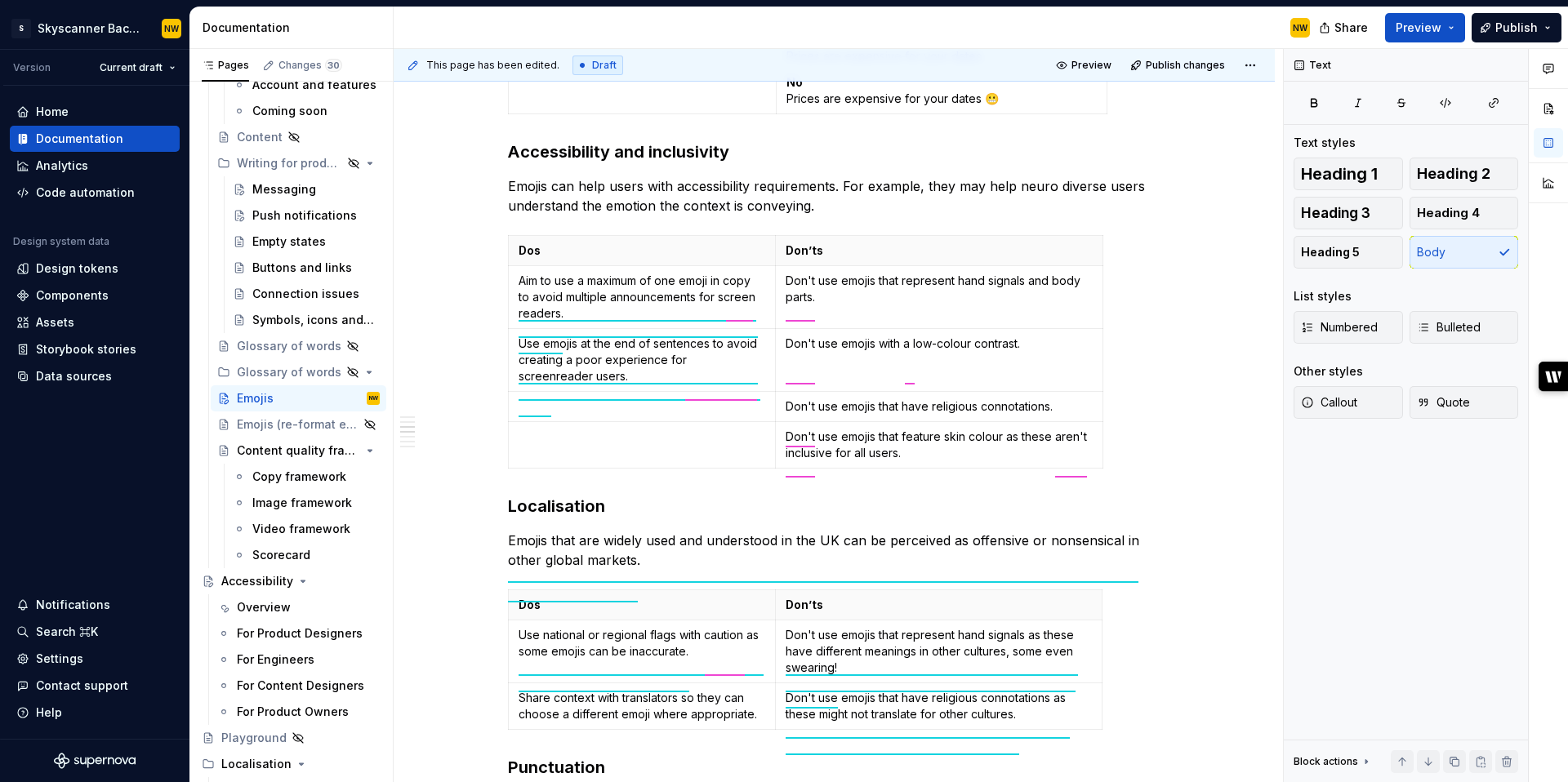 click on "Aim to use a maximum of one emoji in copy to avoid multiple announcements for screen readers." at bounding box center [642, 297] 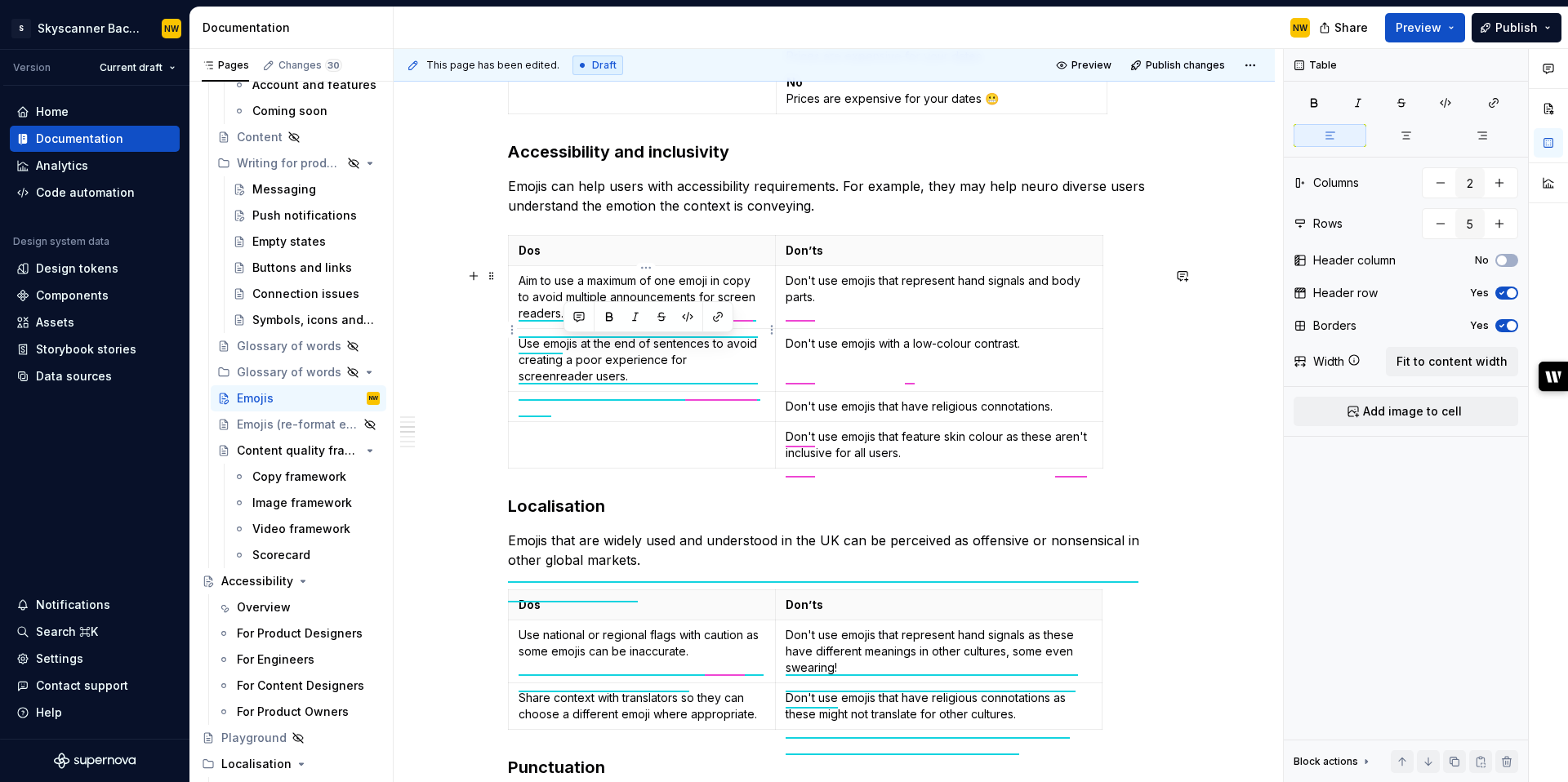 click on "Aim to use a maximum of one emoji in copy to avoid multiple announcements for screen readers." at bounding box center [642, 297] 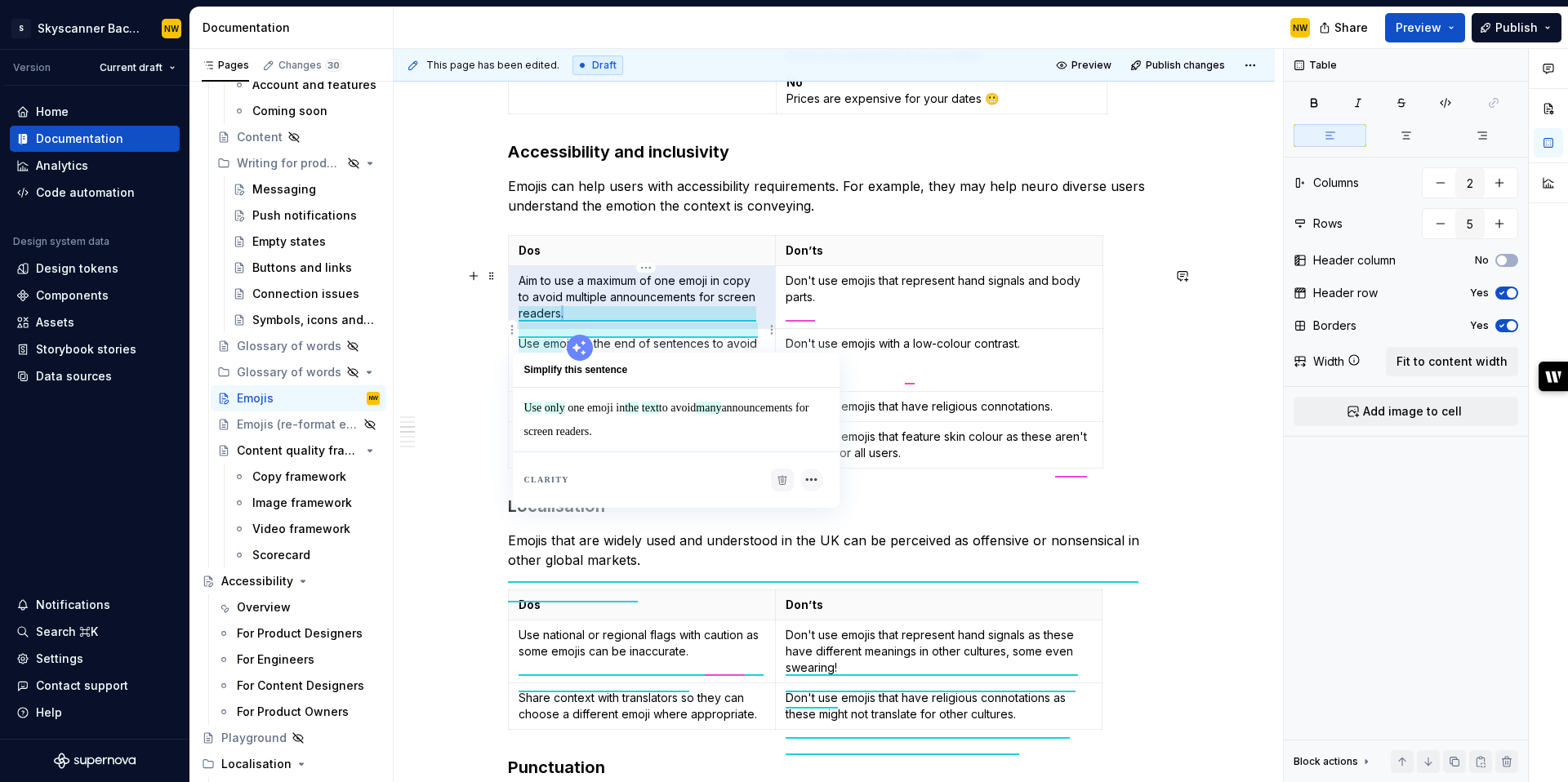 click on "Aim to use a maximum of one emoji in copy to avoid multiple announcements for screen readers." at bounding box center [642, 297] 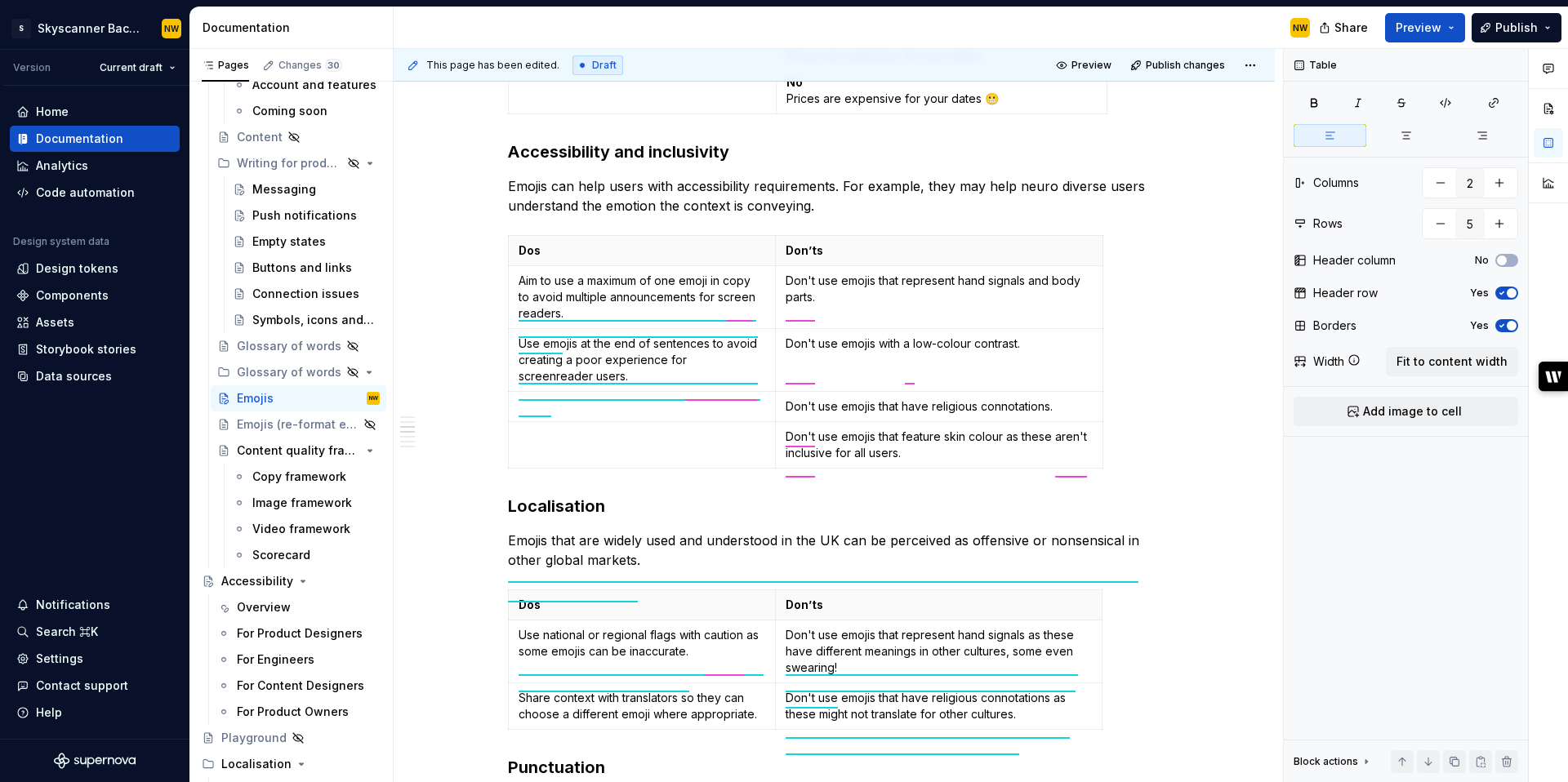 click on "Use emojis at the end of sentences to avoid creating a poor experience for screenreader users." at bounding box center [642, 360] 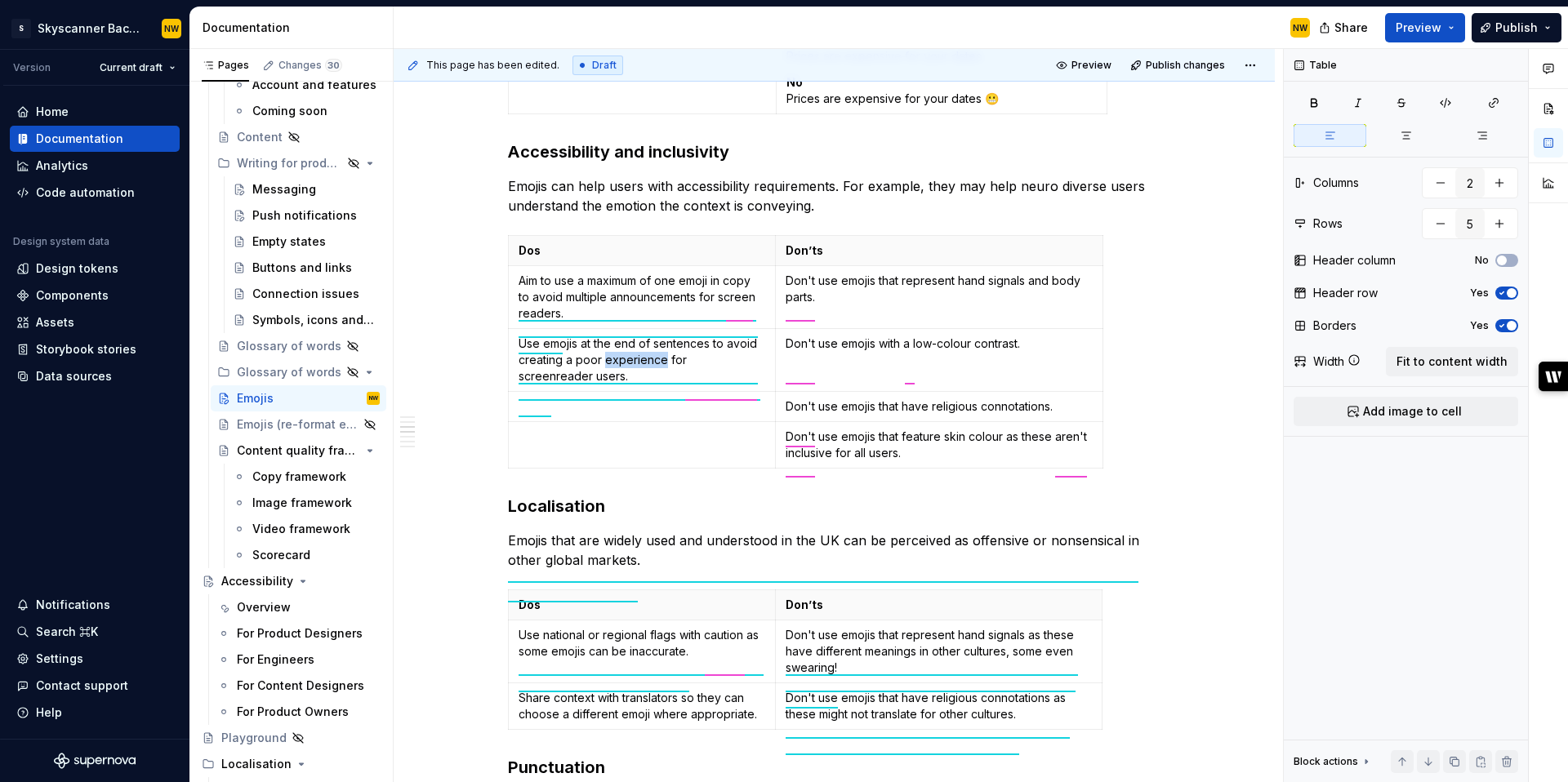 click on "Use emojis at the end of sentences to avoid creating a poor experience for screenreader users." at bounding box center [642, 360] 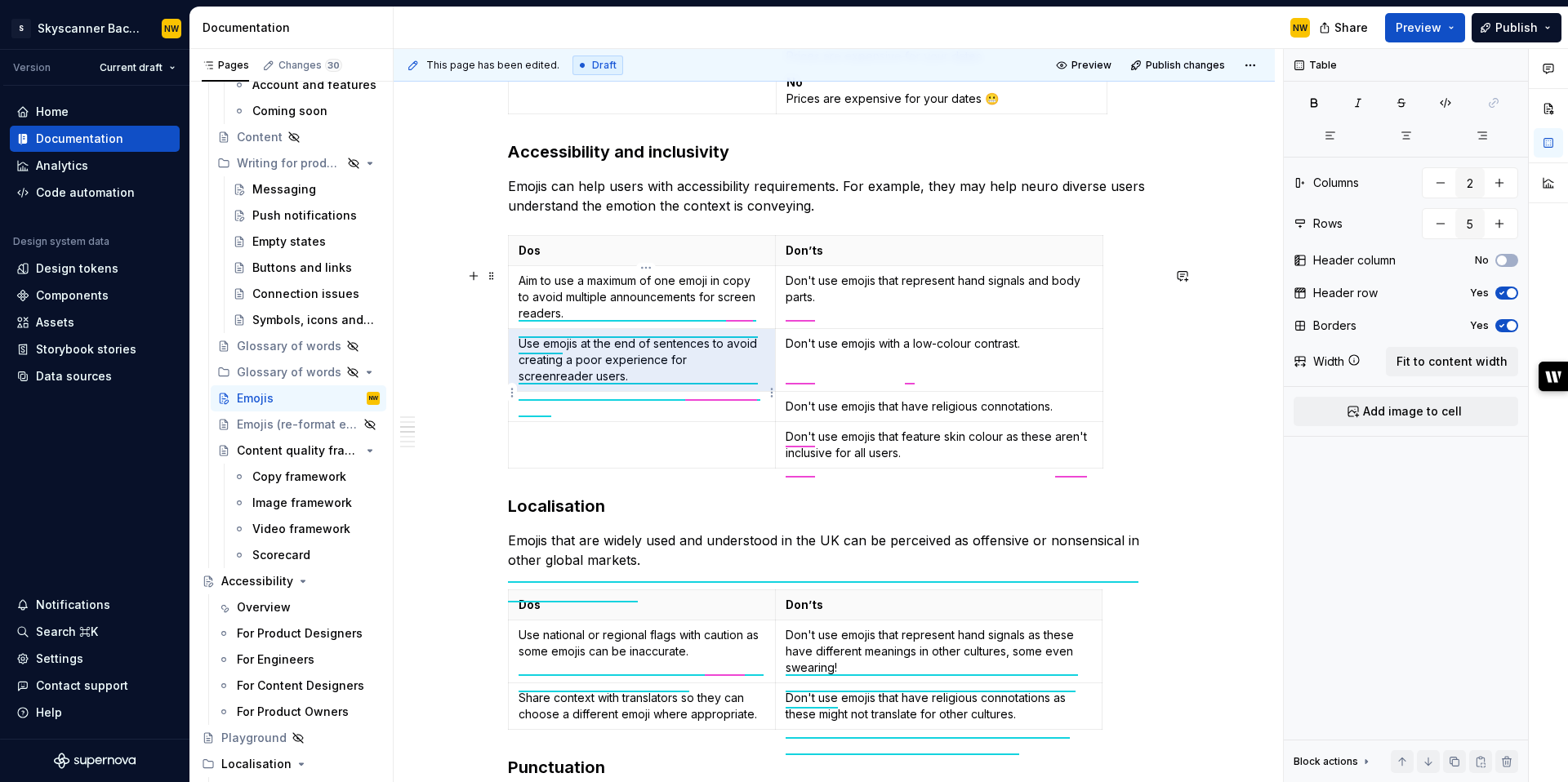 click on "Use emojis at the end of sentences to avoid creating a poor experience for screenreader users." at bounding box center (642, 360) 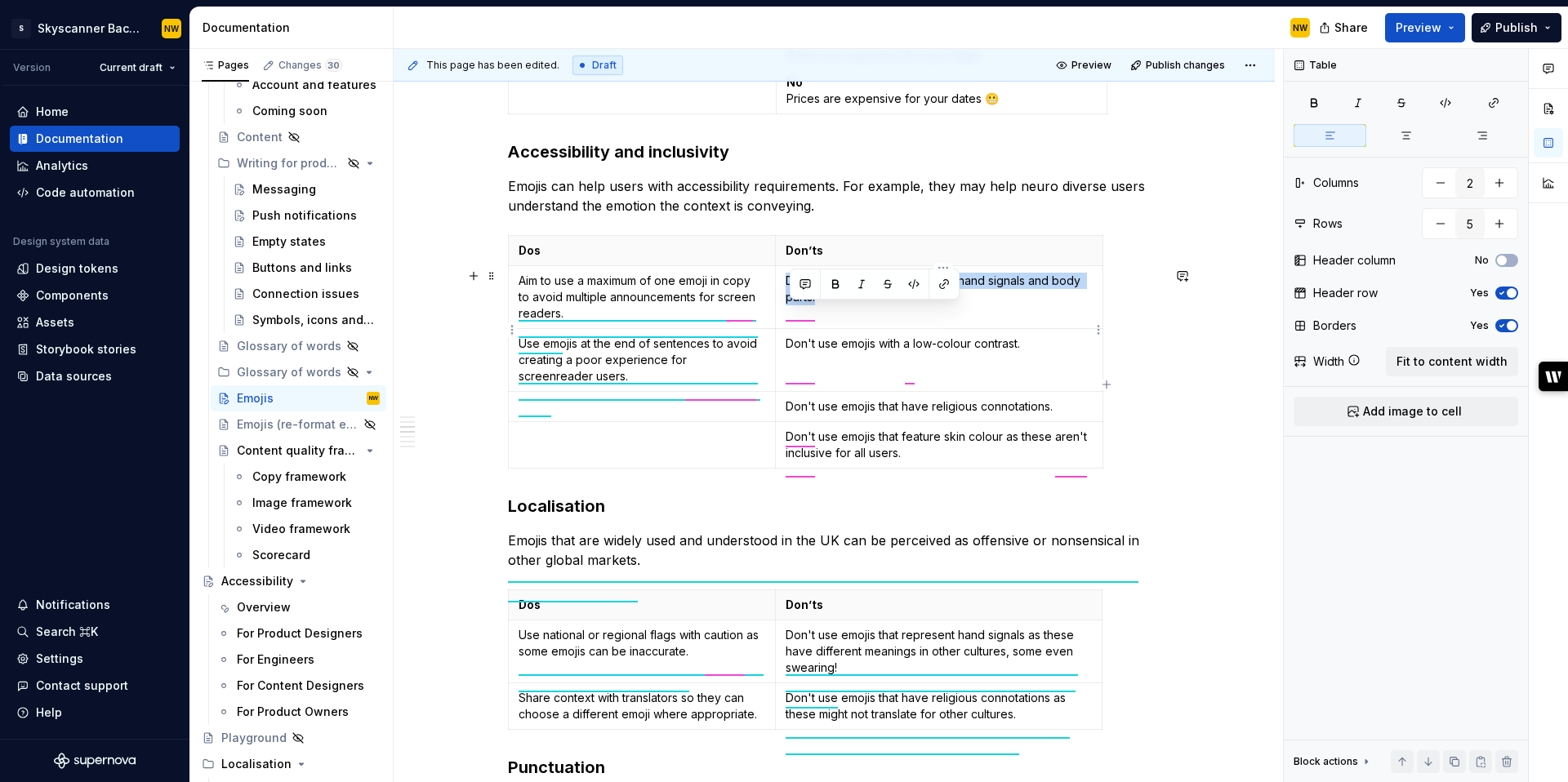 drag, startPoint x: 826, startPoint y: 331, endPoint x: 789, endPoint y: 312, distance: 41.593269 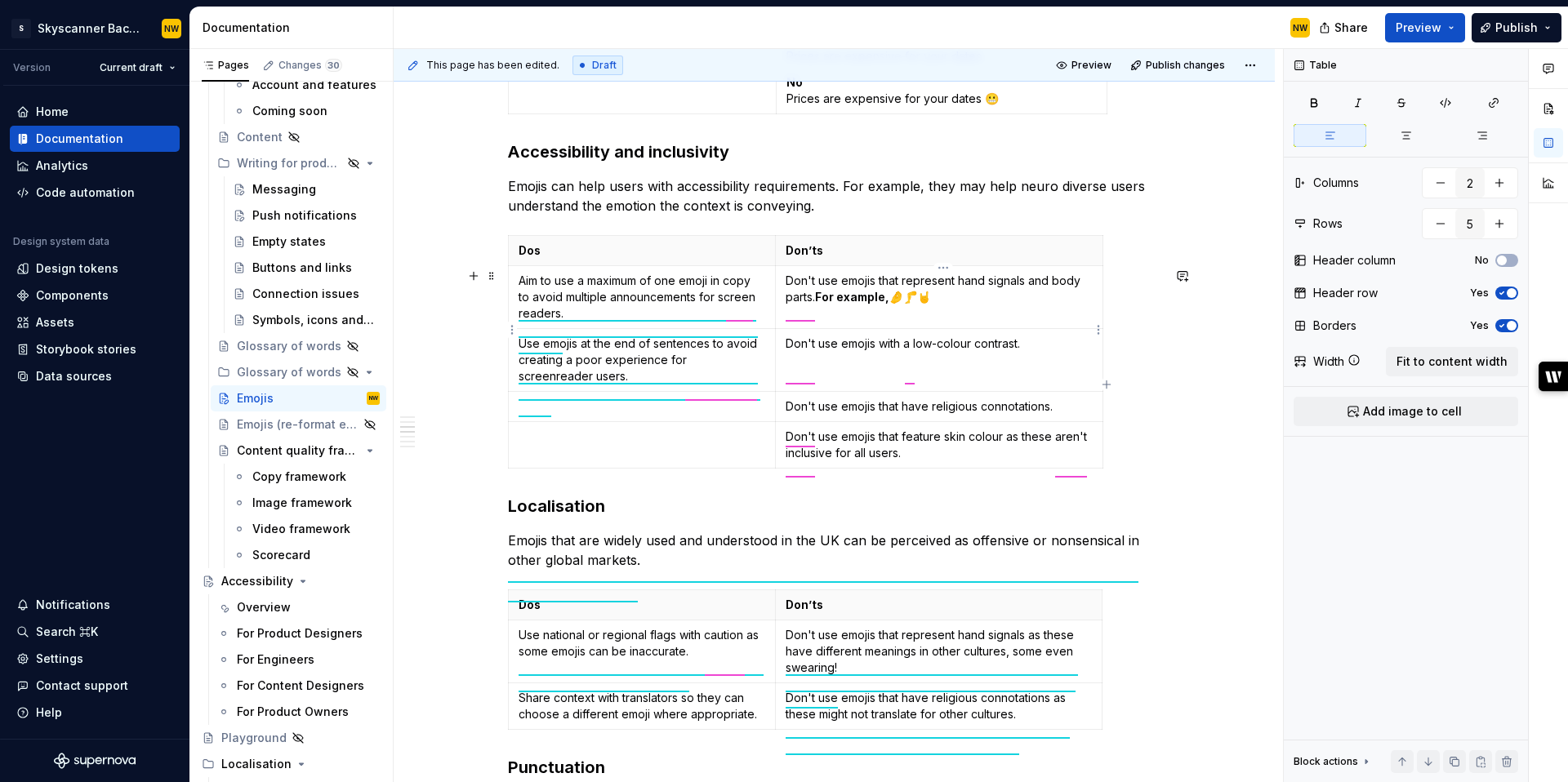 click on "For example," at bounding box center (852, 296) 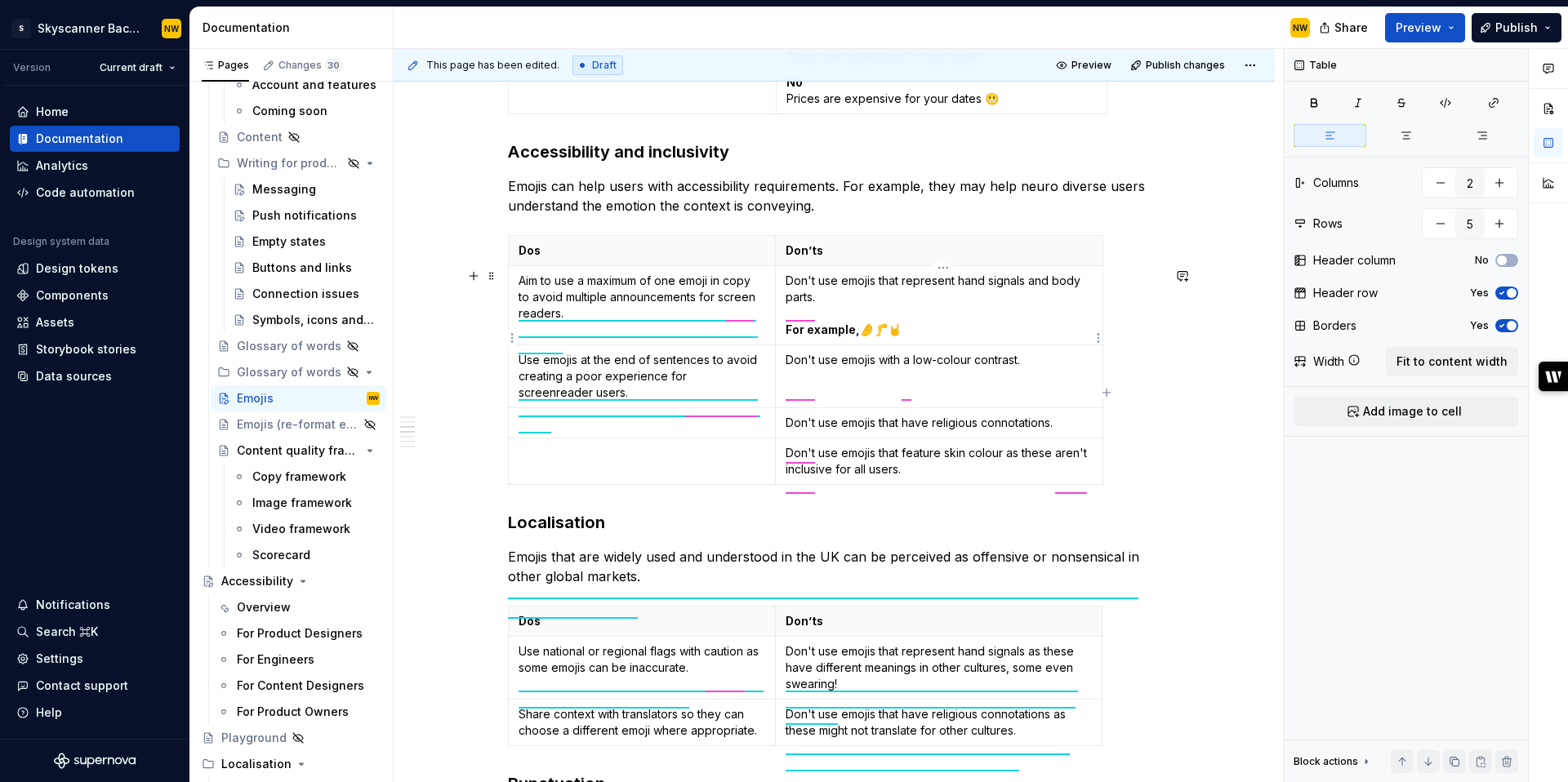 click on "Don't use emojis that represent hand signals and body parts. For example,  🤌🦵🤘" at bounding box center (938, 305) 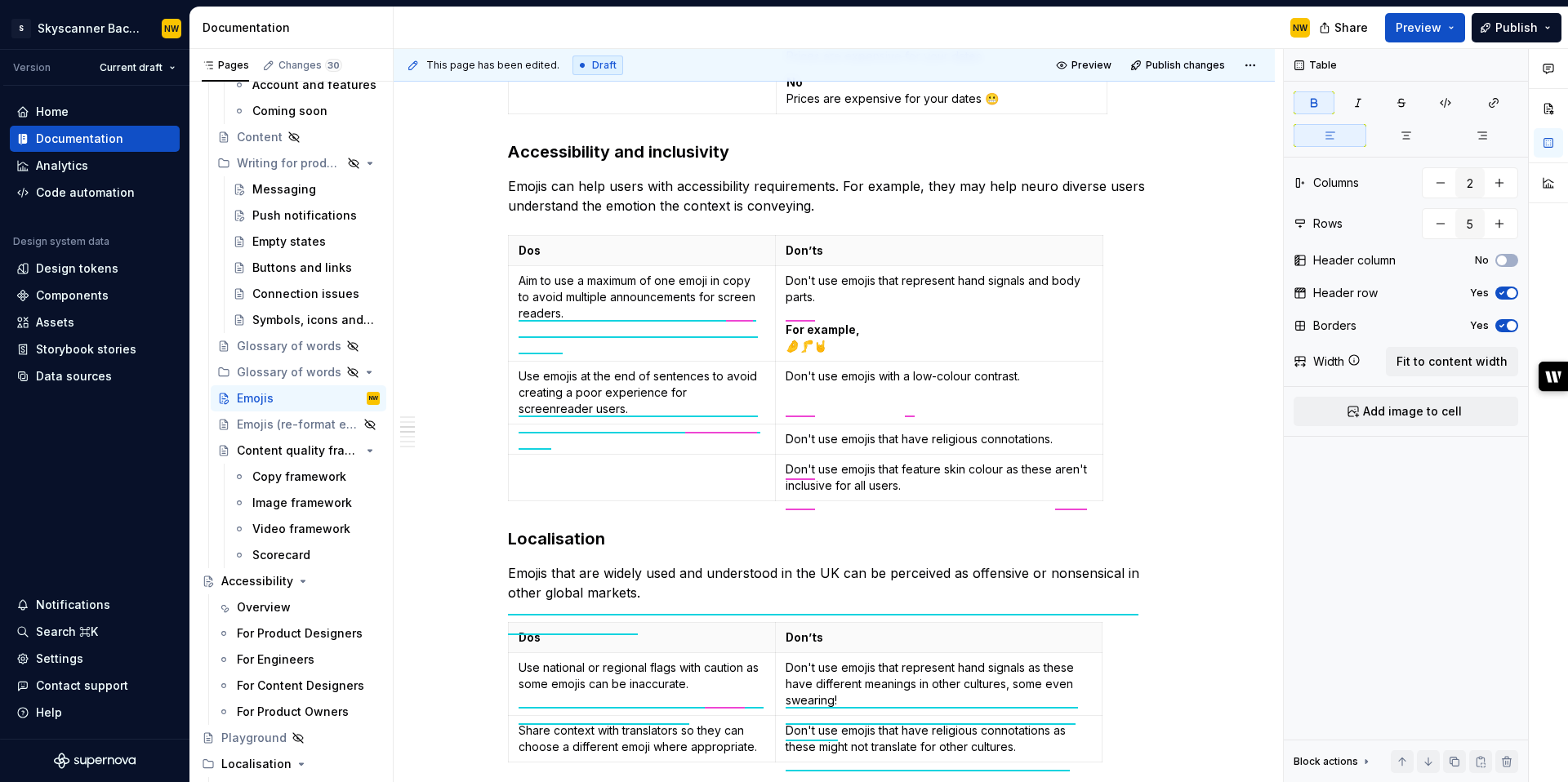 click on "Don't use emojis that have religious connotations." at bounding box center (938, 439) 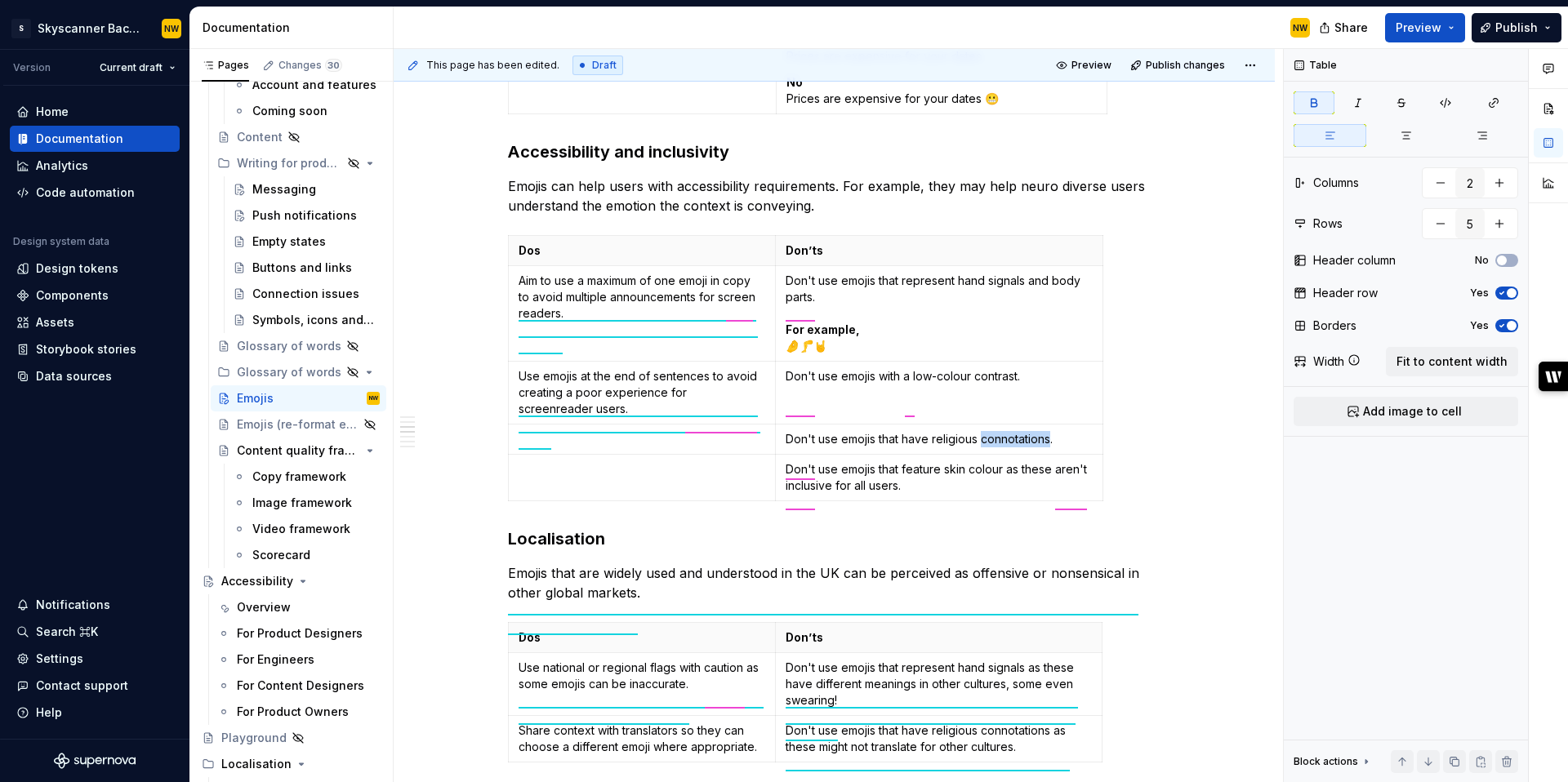 click on "Don't use emojis that have religious connotations." at bounding box center (938, 439) 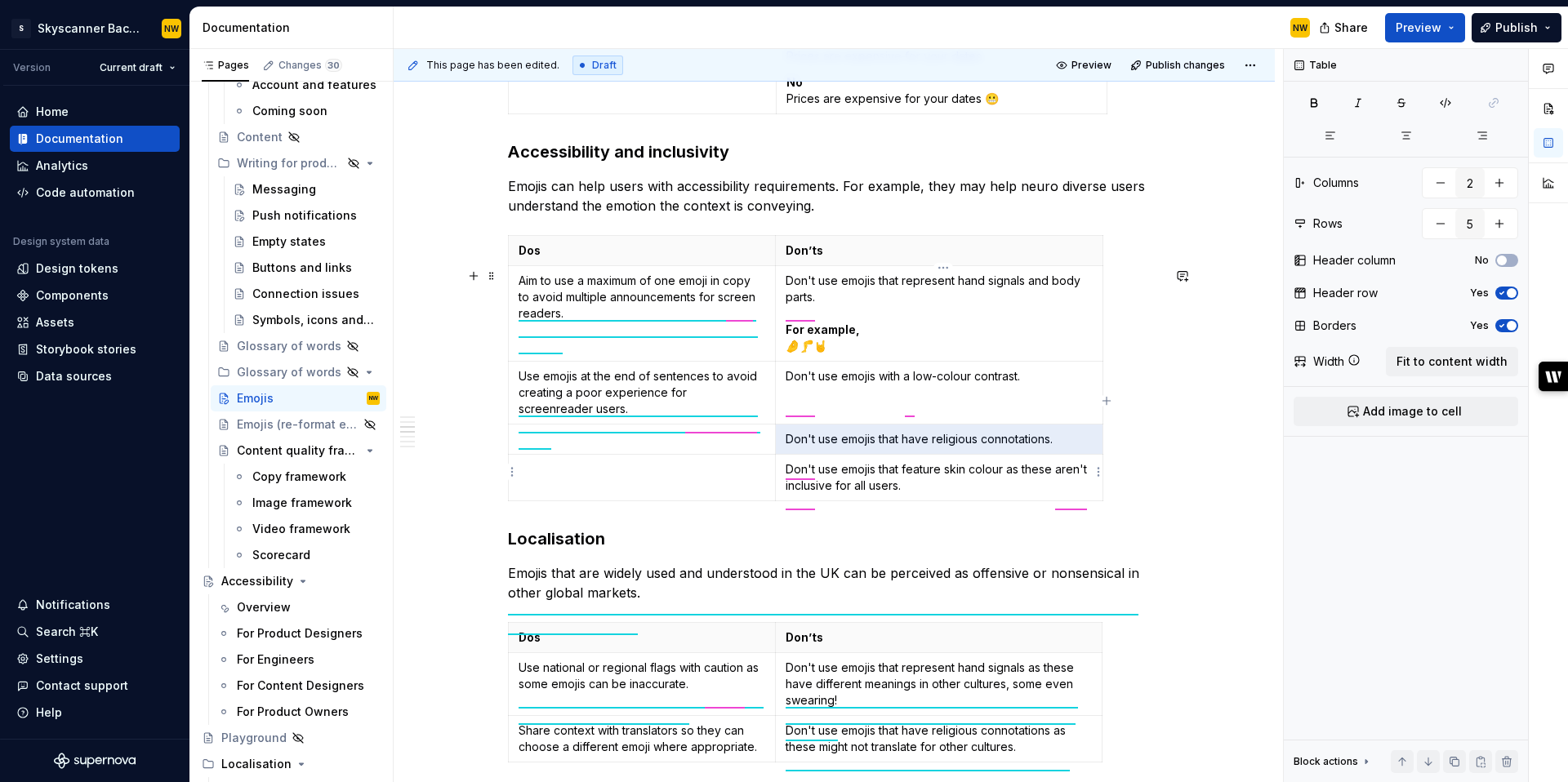 click on "Don't use emojis that have religious connotations." at bounding box center (938, 439) 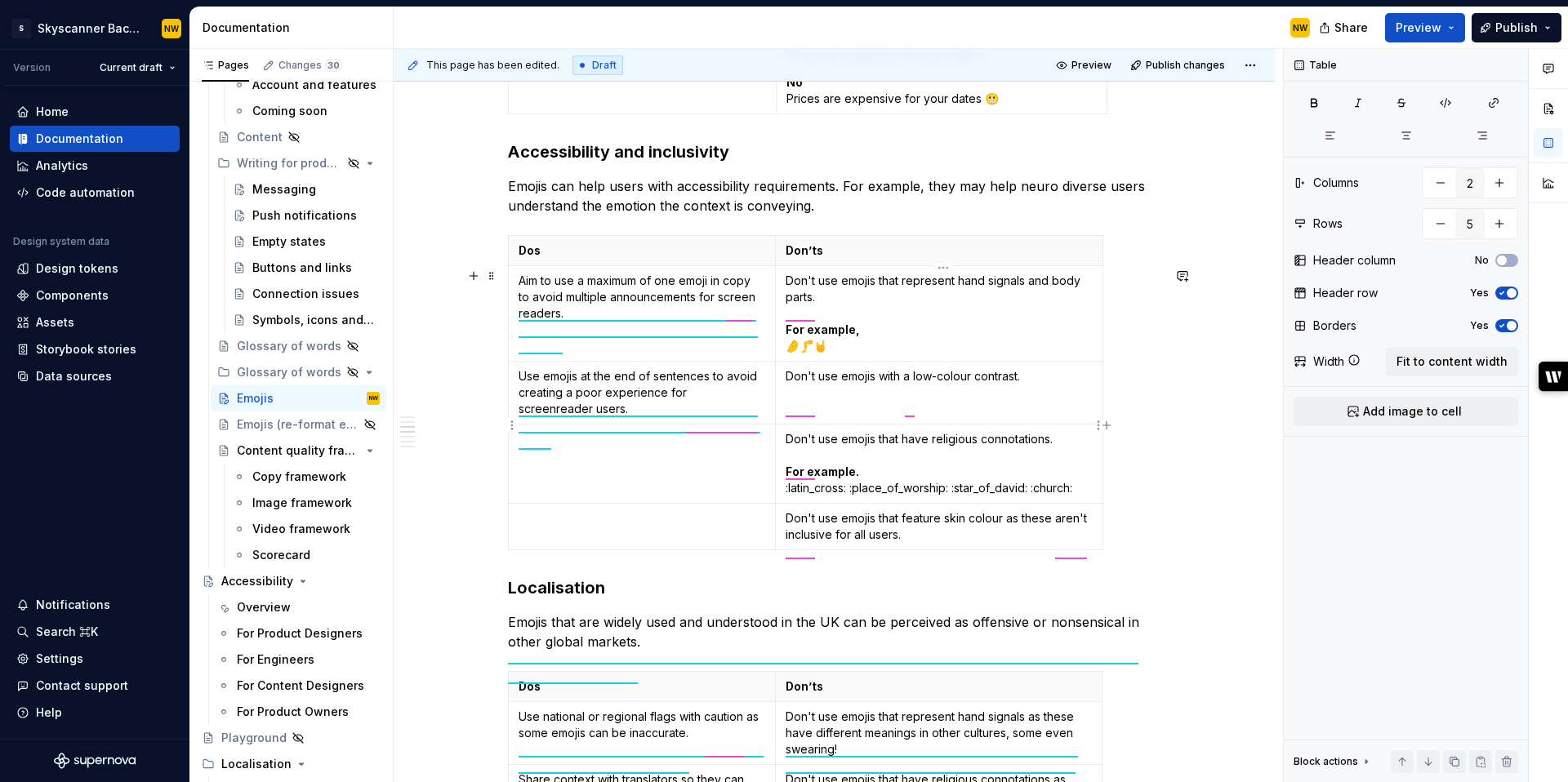 click on "Don't use emojis with a low-colour contrast." at bounding box center [939, 392] 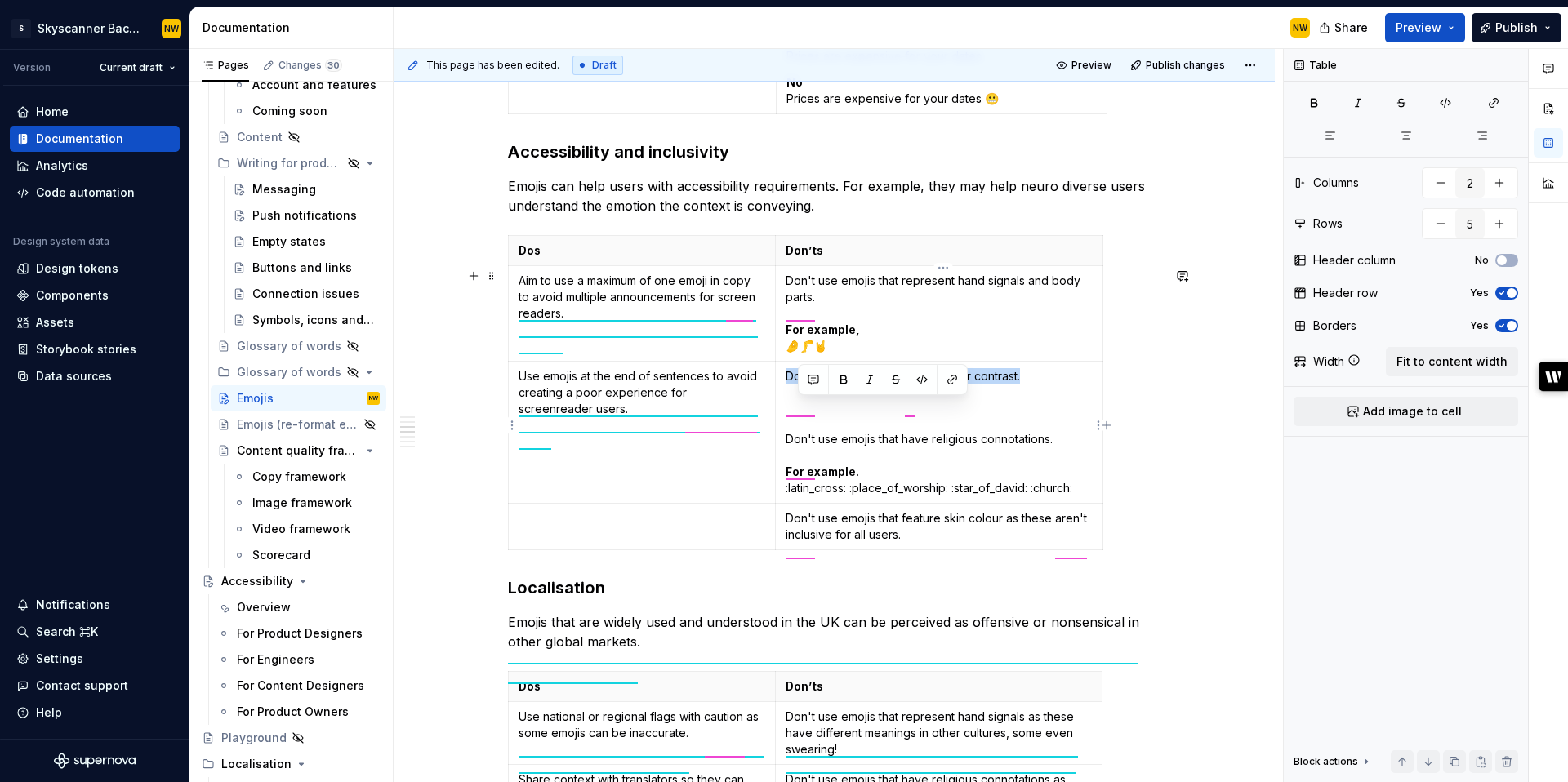 drag, startPoint x: 1030, startPoint y: 415, endPoint x: 793, endPoint y: 402, distance: 237.35627 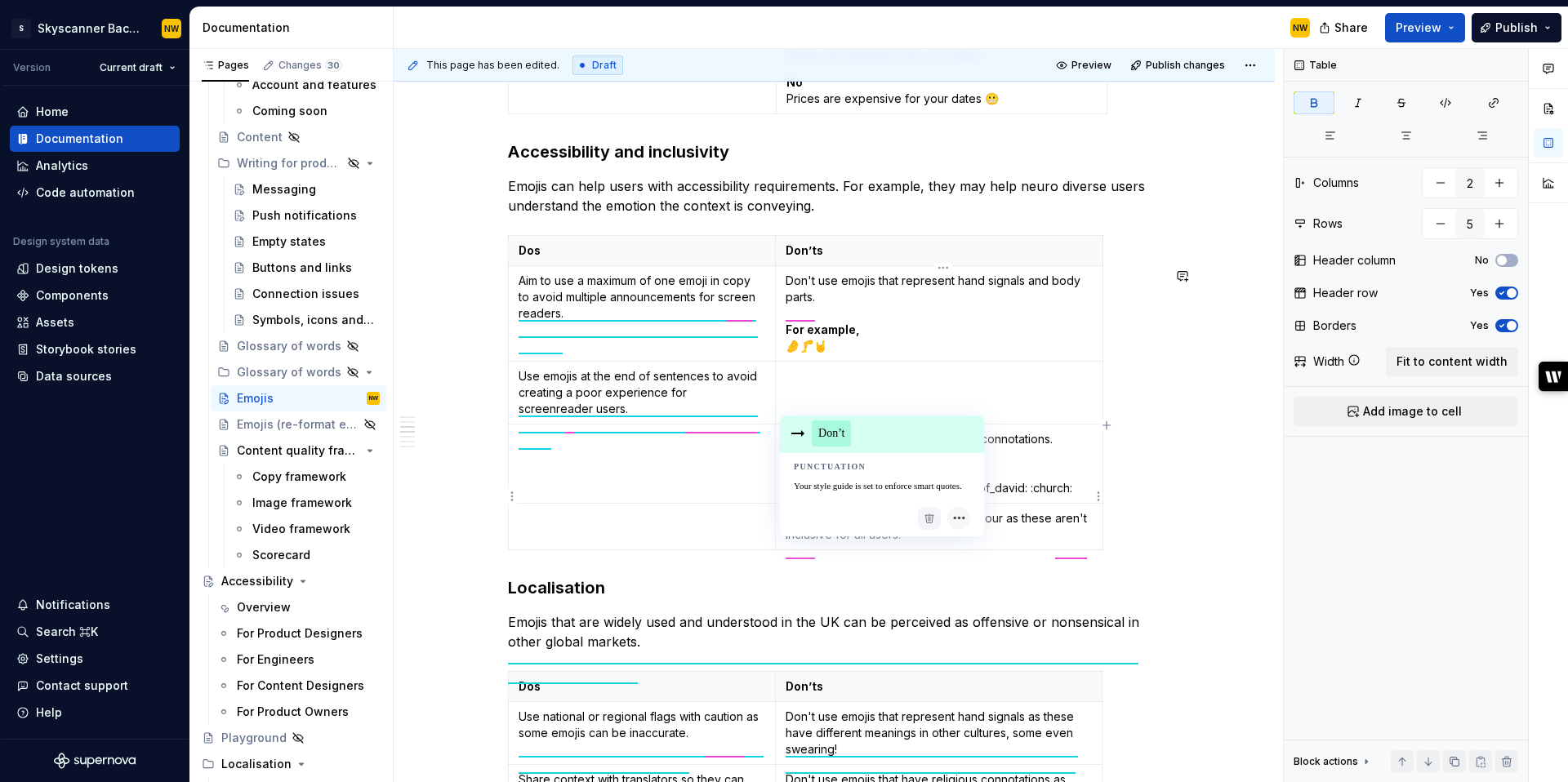 click on "Don't use emojis that have religious connotations. For example.  :latin_cross: :place_of_worship: :star_of_david: :church:" at bounding box center [938, 464] 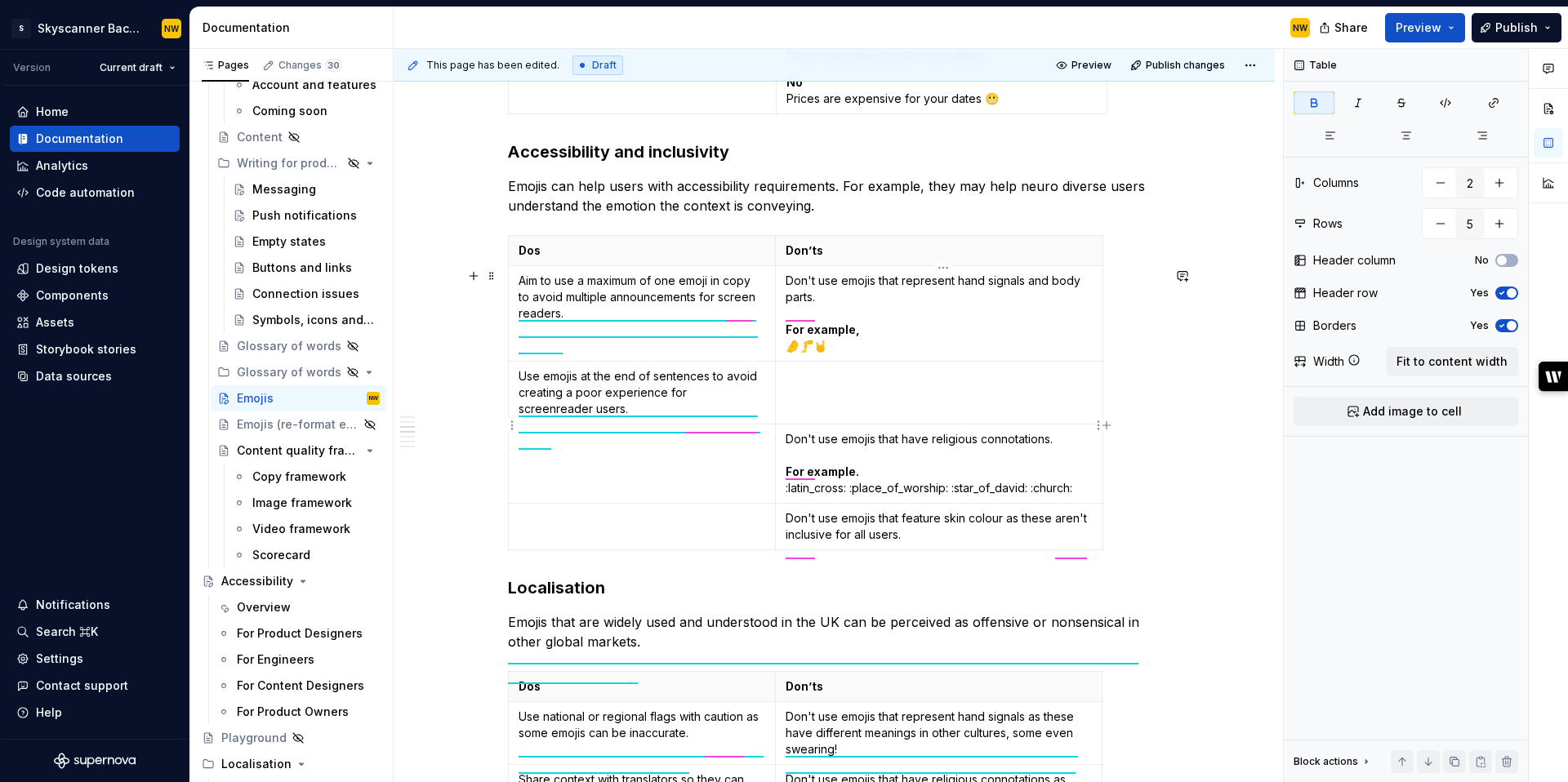 click at bounding box center [939, 392] 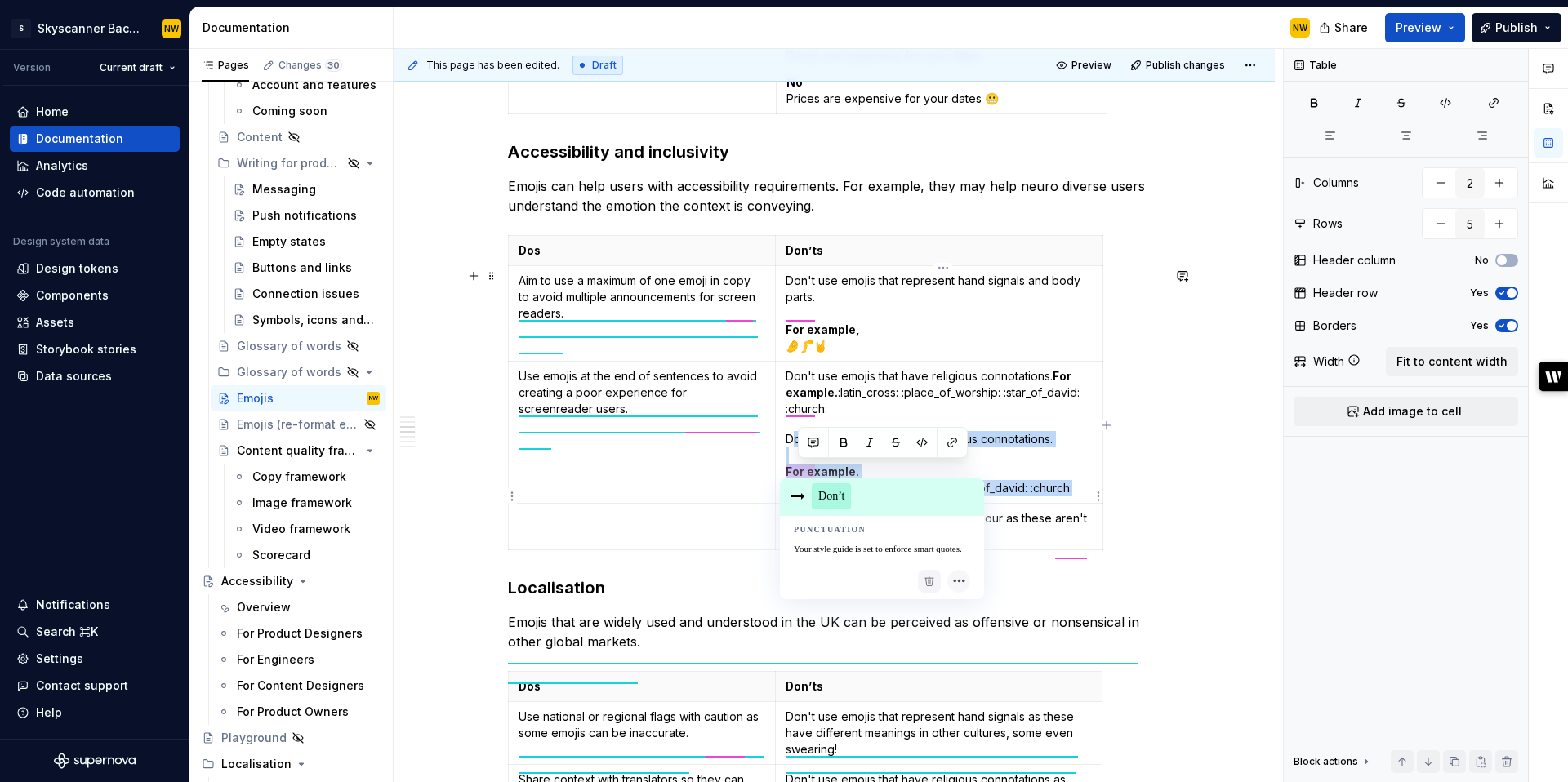 drag, startPoint x: 1092, startPoint y: 522, endPoint x: 797, endPoint y: 469, distance: 299.7232 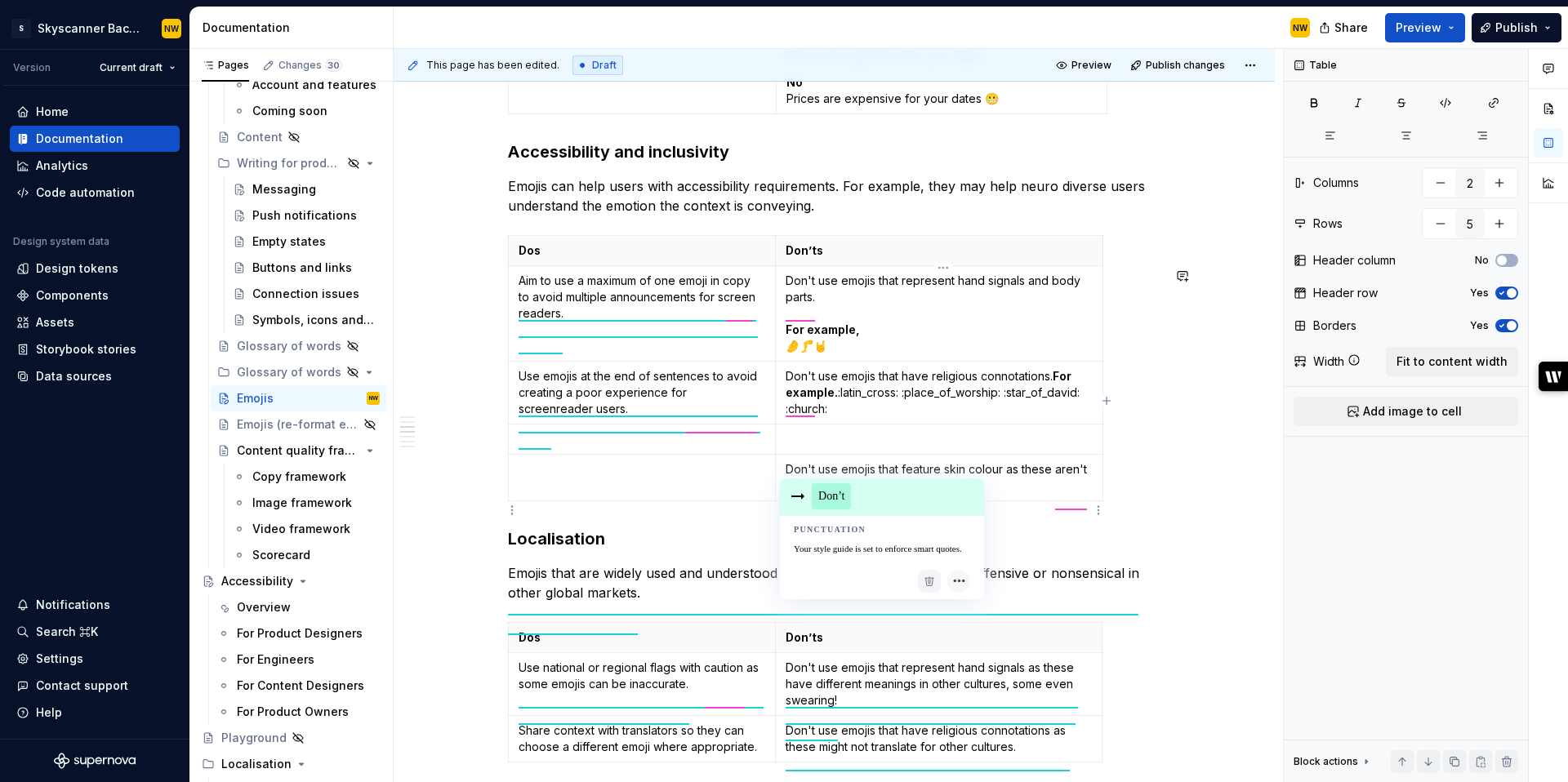 click on "Don't use emojis that feature skin colour as these aren't inclusive for all users." at bounding box center (938, 478) 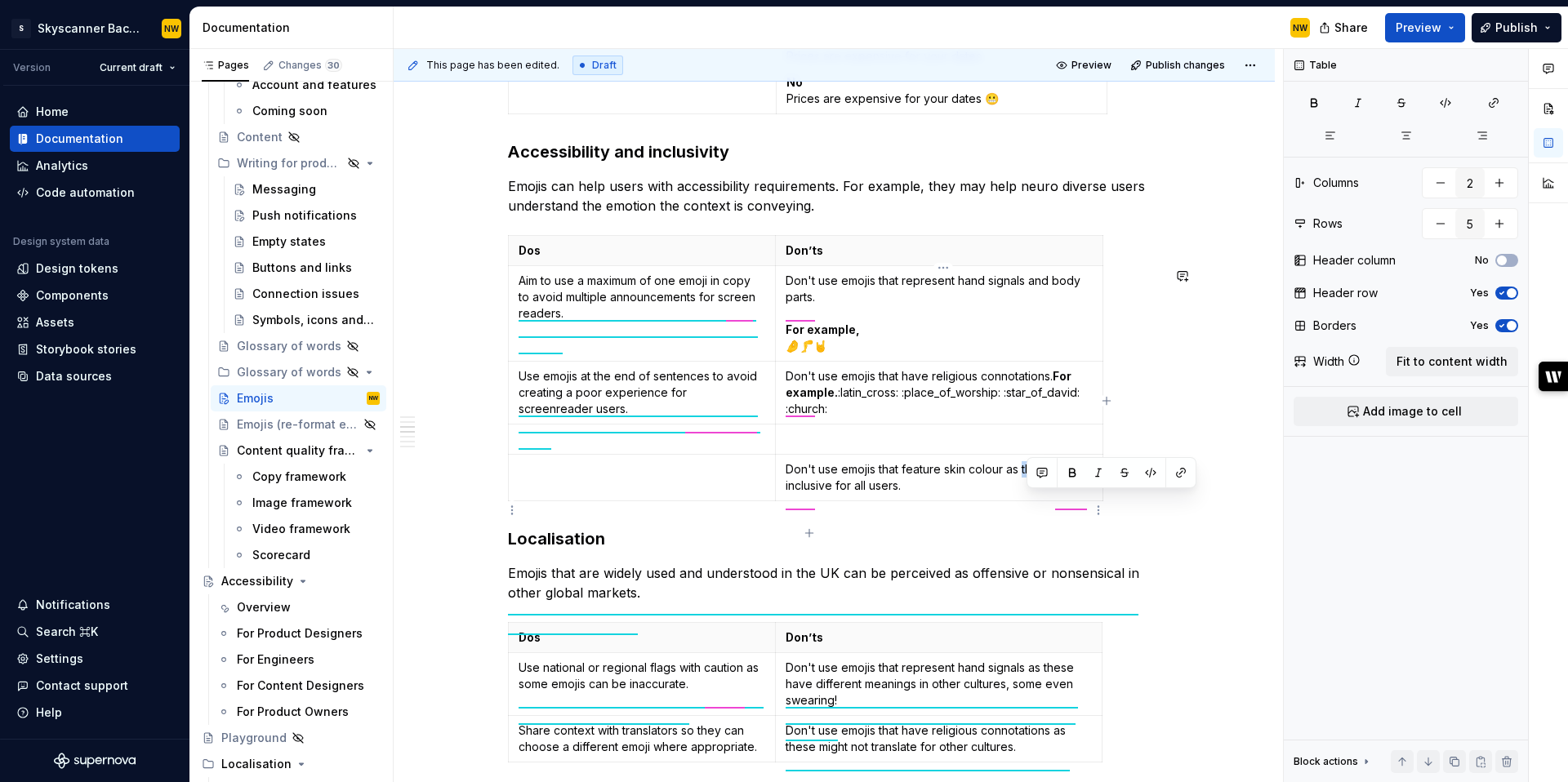 click on "Don't use emojis that feature skin colour as these aren't inclusive for all users." at bounding box center (938, 478) 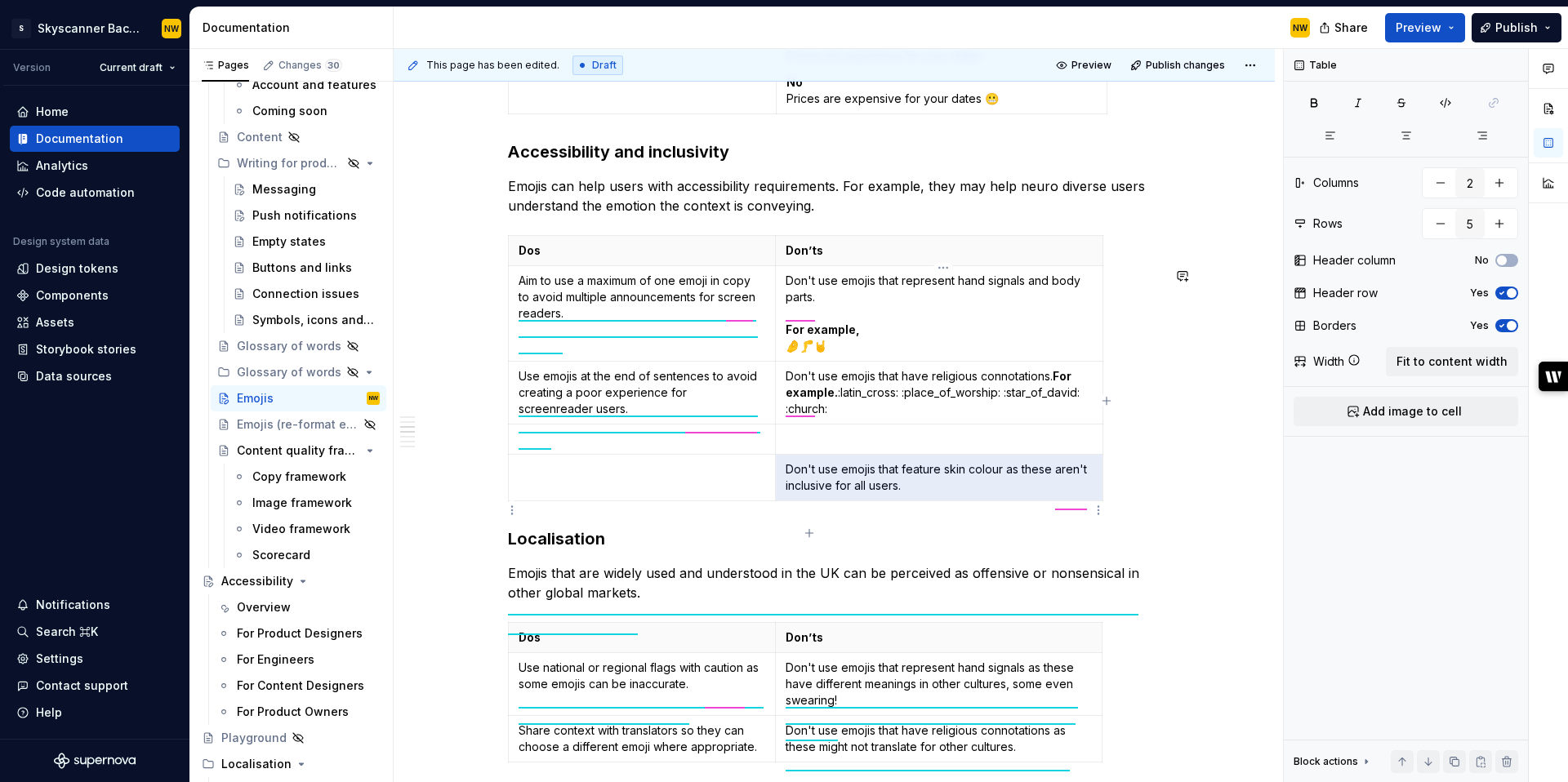 click on "Don't use emojis that feature skin colour as these aren't inclusive for all users." at bounding box center [938, 478] 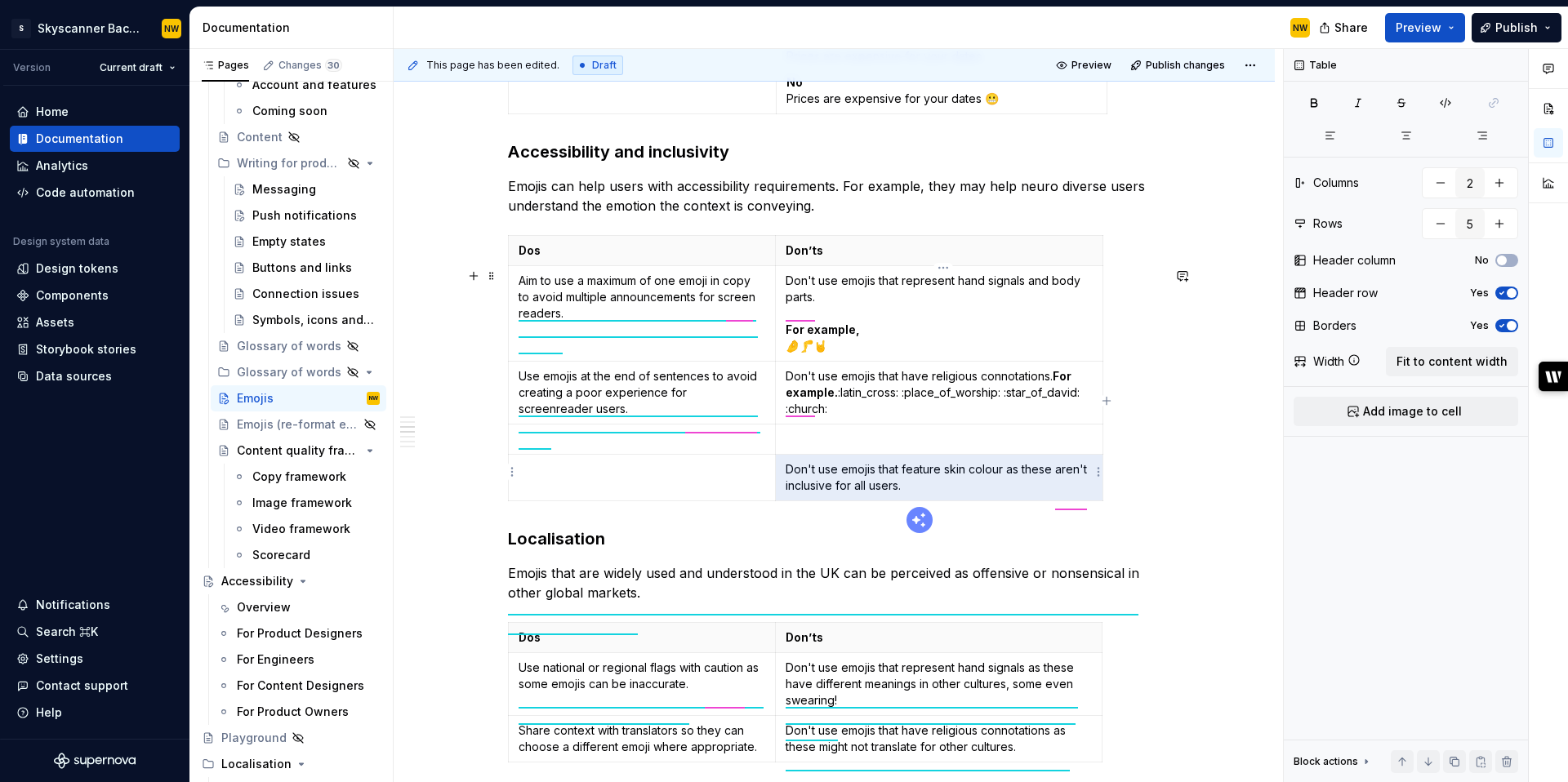 click at bounding box center [938, 439] 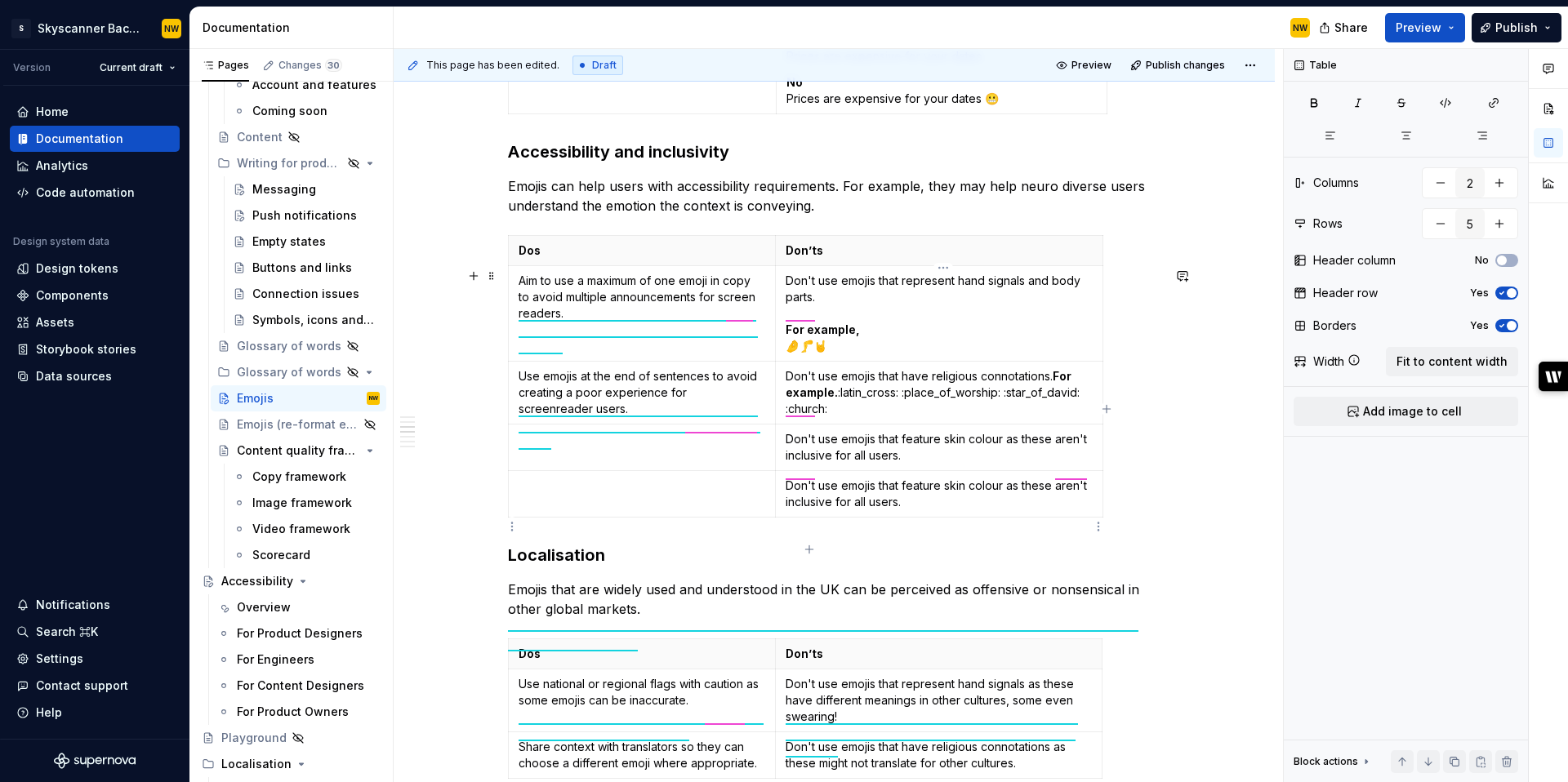 click on "Don't use emojis that feature skin colour as these aren't inclusive for all users." at bounding box center [938, 494] 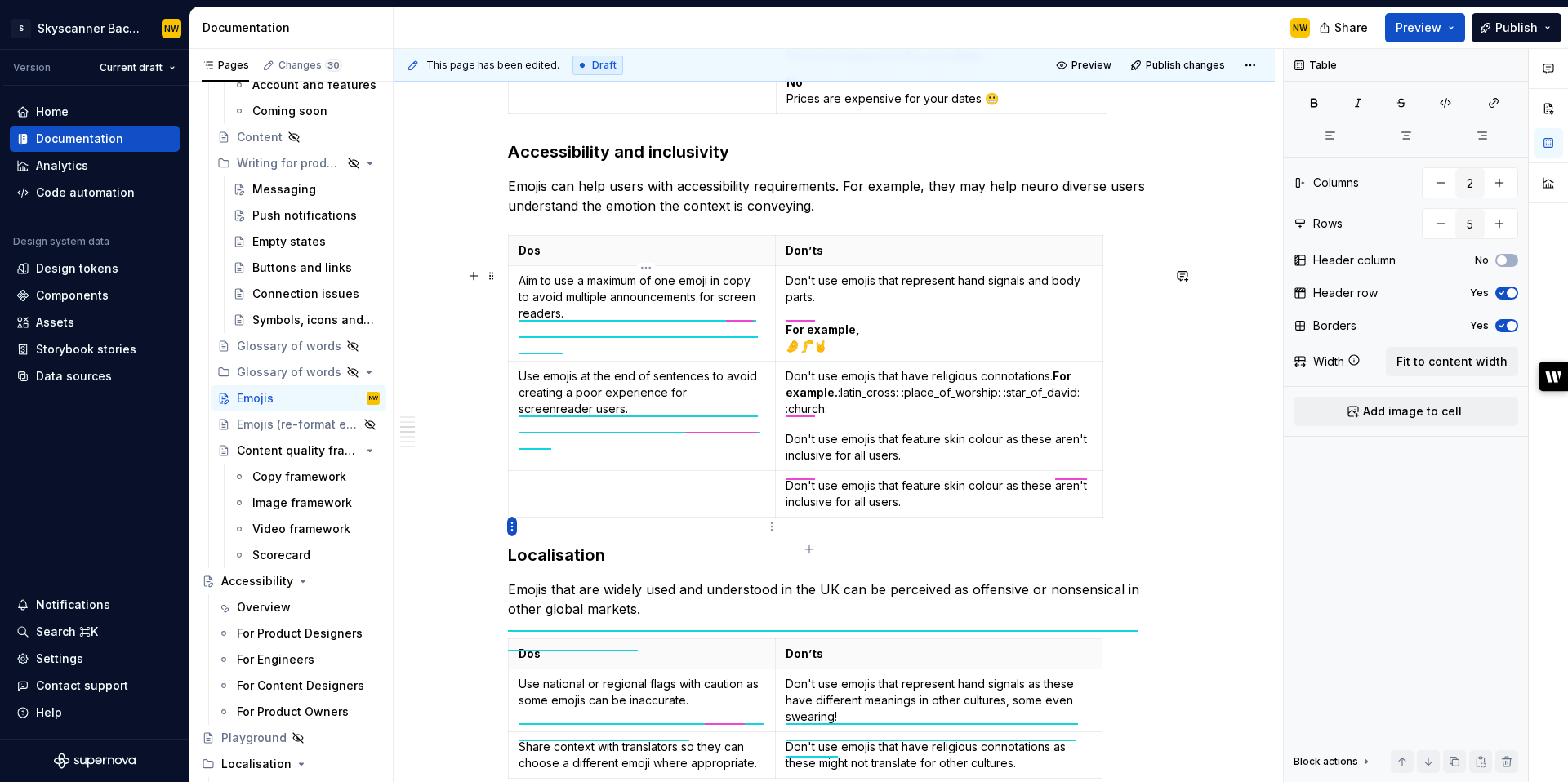 click on "Accessibility guide for tree Page tree. Navigate the tree with the arrow keys. Common tree hotkeys apply. Further keybindings are available: enter to execute primary action on focused item f2 to start renaming the focused item escape to abort renaming an item control+d to start dragging selected items Welcome to Backpack Getting started Contributing Latest updates Brand Foundations Components Content Messaging Language Grammar Dates, time and numbers Money and currency Location and airports Inclusive language Glossary of words Travel Account and features Coming soon Content Writing for product Messaging Push notifications Empty states Buttons and links" at bounding box center [784, 391] 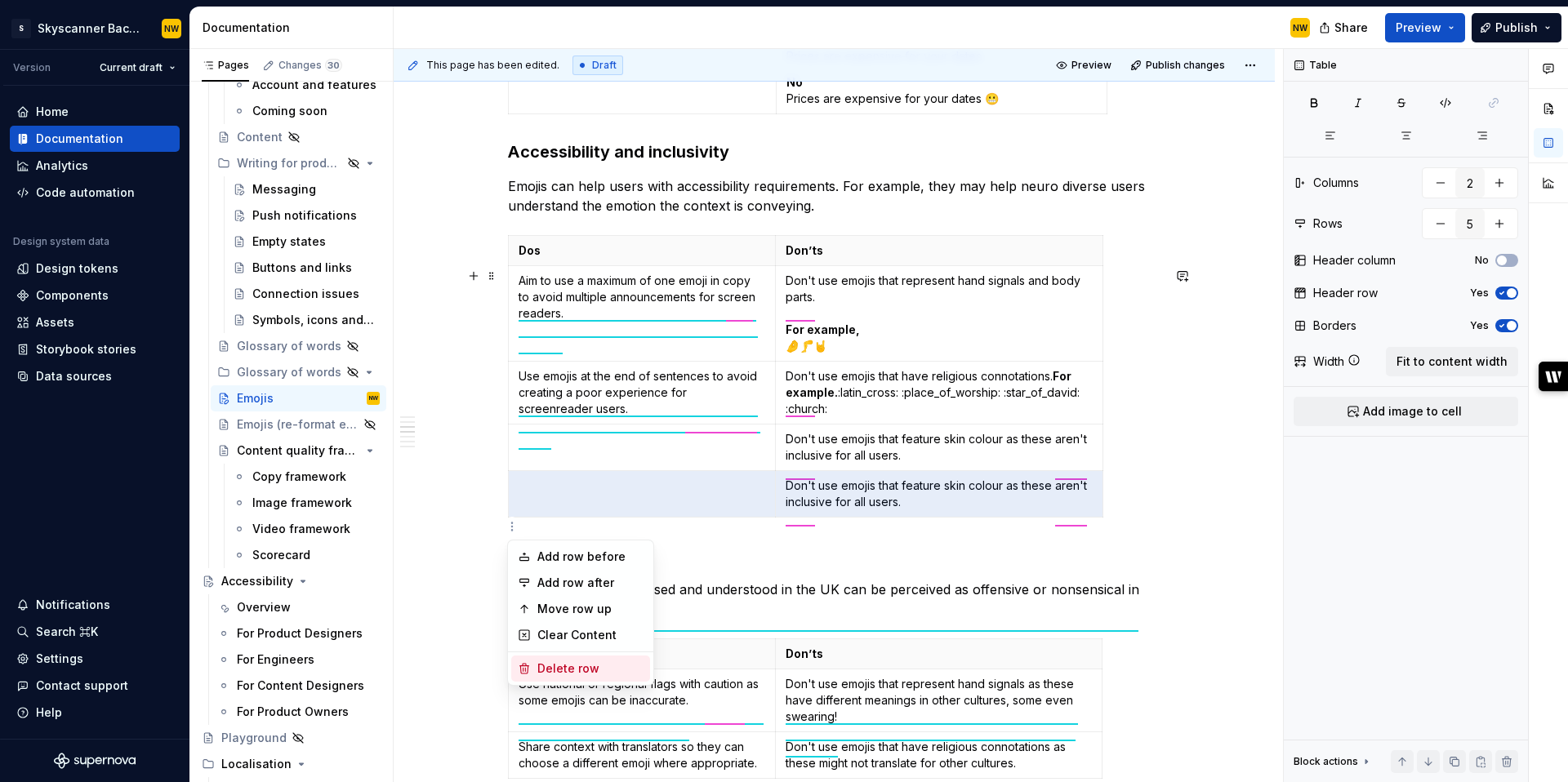 click on "Delete row" at bounding box center [590, 669] 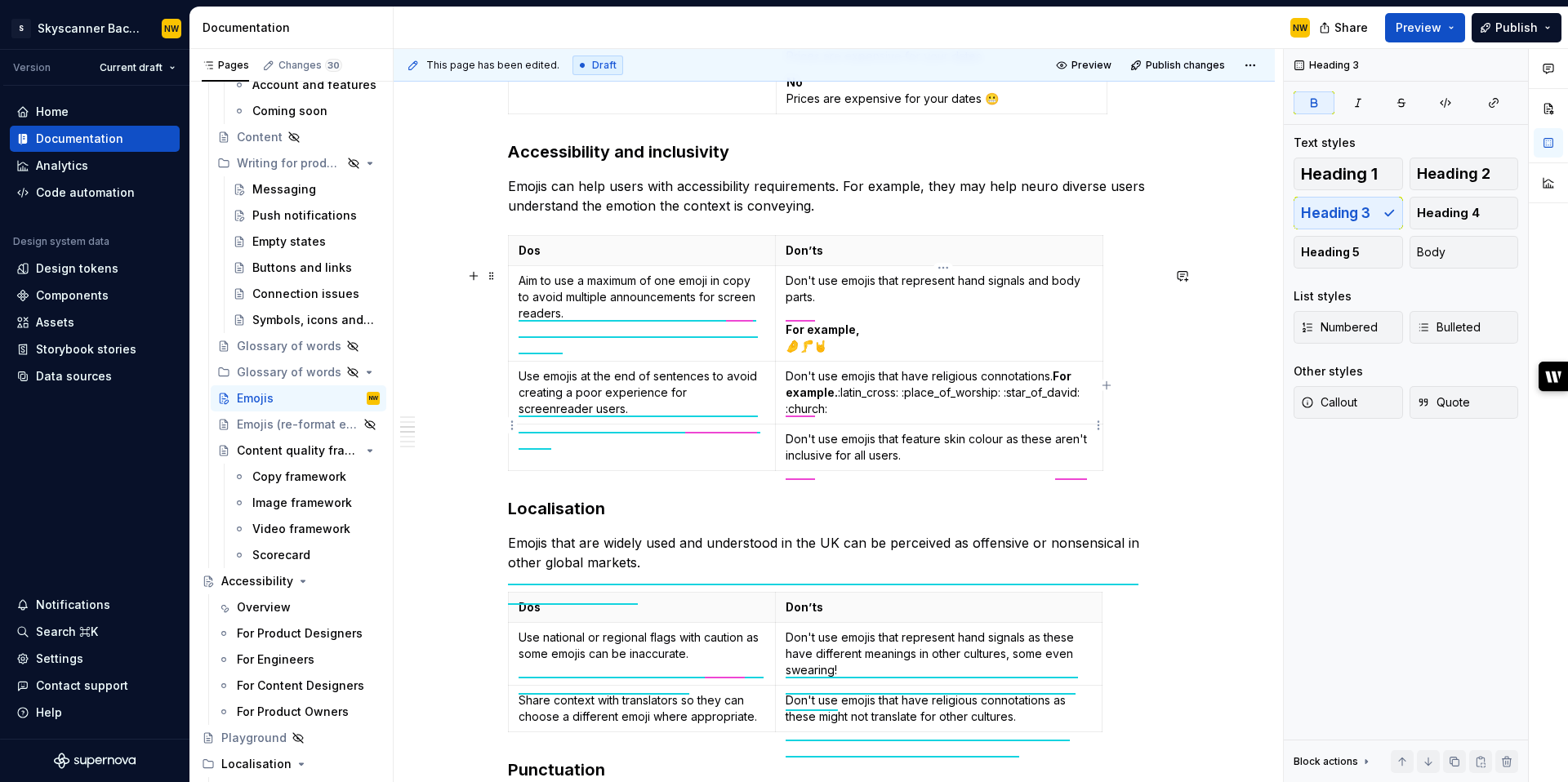click on "Don't use emojis that have religious connotations. For example.  :latin_cross: :place_of_worship: :star_of_david: :church:" at bounding box center [938, 393] 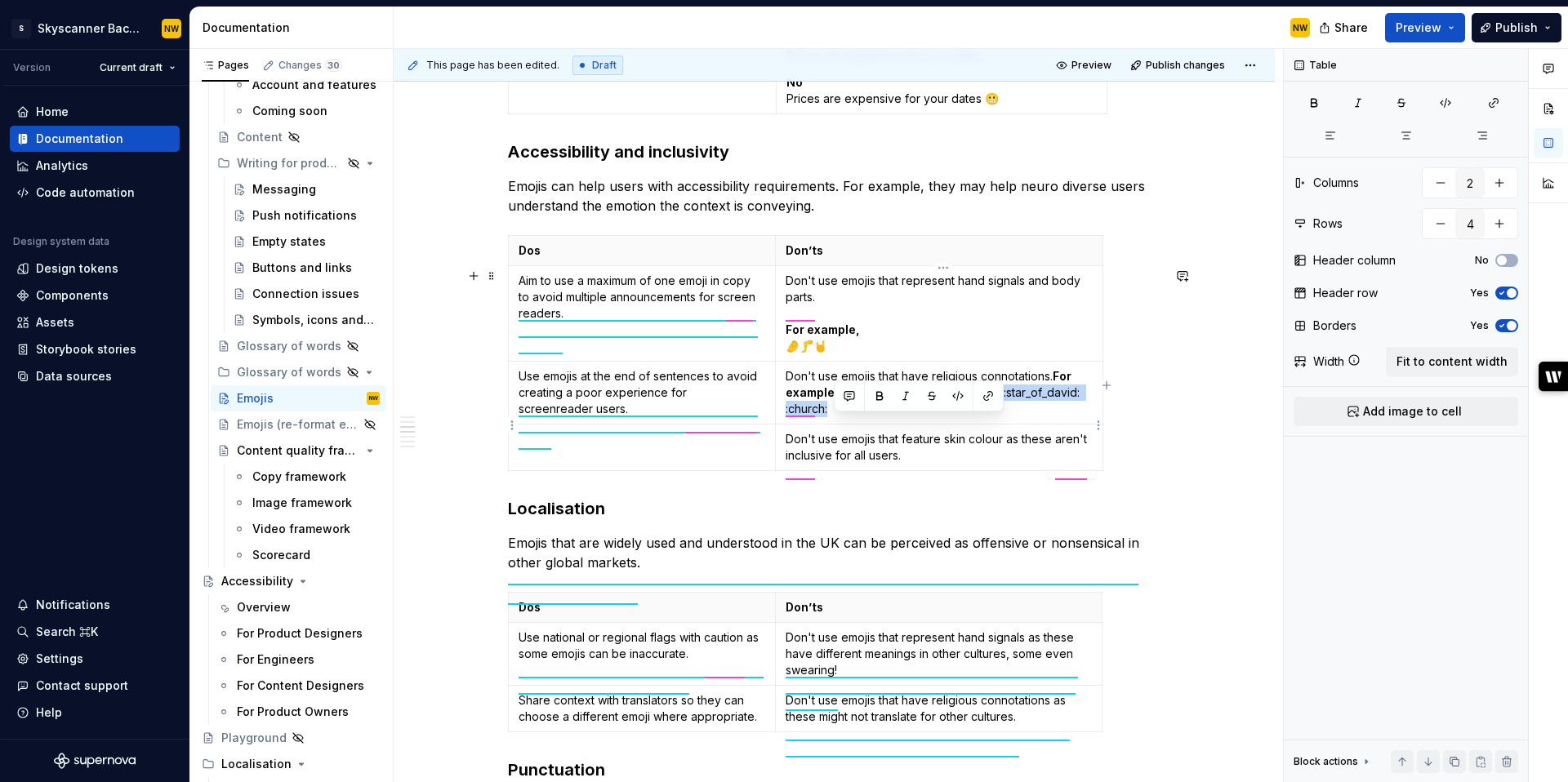 drag, startPoint x: 853, startPoint y: 438, endPoint x: 844, endPoint y: 428, distance: 13.453624 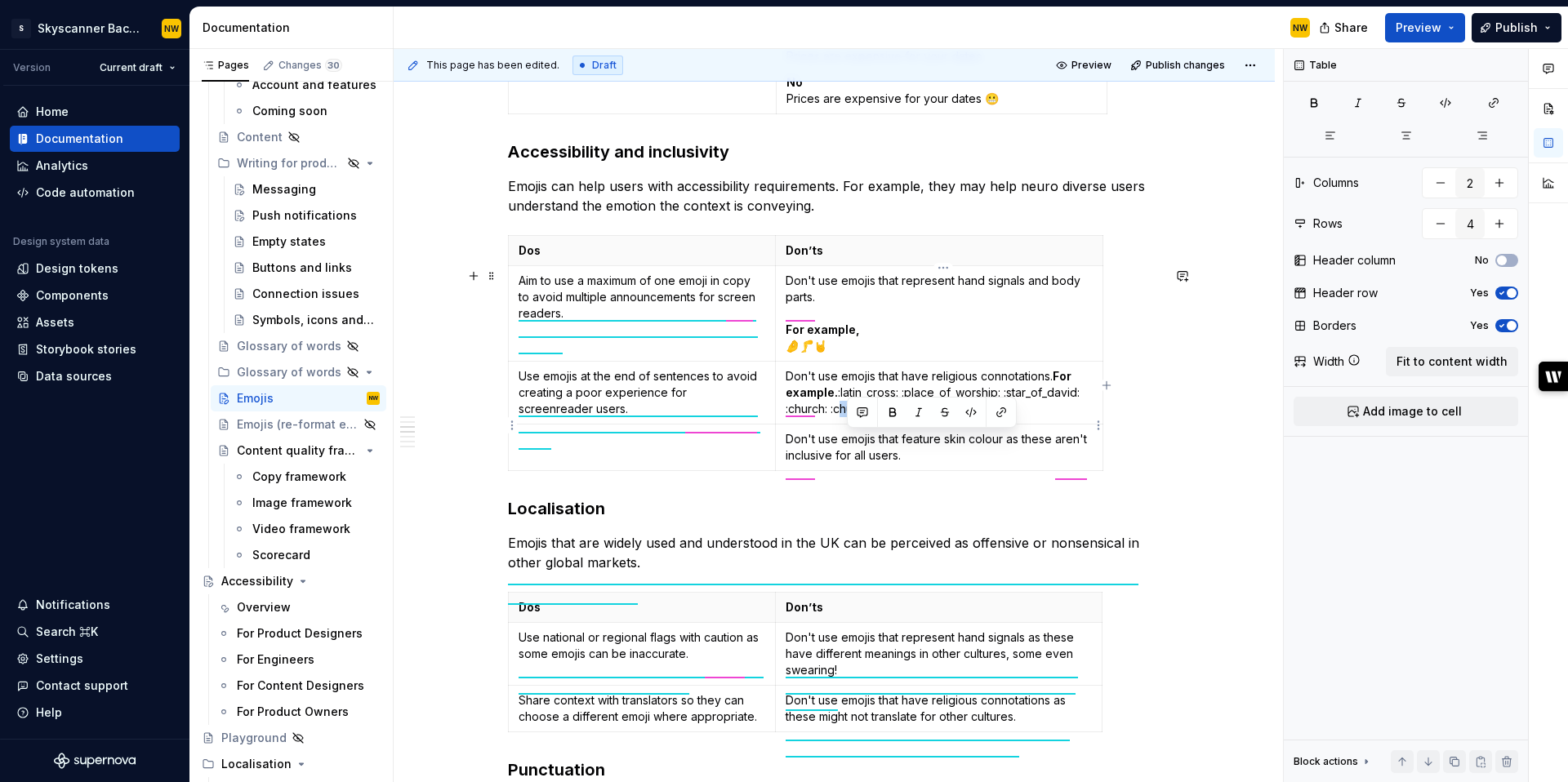 drag, startPoint x: 884, startPoint y: 446, endPoint x: 848, endPoint y: 444, distance: 36.055513 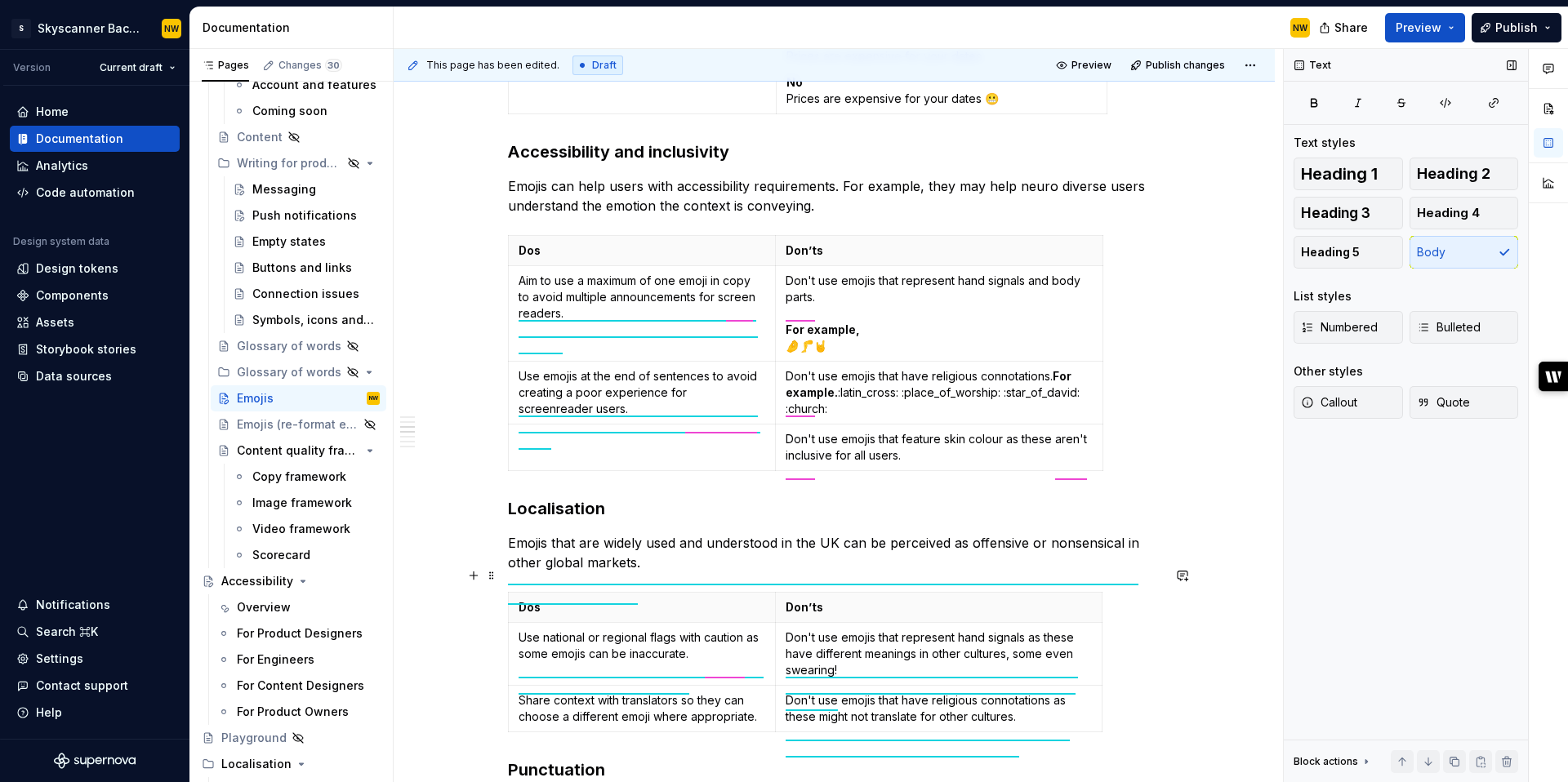 click on "Emojis that are widely used and understood in the UK can be perceived as offensive or nonsensical in other global markets." at bounding box center (835, 553) 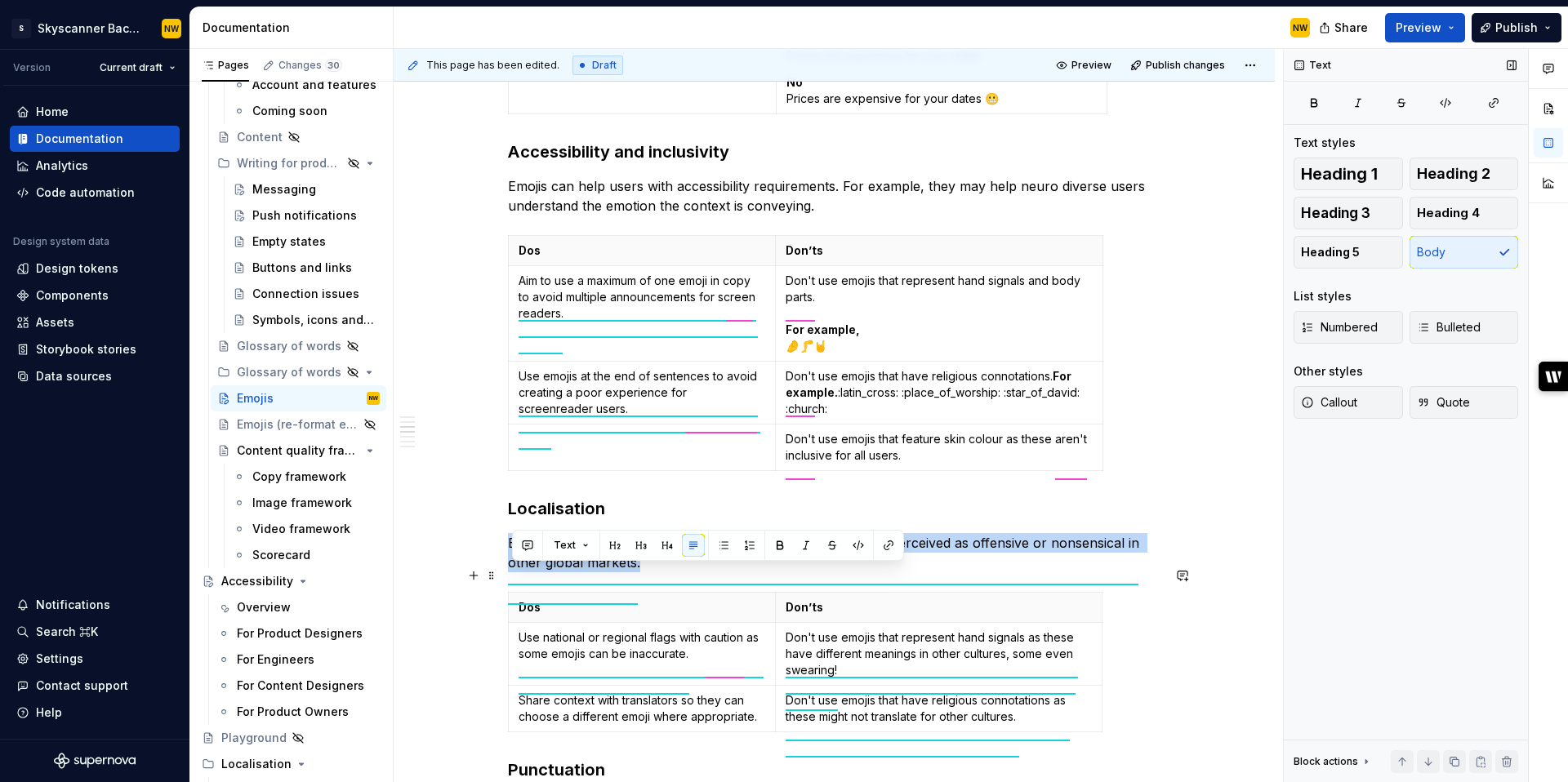 drag, startPoint x: 598, startPoint y: 594, endPoint x: 506, endPoint y: 580, distance: 93.05912 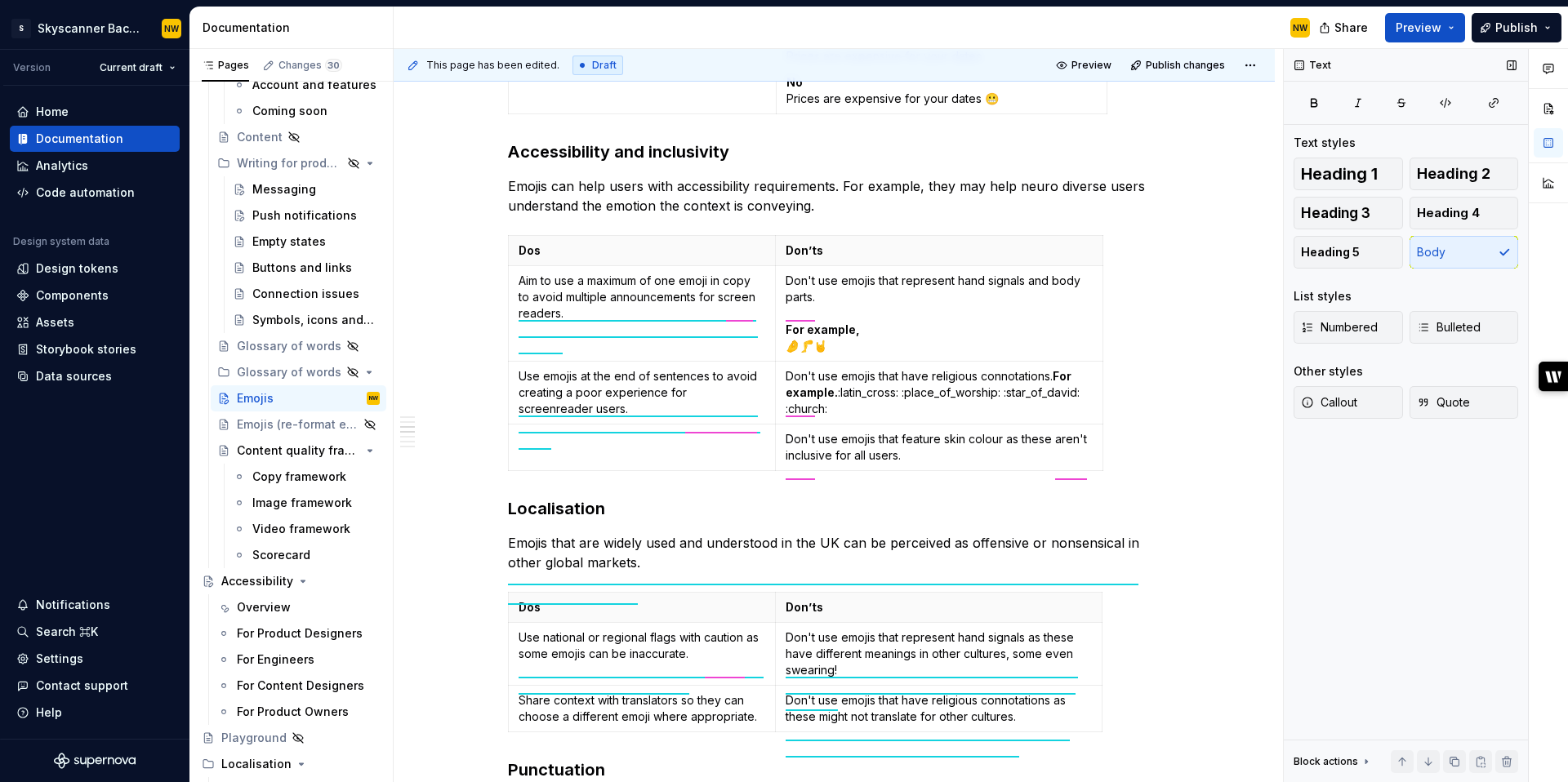 click on "Use national or regional flags with caution as some emojis can be inaccurate." at bounding box center [642, 646] 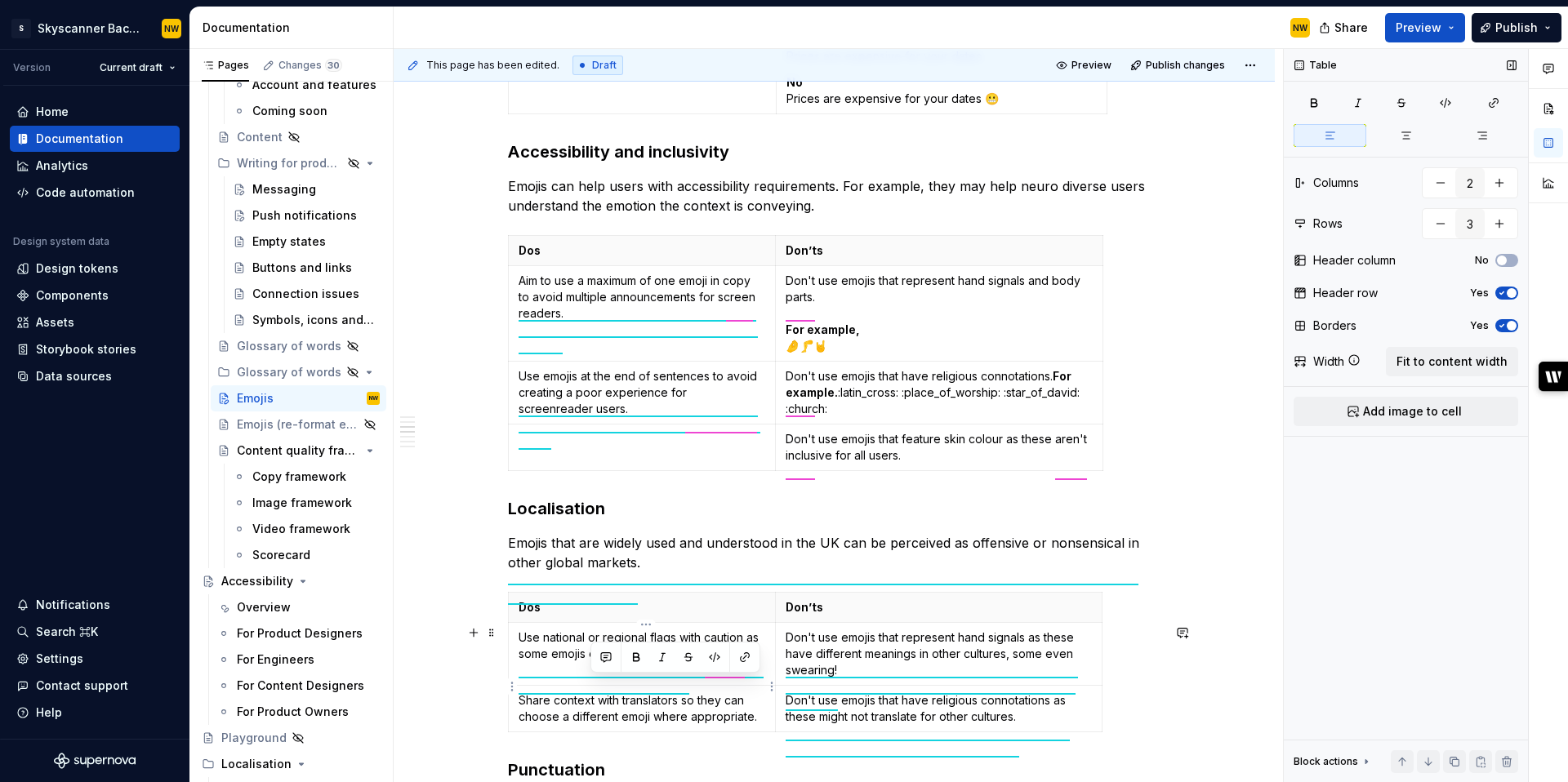 click on "Use national or regional flags with caution as some emojis can be inaccurate." at bounding box center (642, 646) 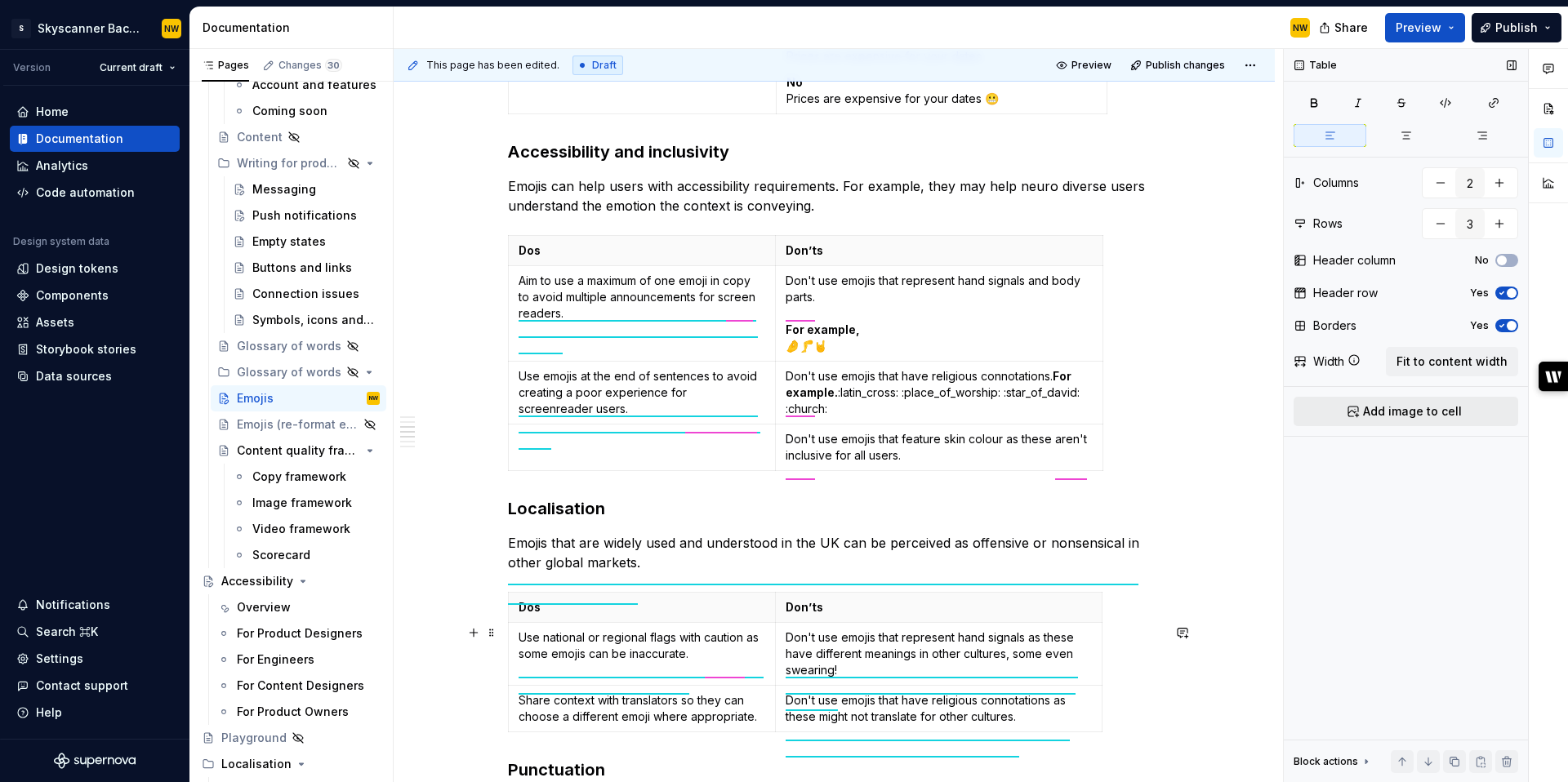 scroll, scrollTop: 2344, scrollLeft: 0, axis: vertical 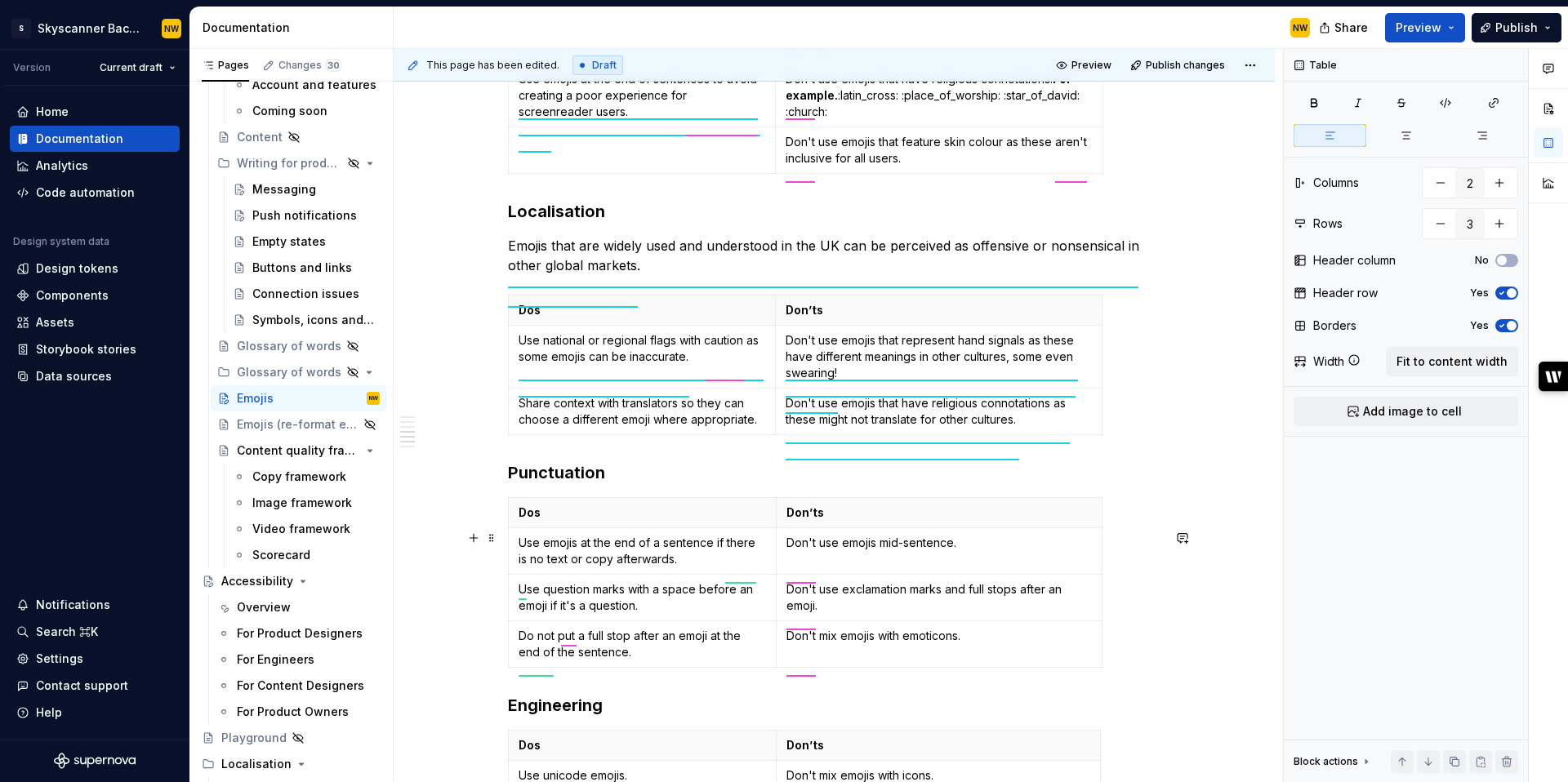 click on "Share context with translators so they can choose a different emoji where appropriate." at bounding box center (642, 411) 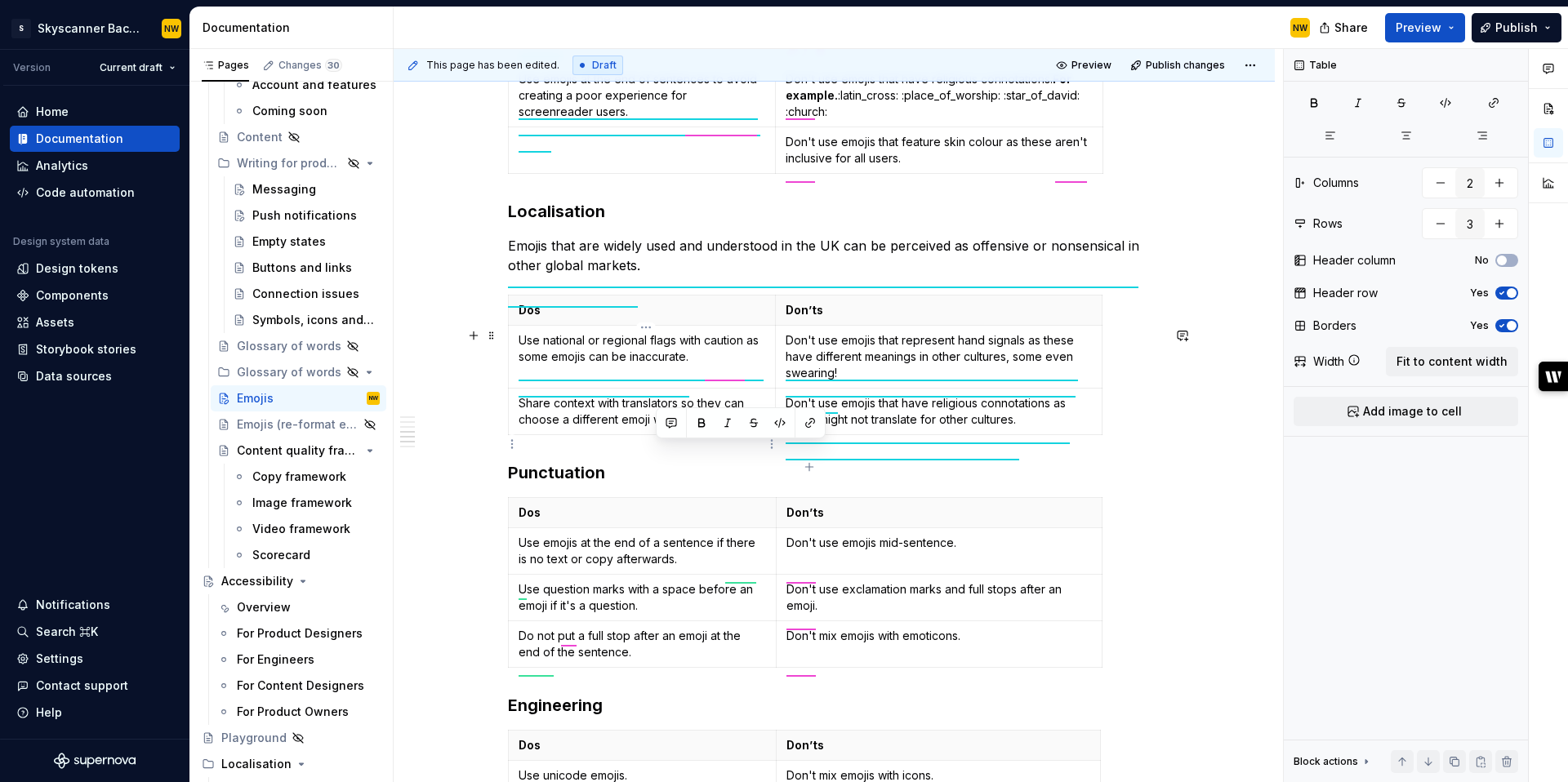 click on "Share context with translators so they can choose a different emoji where appropriate." at bounding box center [642, 411] 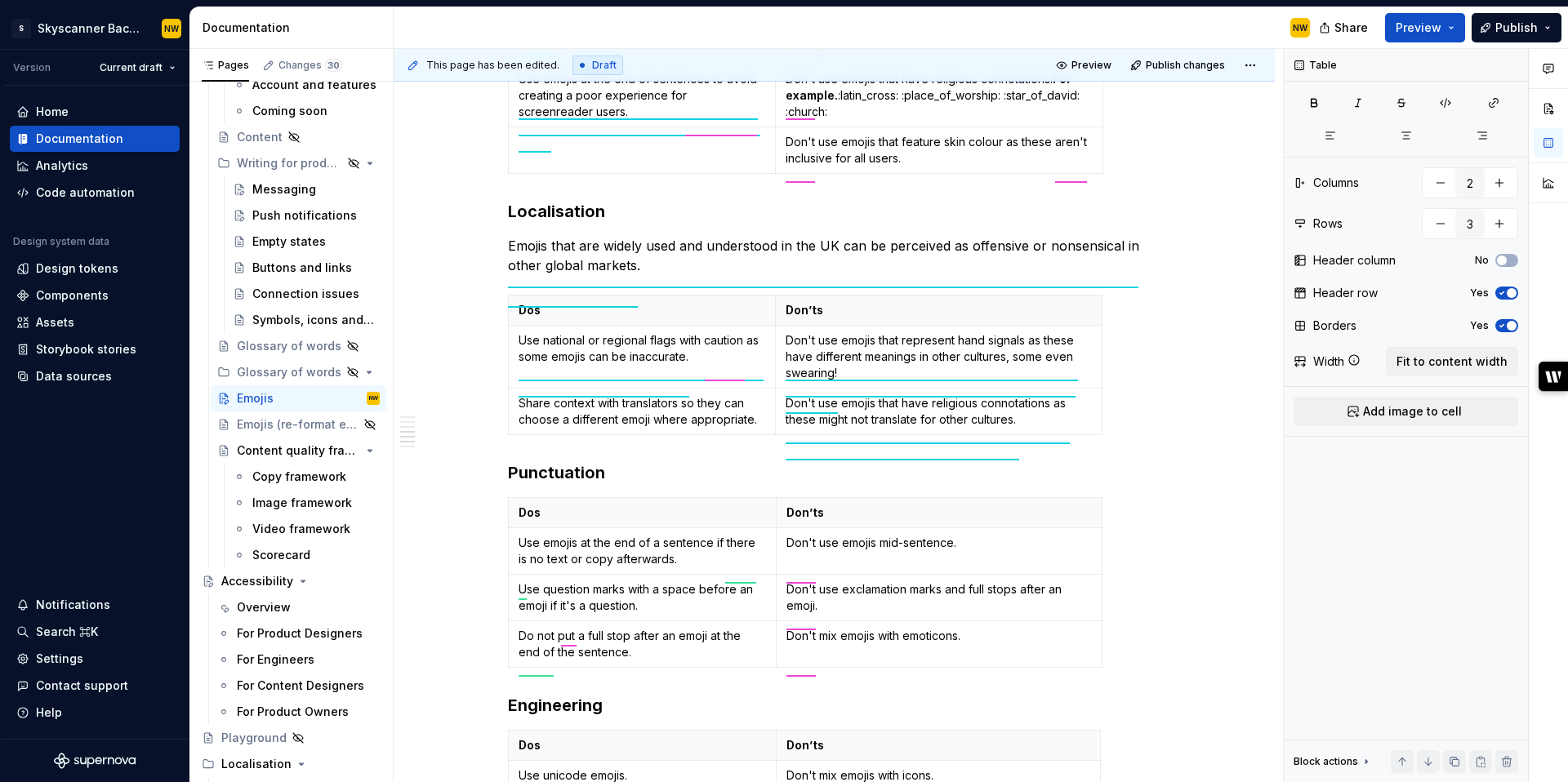 click on "Don't use emojis that represent hand signals as these have different meanings in other cultures, some even swearing!" at bounding box center [938, 357] 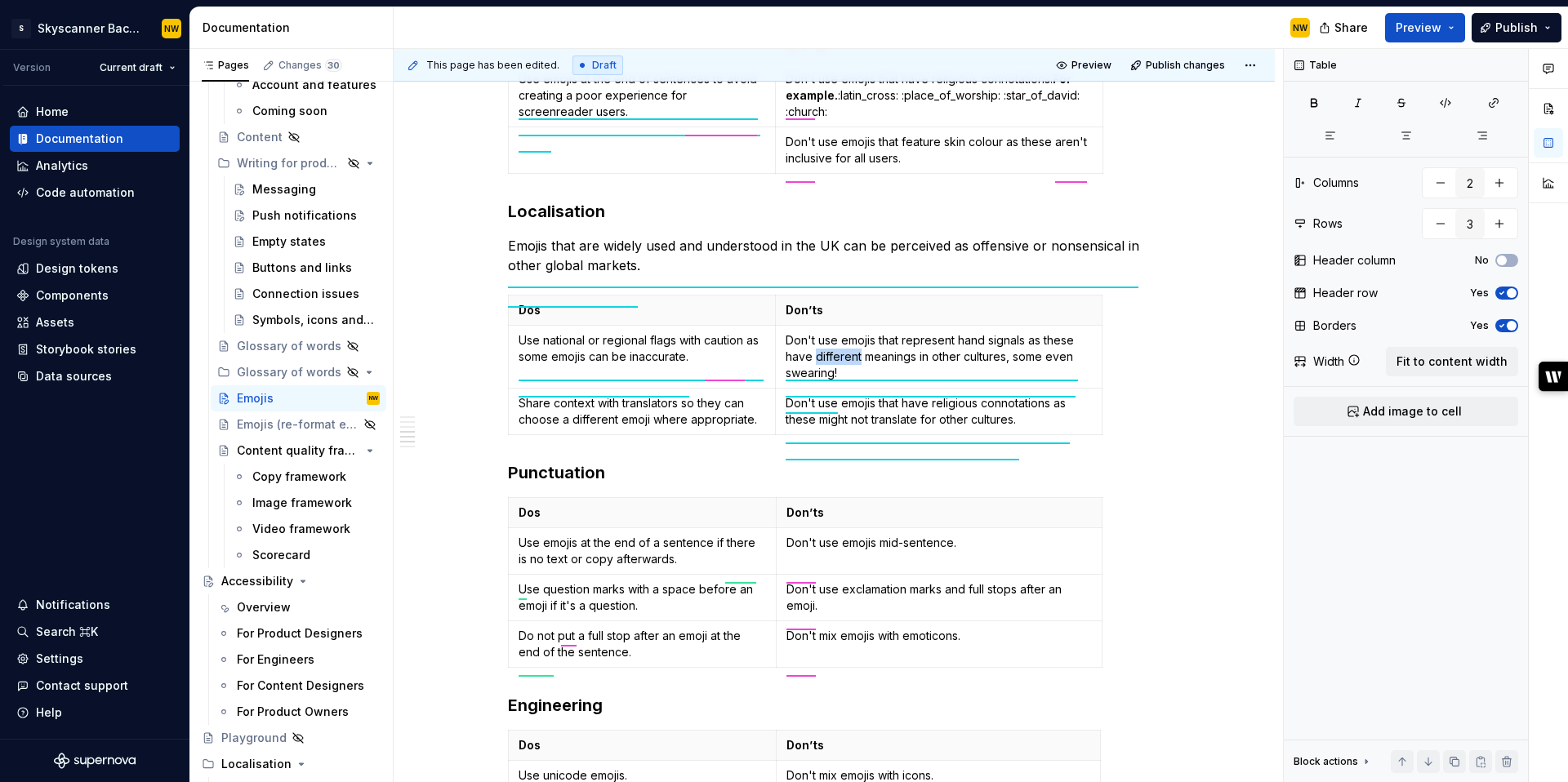click on "Don't use emojis that represent hand signals as these have different meanings in other cultures, some even swearing!" at bounding box center [938, 357] 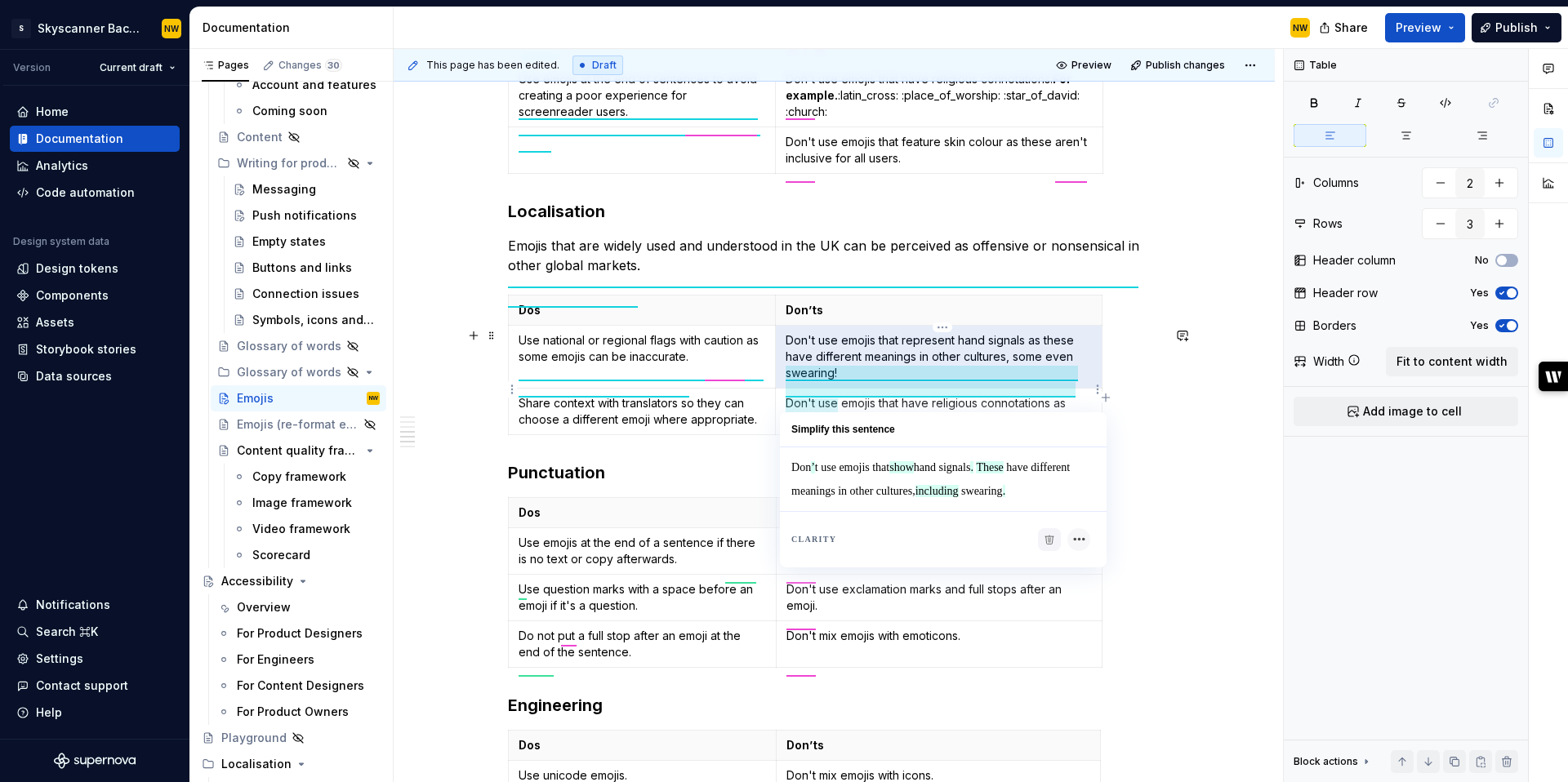 click on "Don't use emojis that represent hand signals as these have different meanings in other cultures, some even swearing!" at bounding box center [938, 357] 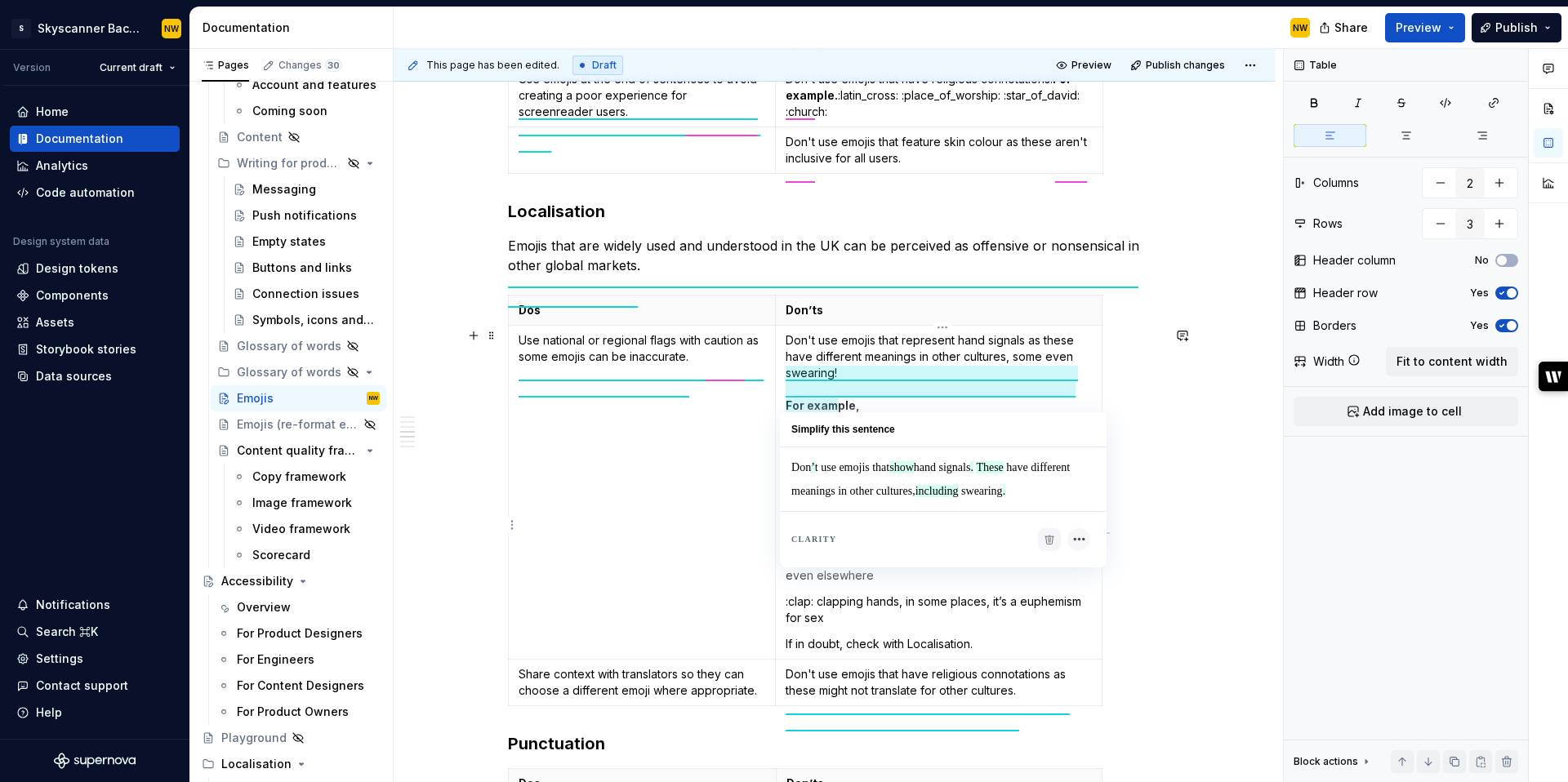 click on "Don't use emojis that represent hand signals as these have different meanings in other cultures, some even swearing! For example," at bounding box center [938, 381] 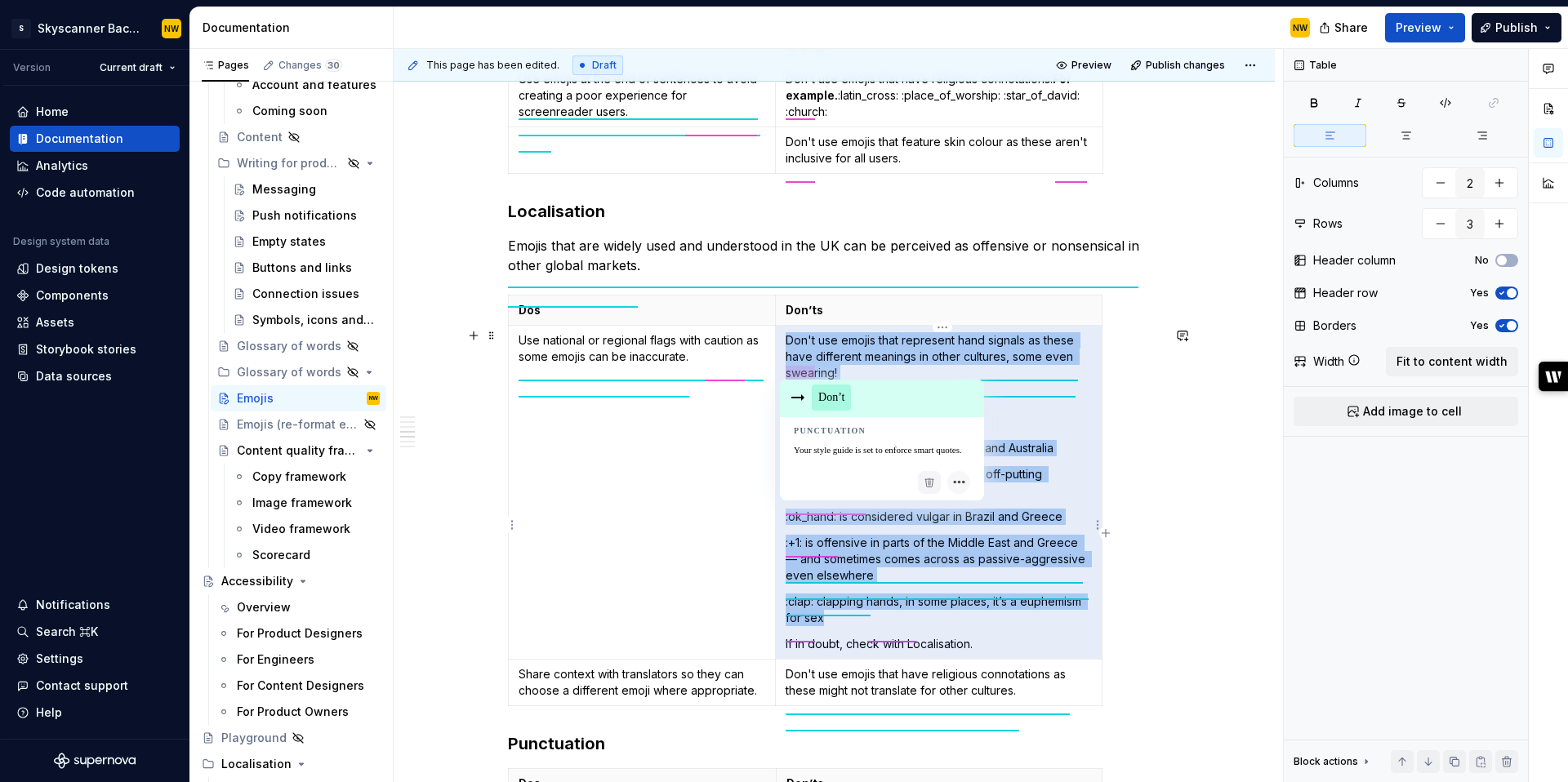 drag, startPoint x: 987, startPoint y: 676, endPoint x: 790, endPoint y: 384, distance: 352.23998 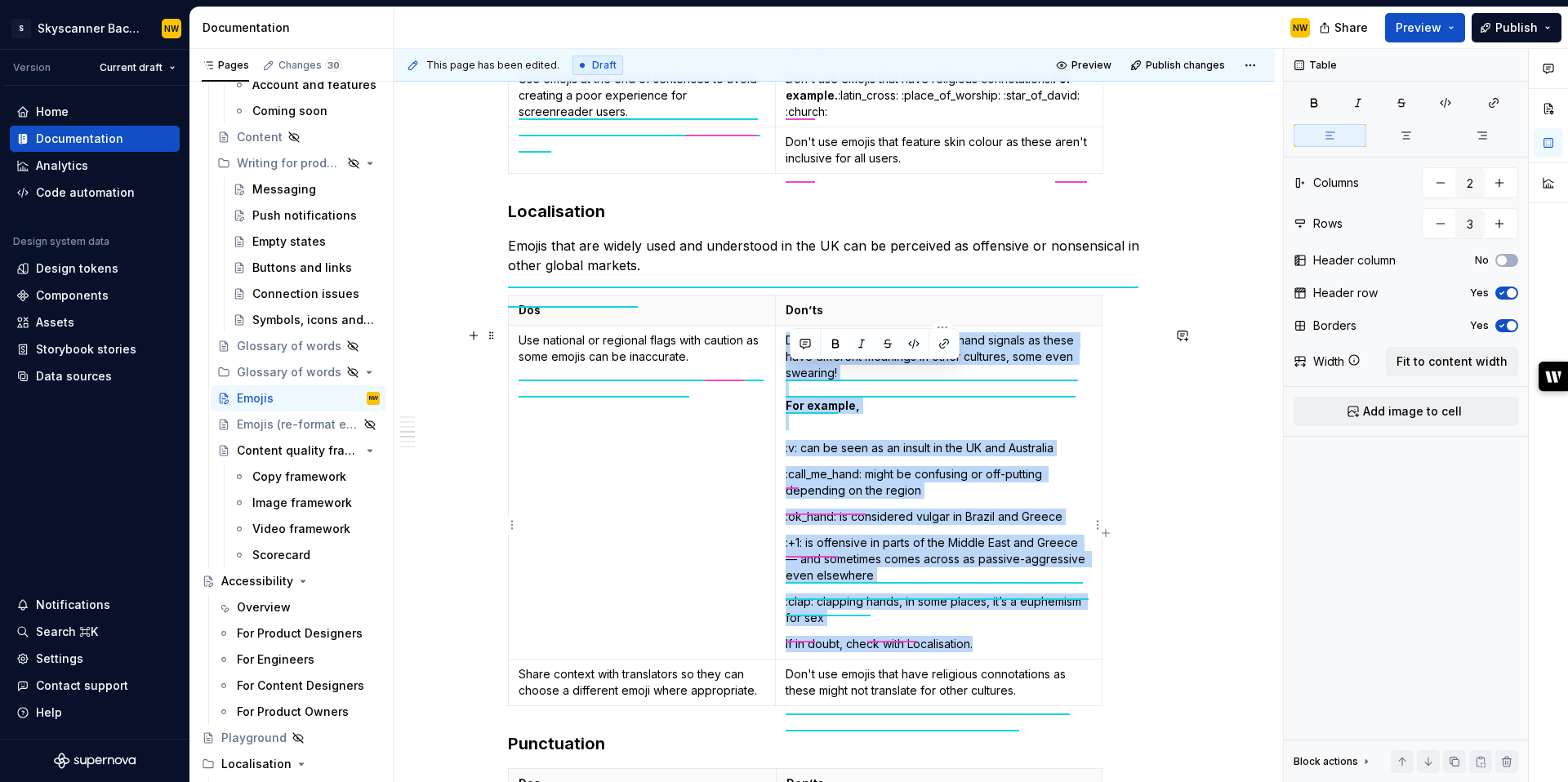drag, startPoint x: 992, startPoint y: 673, endPoint x: 786, endPoint y: 375, distance: 362.2706 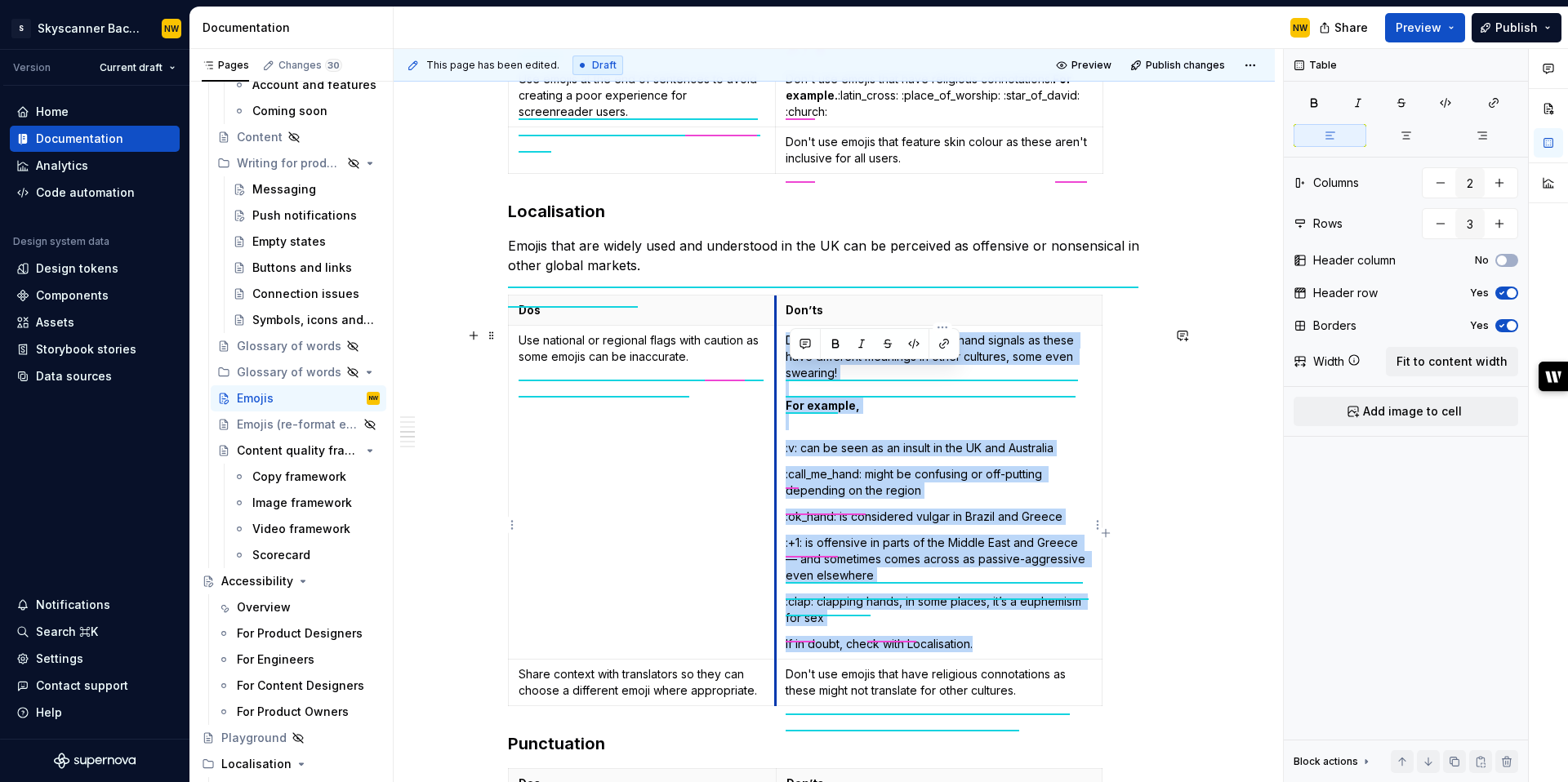 drag, startPoint x: 1018, startPoint y: 673, endPoint x: 783, endPoint y: 371, distance: 382.66042 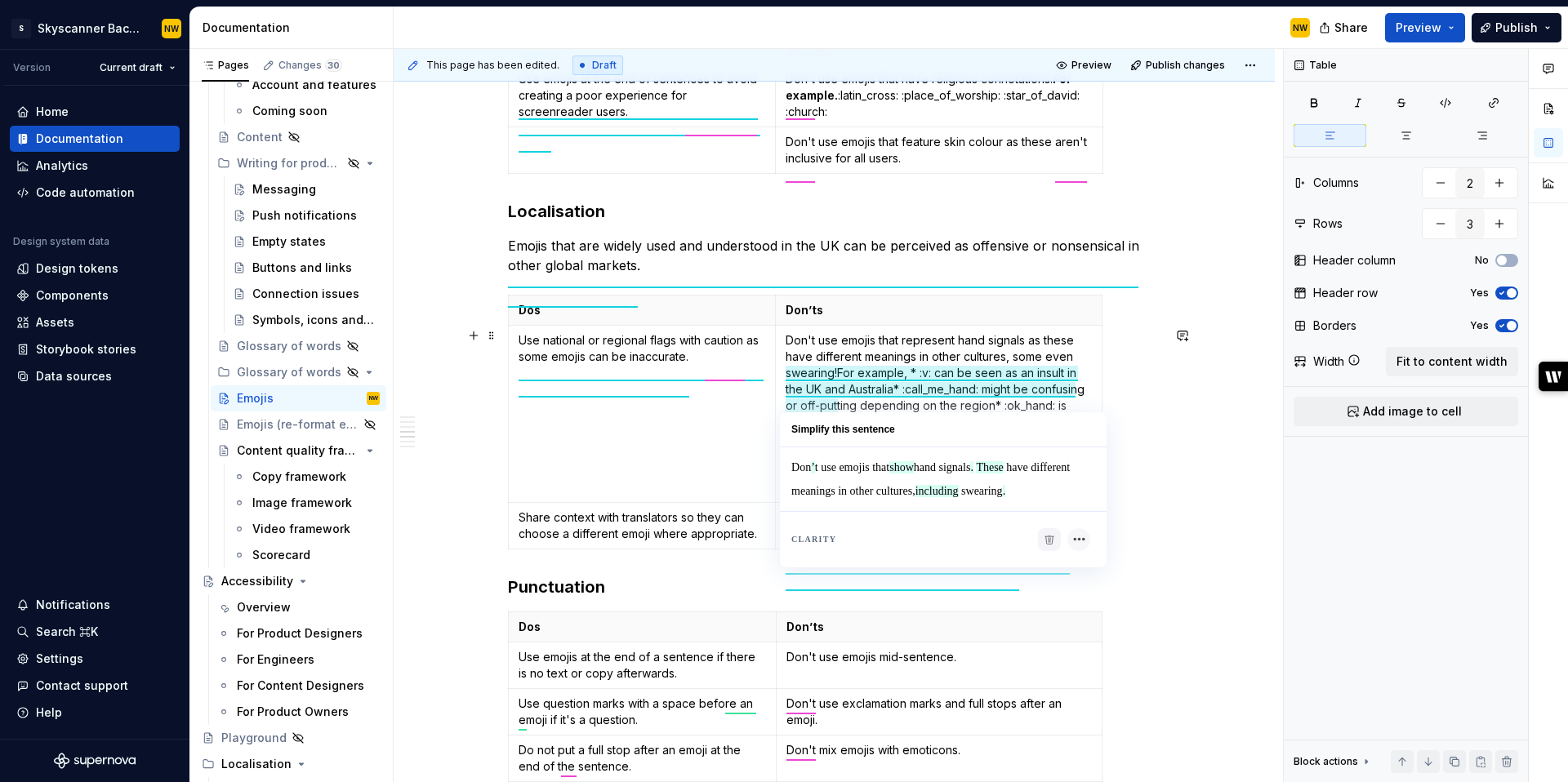 click on "Simplify this sentence" at bounding box center [943, 429] 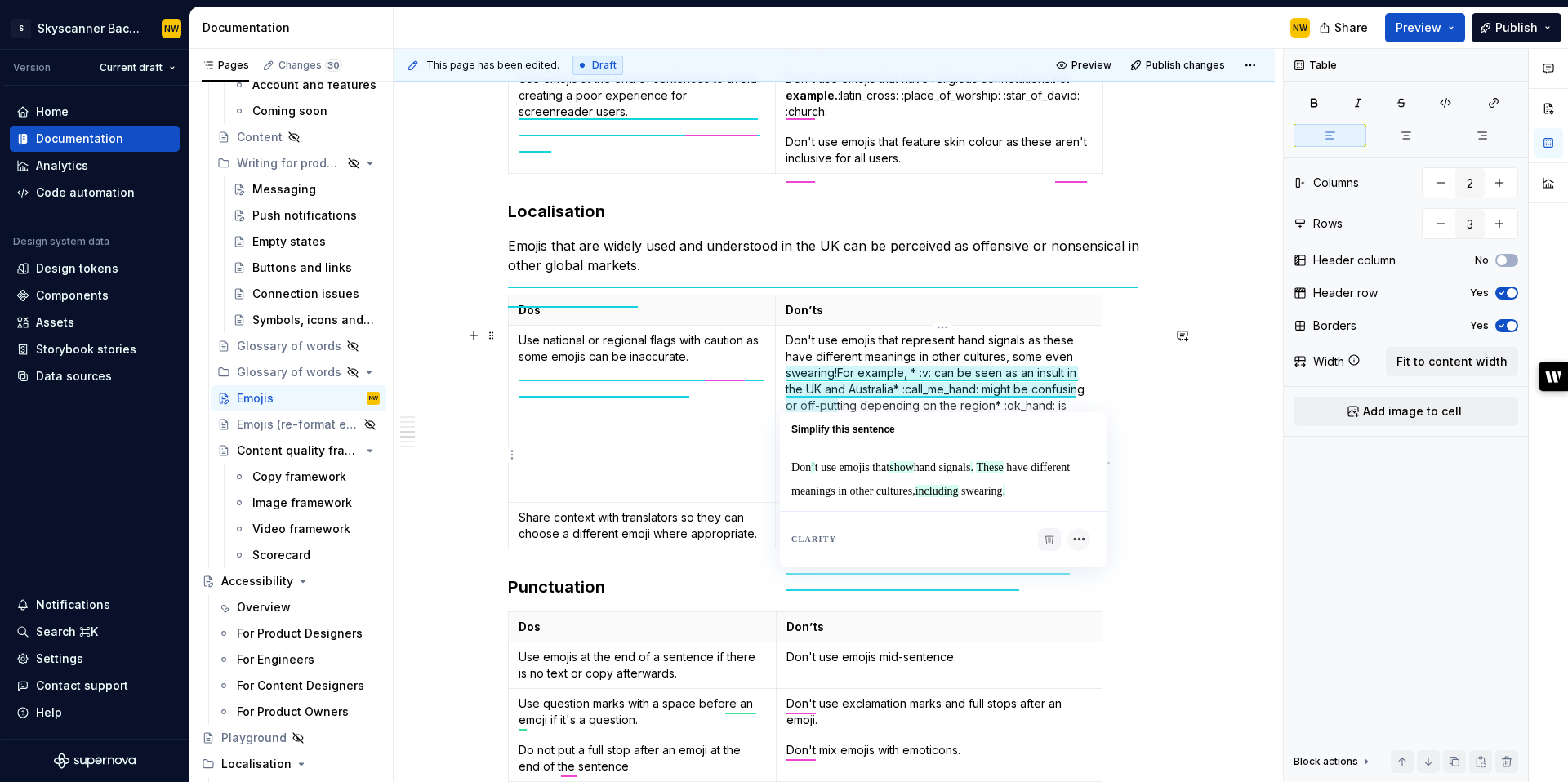 click on "Don't use emojis that represent hand signals as these have different meanings in other cultures, some even swearing!For example, * :v: can be seen as an insult in the UK and Australia* :call_me_hand: might be confusing or off-putting depending on the region* :ok_hand: is considered vulgar in Brazil and Greece* :+1: is offensive in parts of the Middle East and Greece — and sometimes comes across as passive-aggressive even elsewhere* :clap: clapping hands, in some places, it’s a euphemism for sexIf in doubt, check with Localisation." at bounding box center (938, 414) 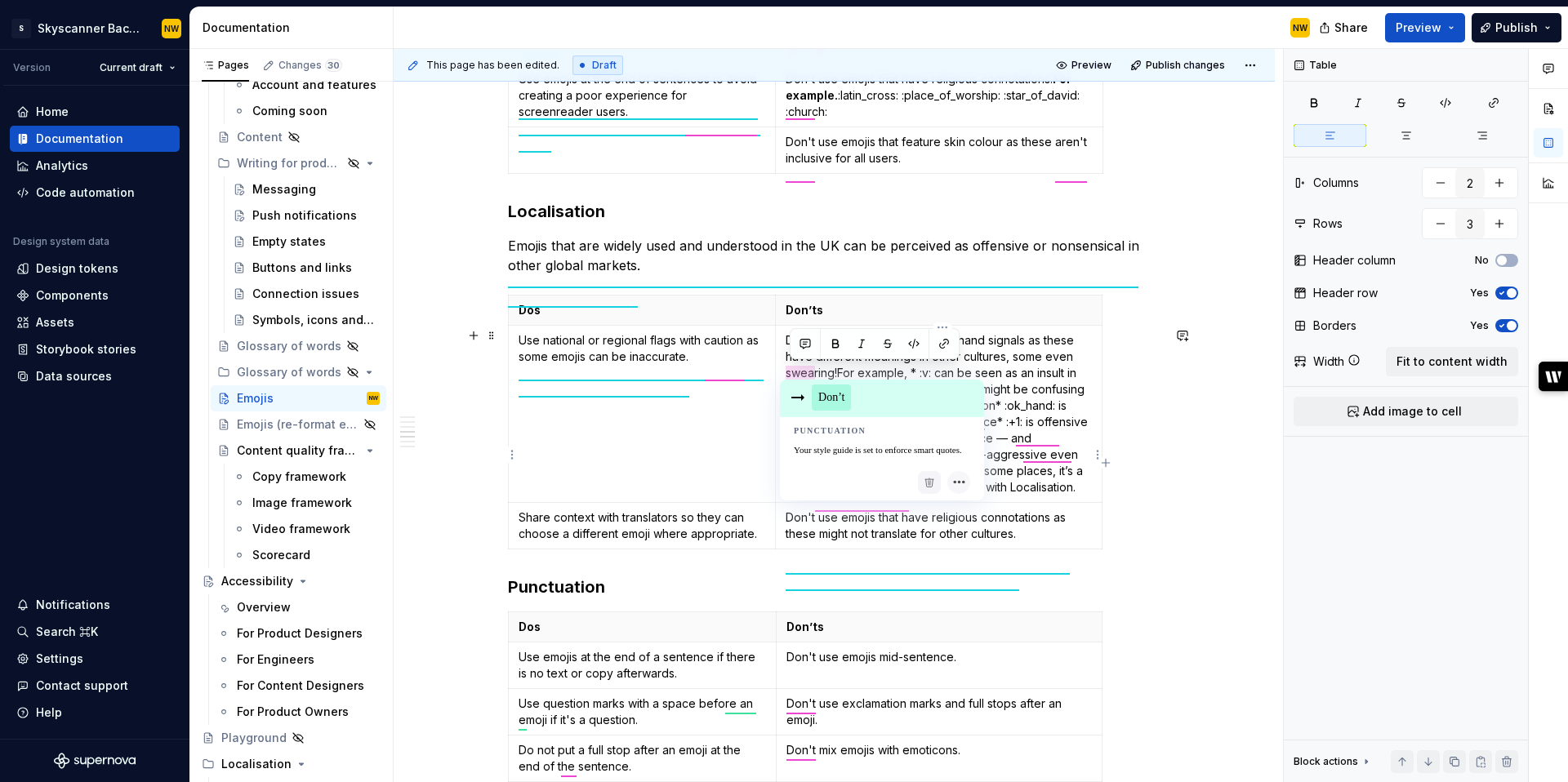 drag, startPoint x: 895, startPoint y: 539, endPoint x: 790, endPoint y: 374, distance: 195.57607 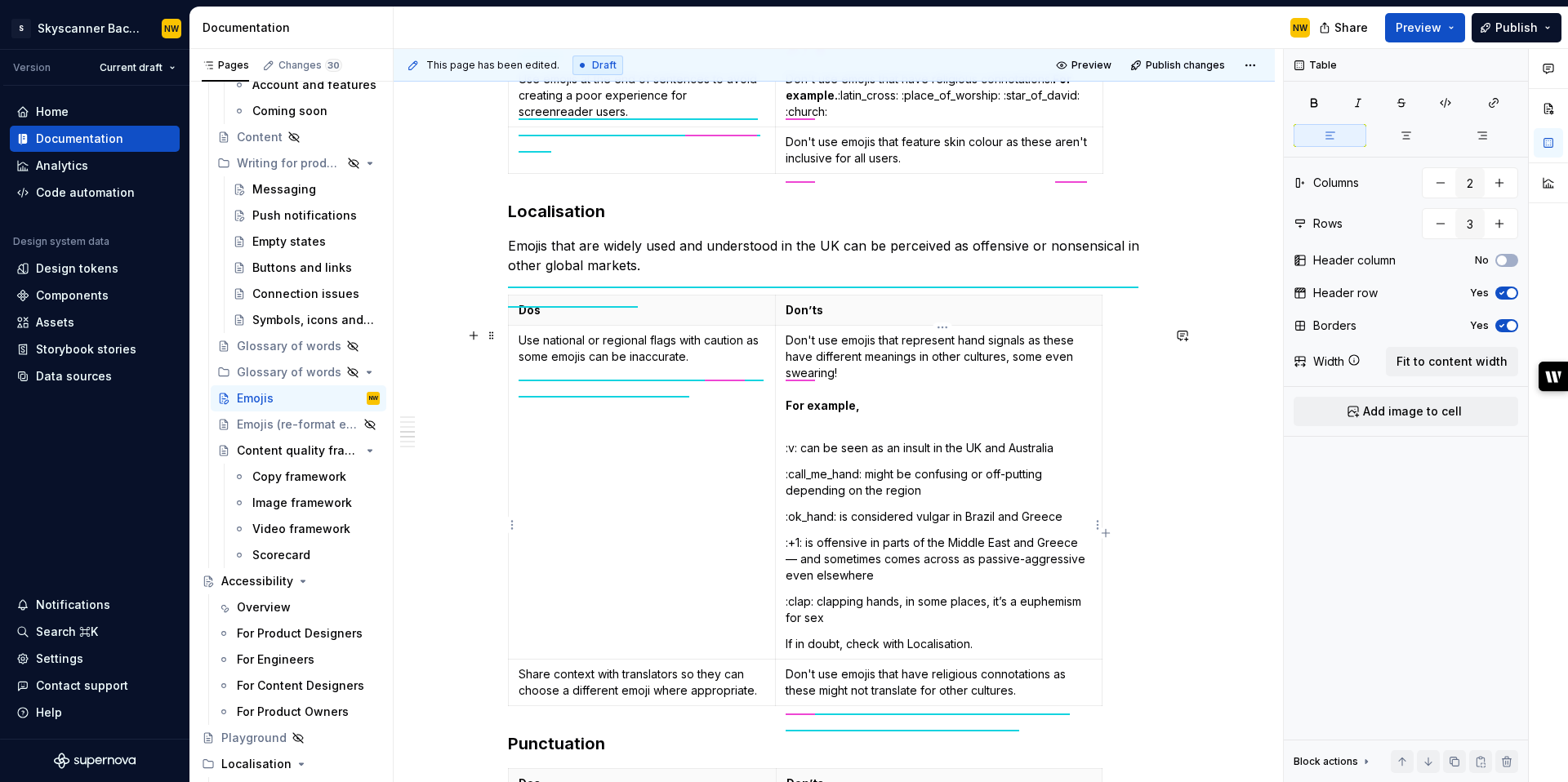 click on "Don't use emojis that represent hand signals as these have different meanings in other cultures, some even swearing! For example," at bounding box center (938, 381) 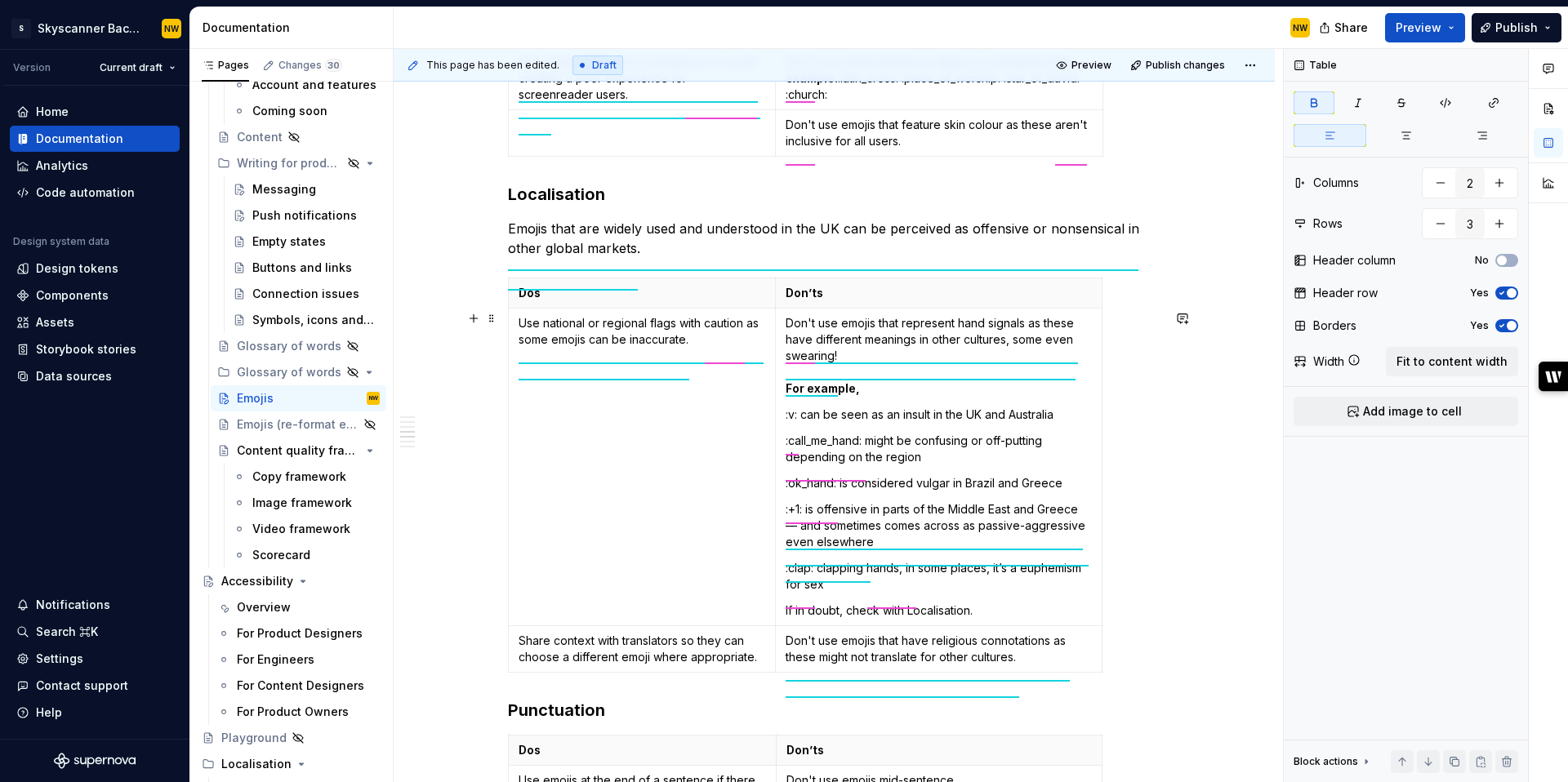 scroll, scrollTop: 2566, scrollLeft: 0, axis: vertical 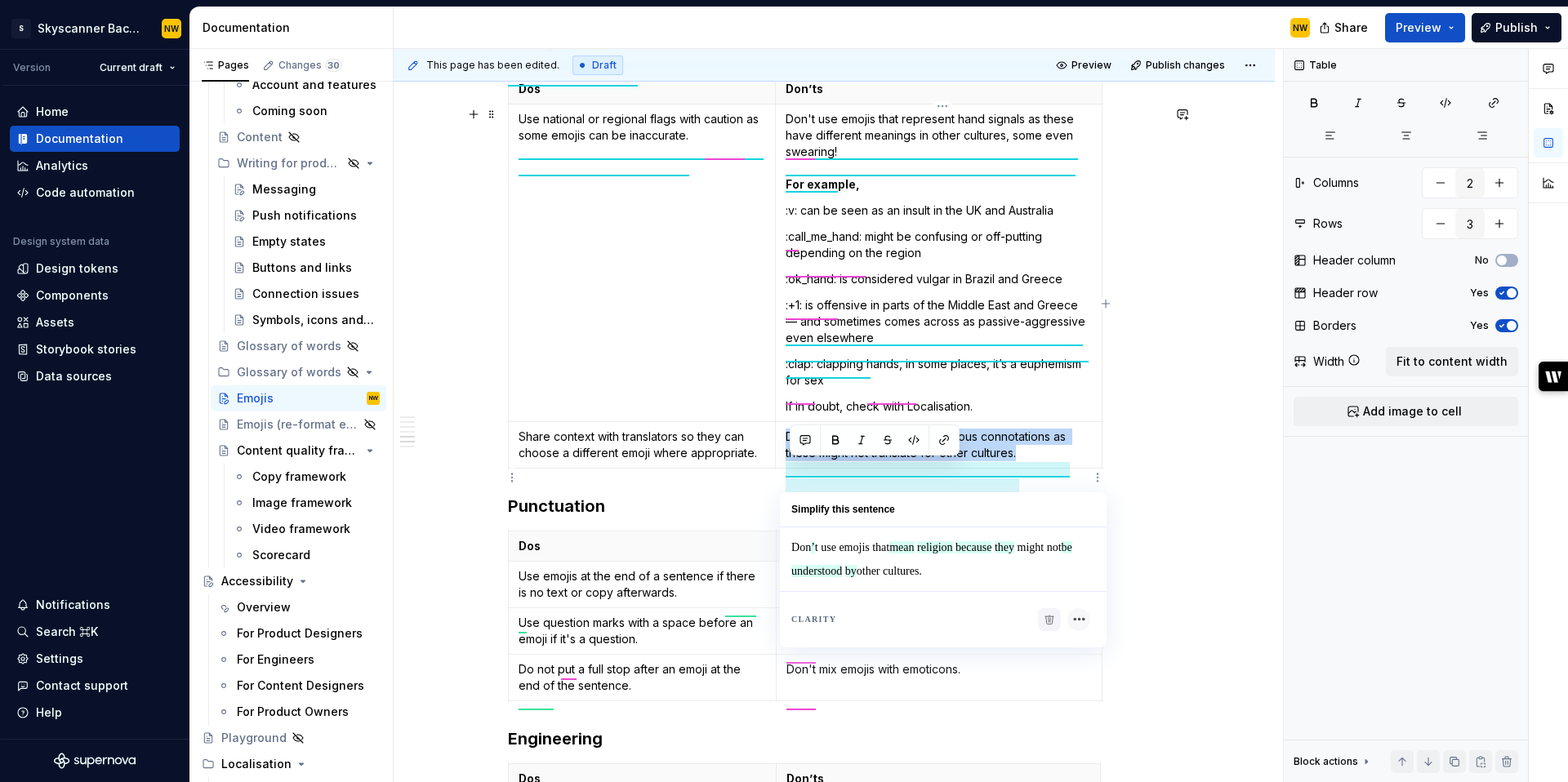drag, startPoint x: 1031, startPoint y: 488, endPoint x: 783, endPoint y: 475, distance: 248.34049 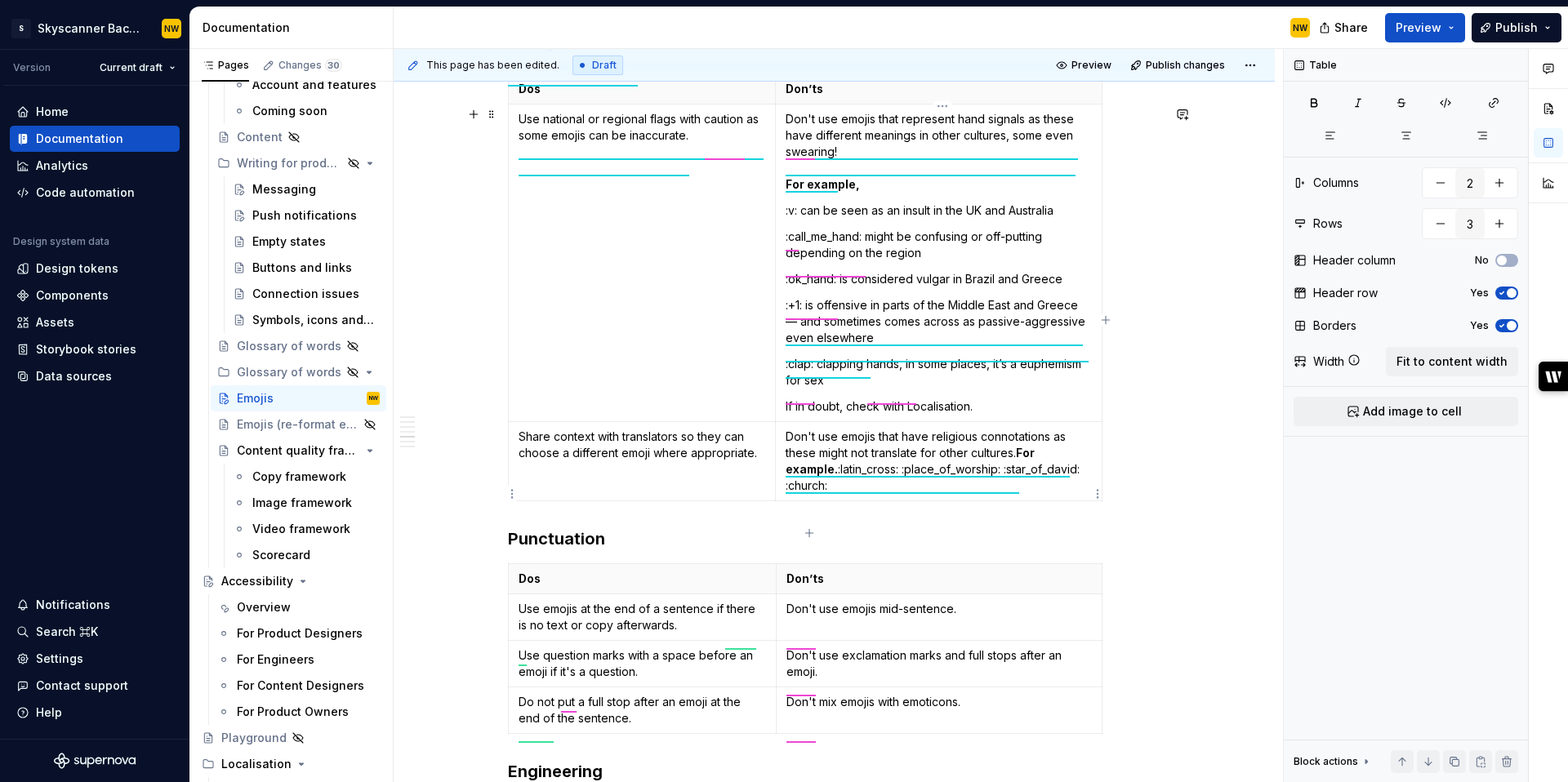 click on "For example." at bounding box center [911, 460] 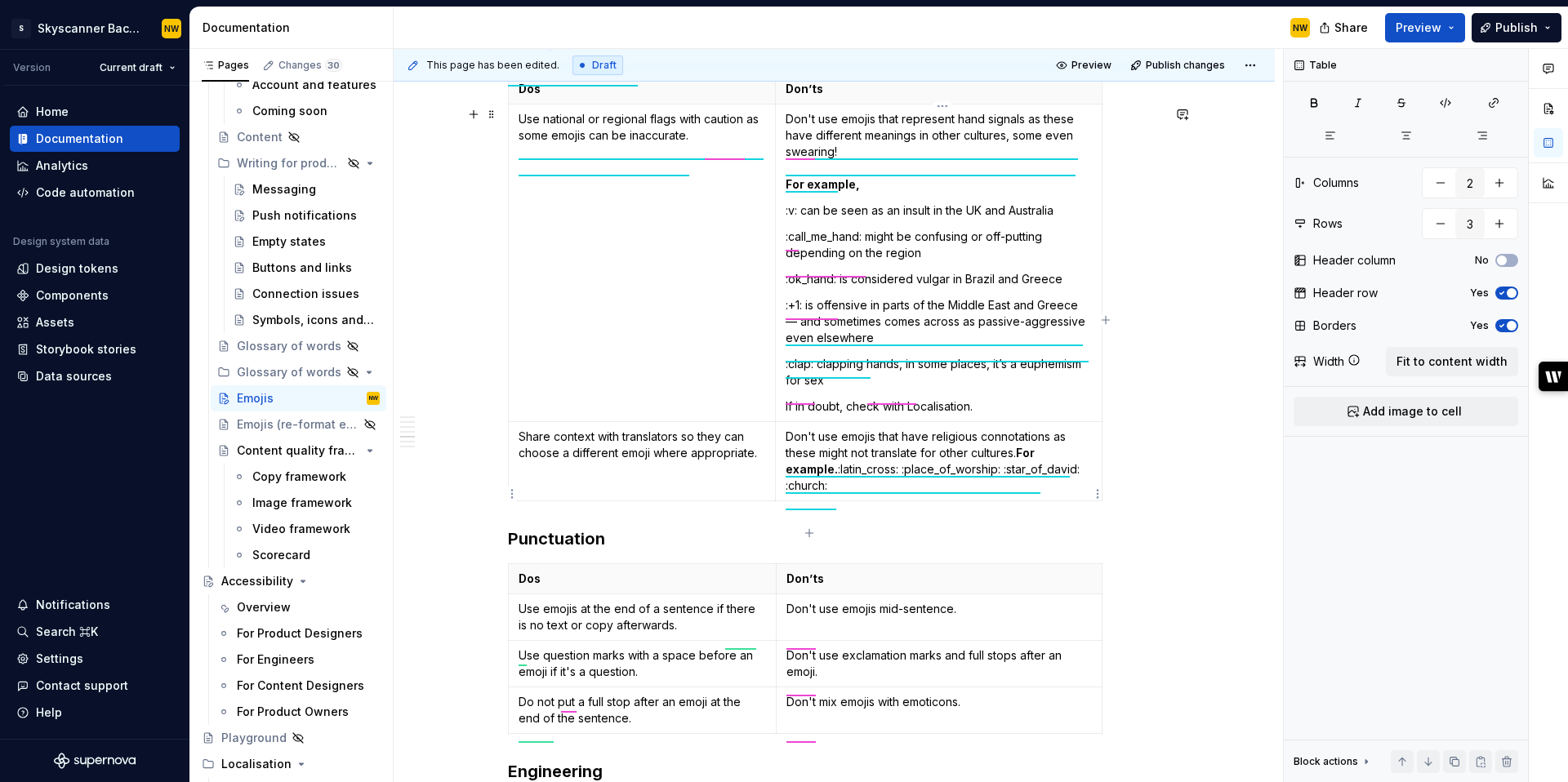 click on "For example." at bounding box center (911, 460) 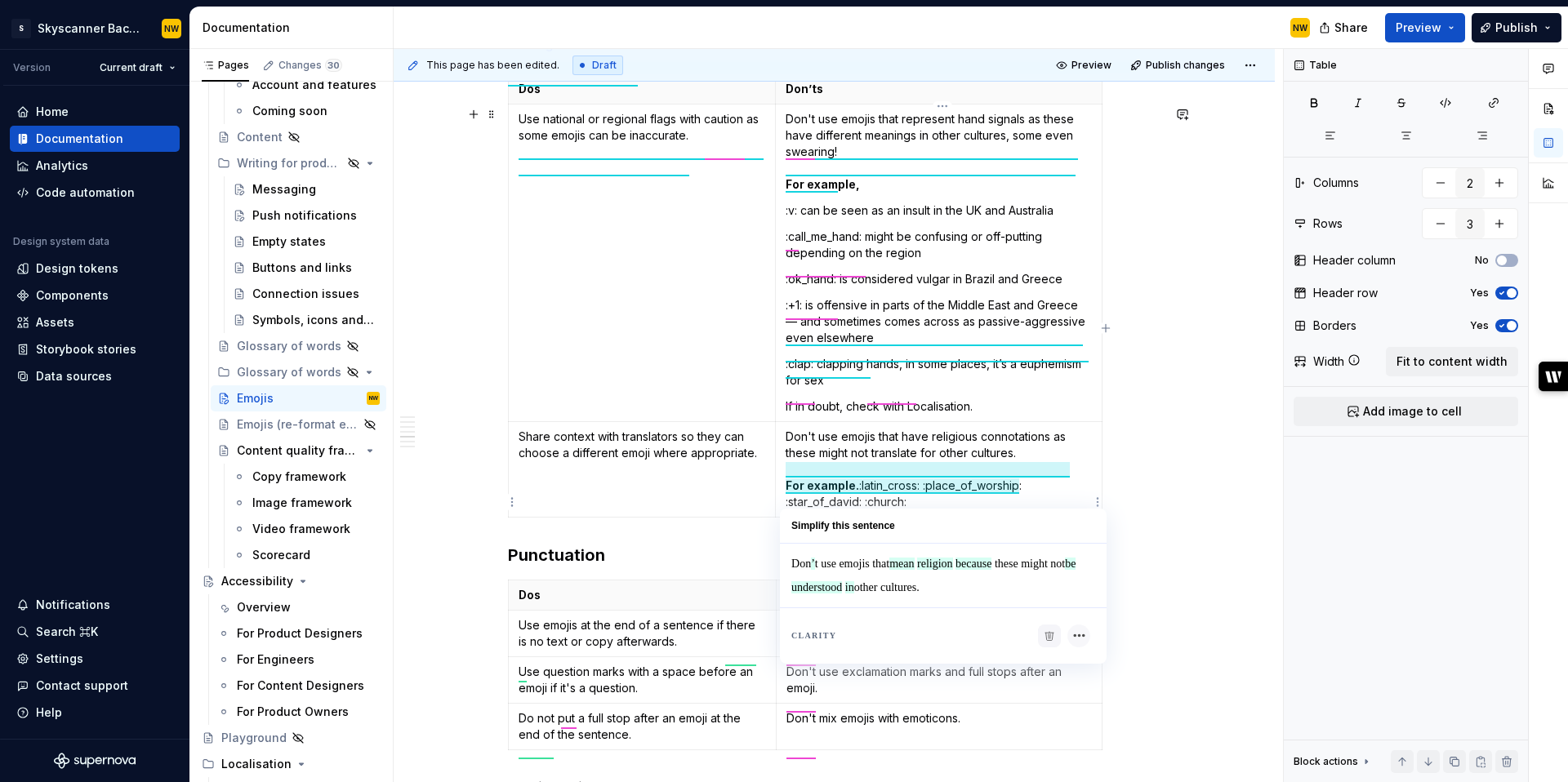 click on "Don't use emojis that have religious connotations as these might not translate for other cultures. For example.  :latin_cross: :place_of_worship: :star_of_david: :church:" at bounding box center [938, 469] 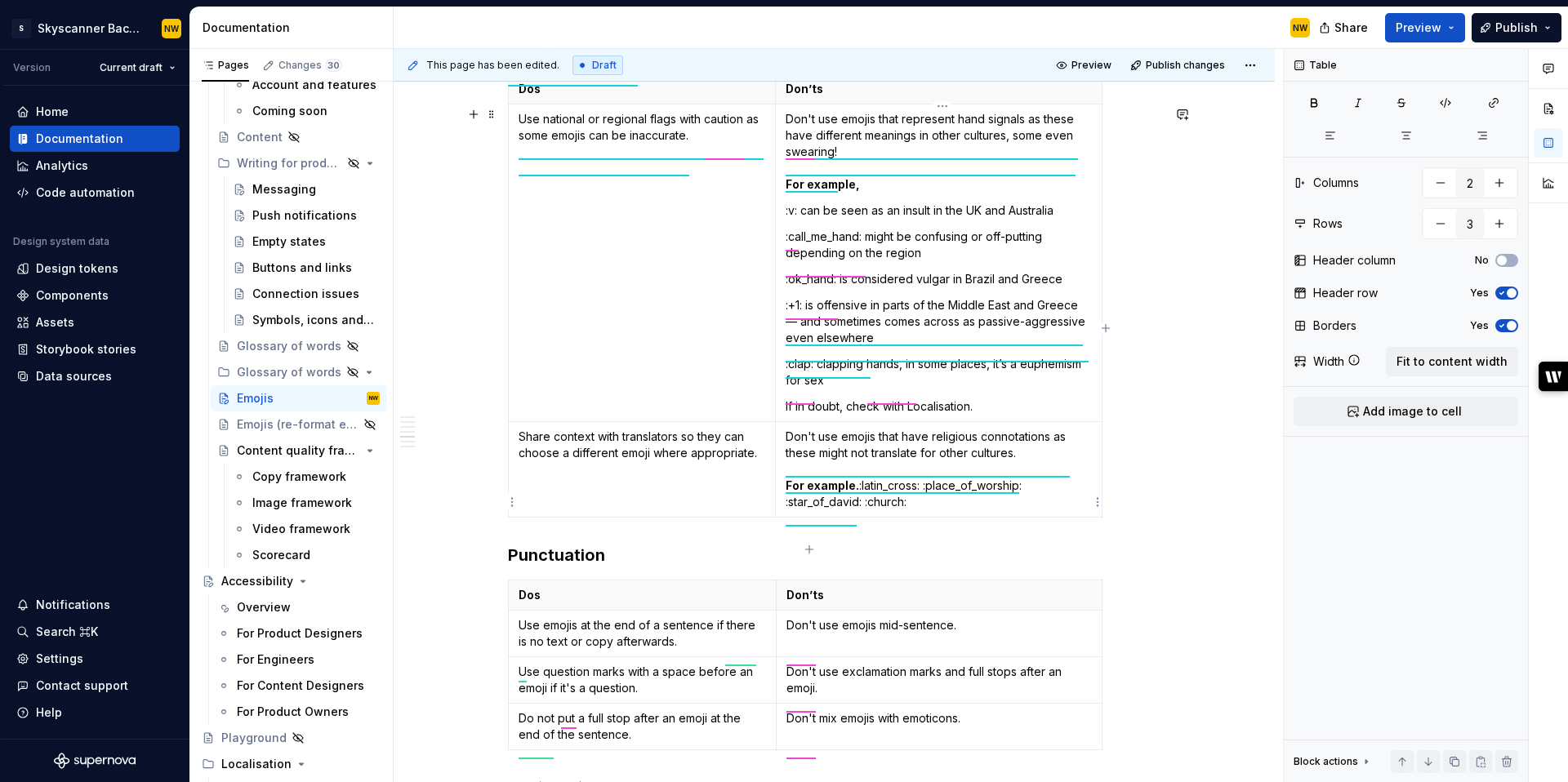 click on "Don't use emojis that have religious connotations as these might not translate for other cultures. For example.  :latin_cross: :place_of_worship: :star_of_david: :church:" at bounding box center (938, 469) 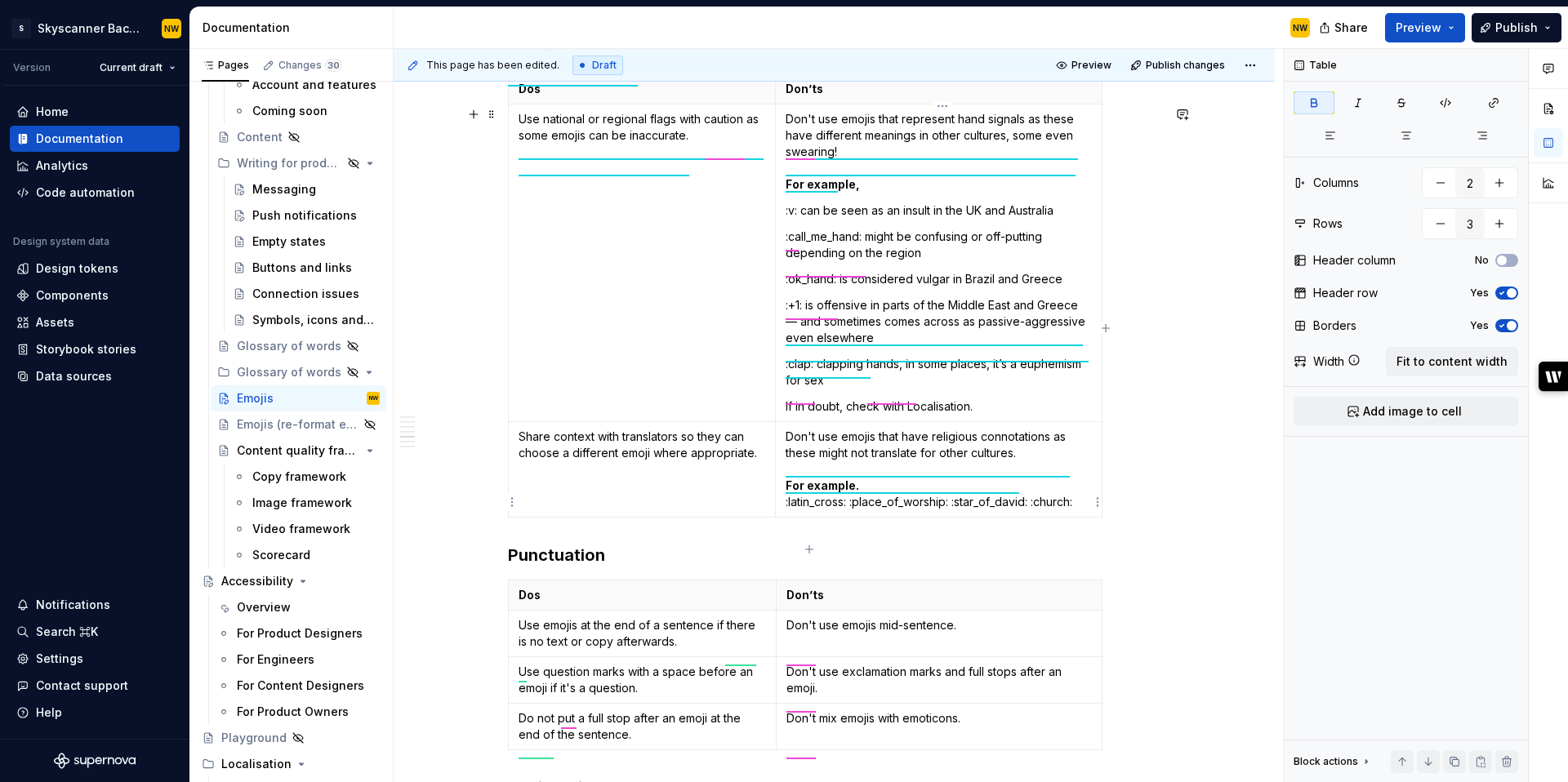 click on "Don't use emojis that have religious connotations as these might not translate for other cultures. For example.  :latin_cross: :place_of_worship: :star_of_david: :church:" at bounding box center (938, 469) 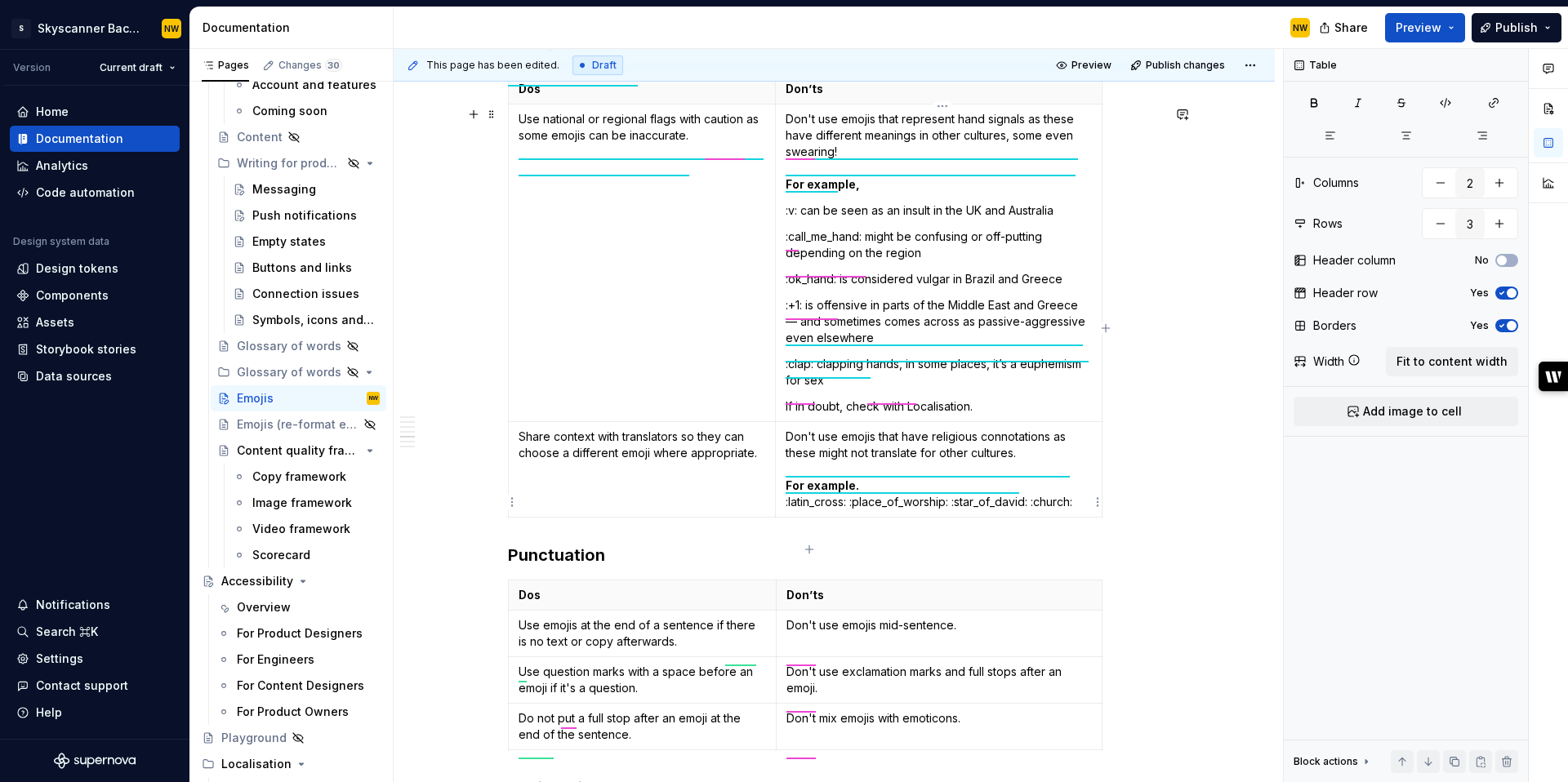 click 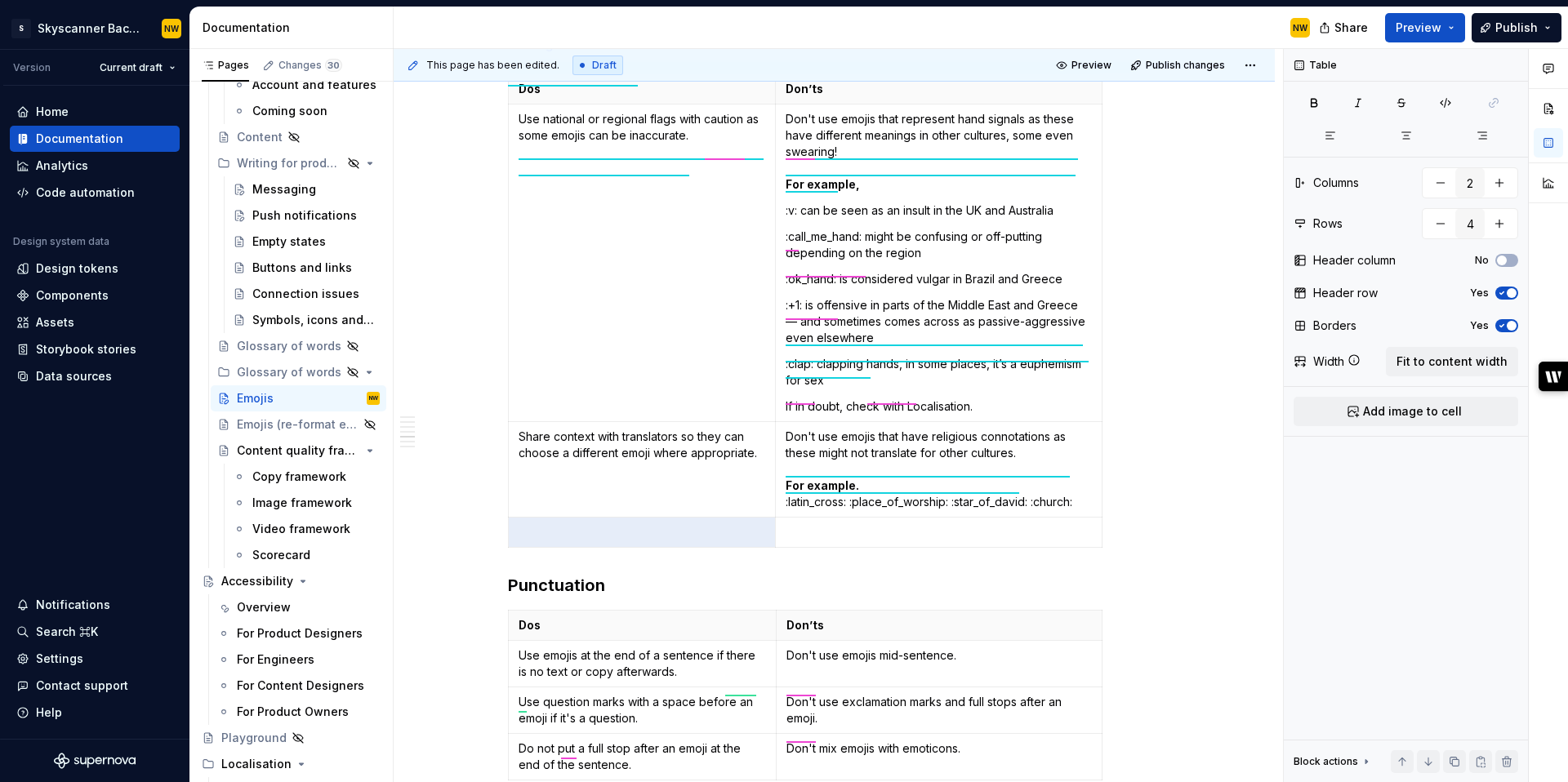 click at bounding box center (938, 532) 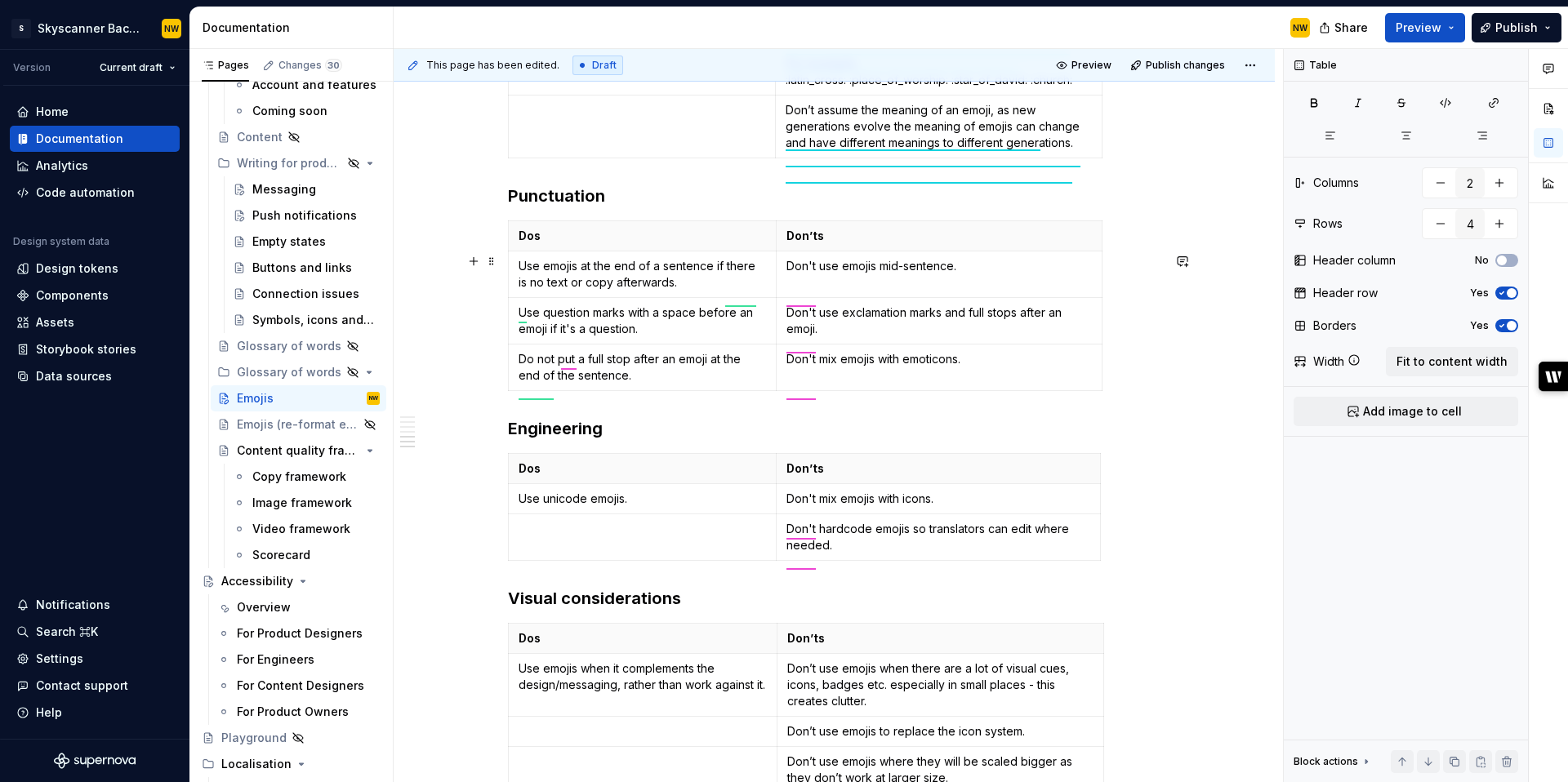 scroll, scrollTop: 3006, scrollLeft: 0, axis: vertical 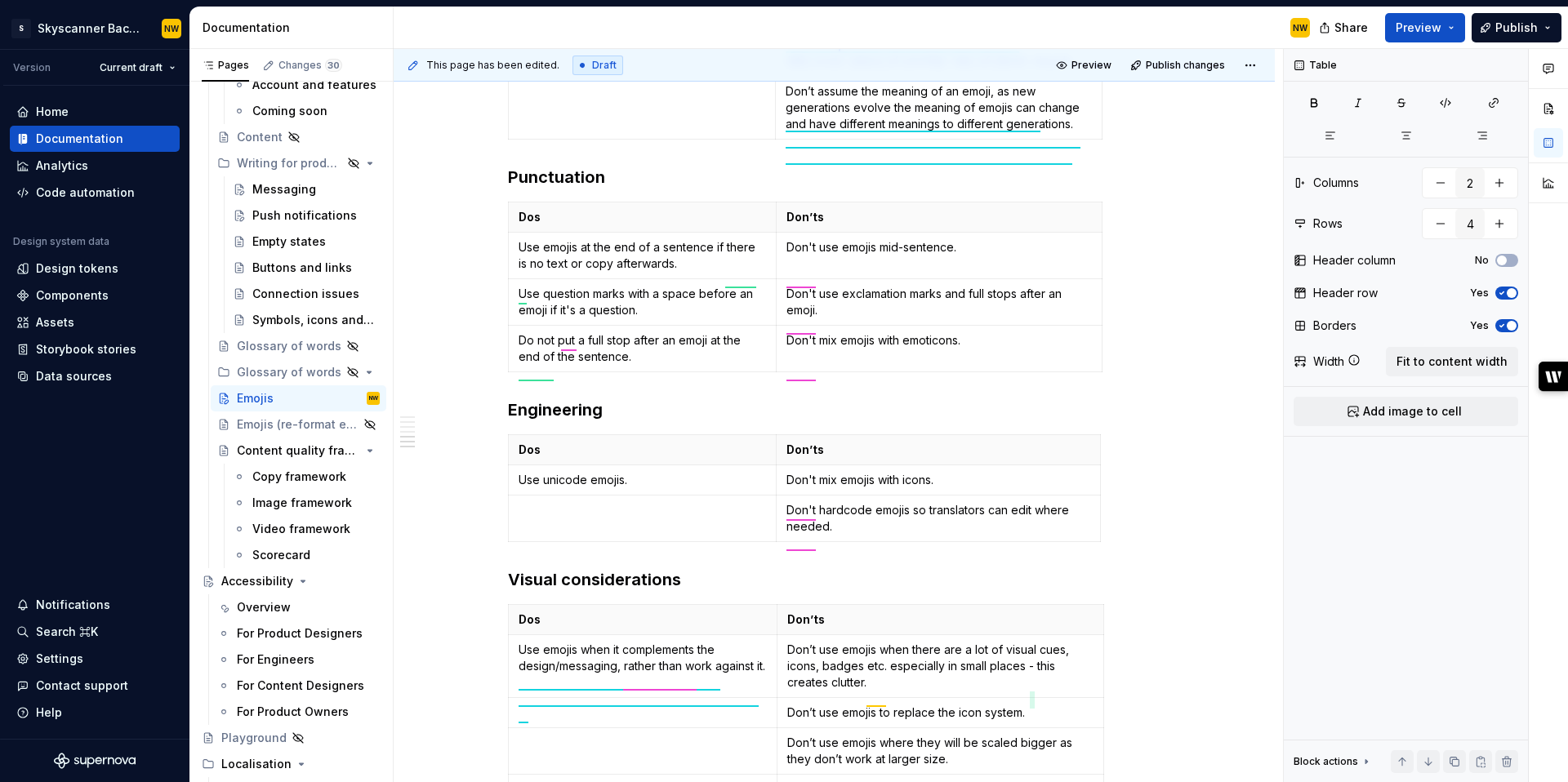 type on "3" 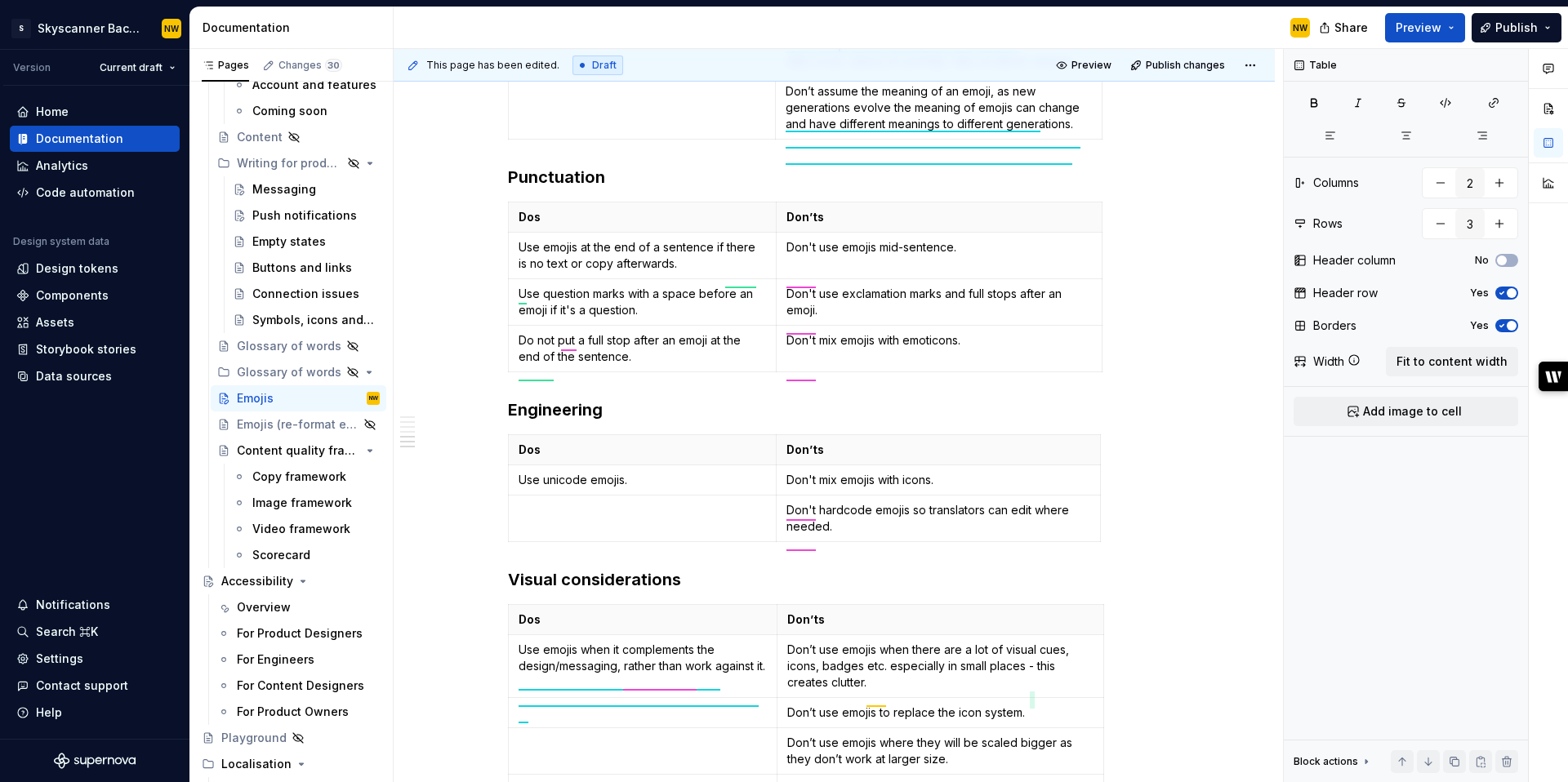 click at bounding box center (642, 518) 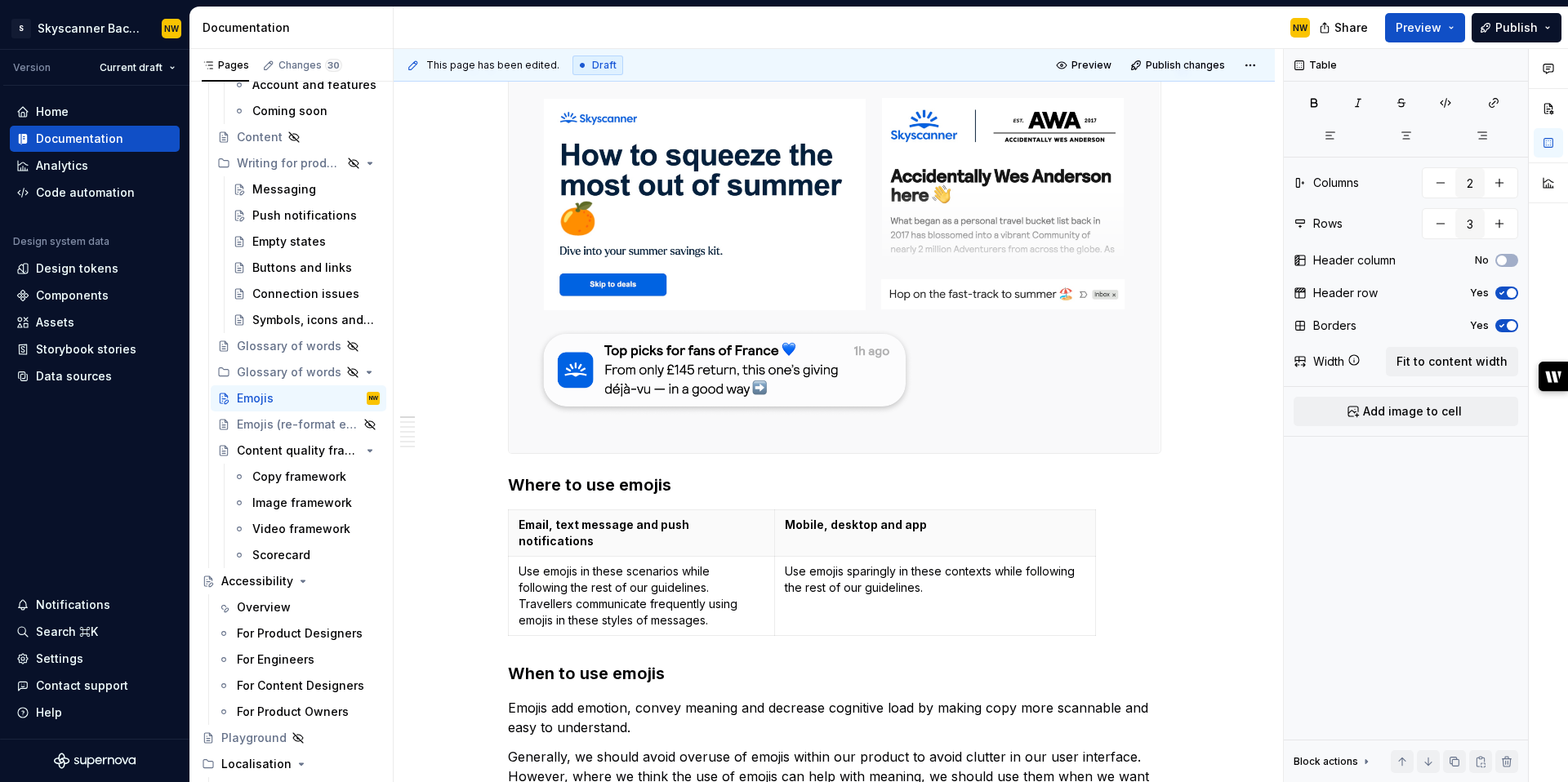 scroll, scrollTop: 0, scrollLeft: 0, axis: both 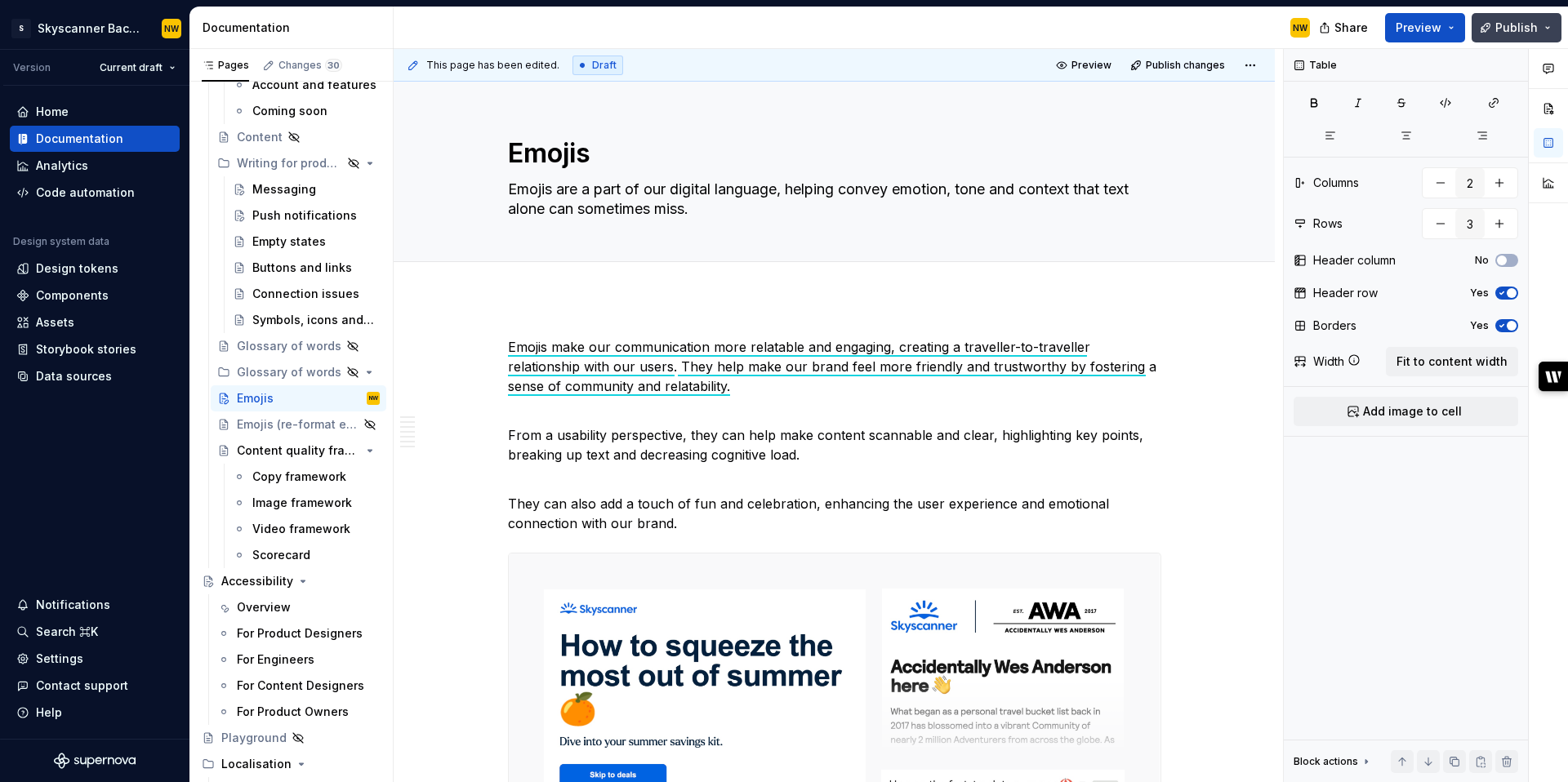 click on "Publish" at bounding box center (1517, 28) 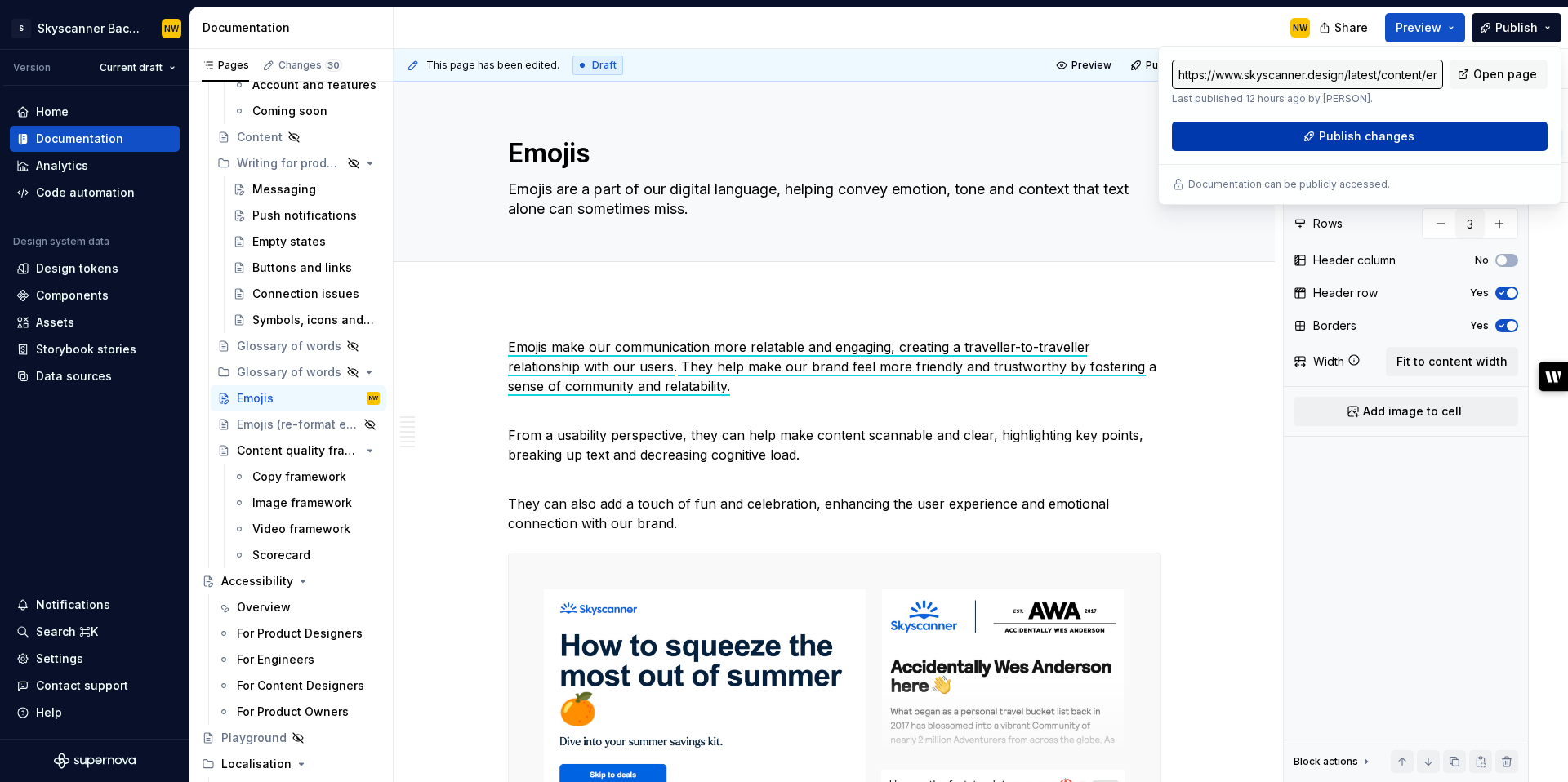 click on "Publish changes" at bounding box center (1360, 136) 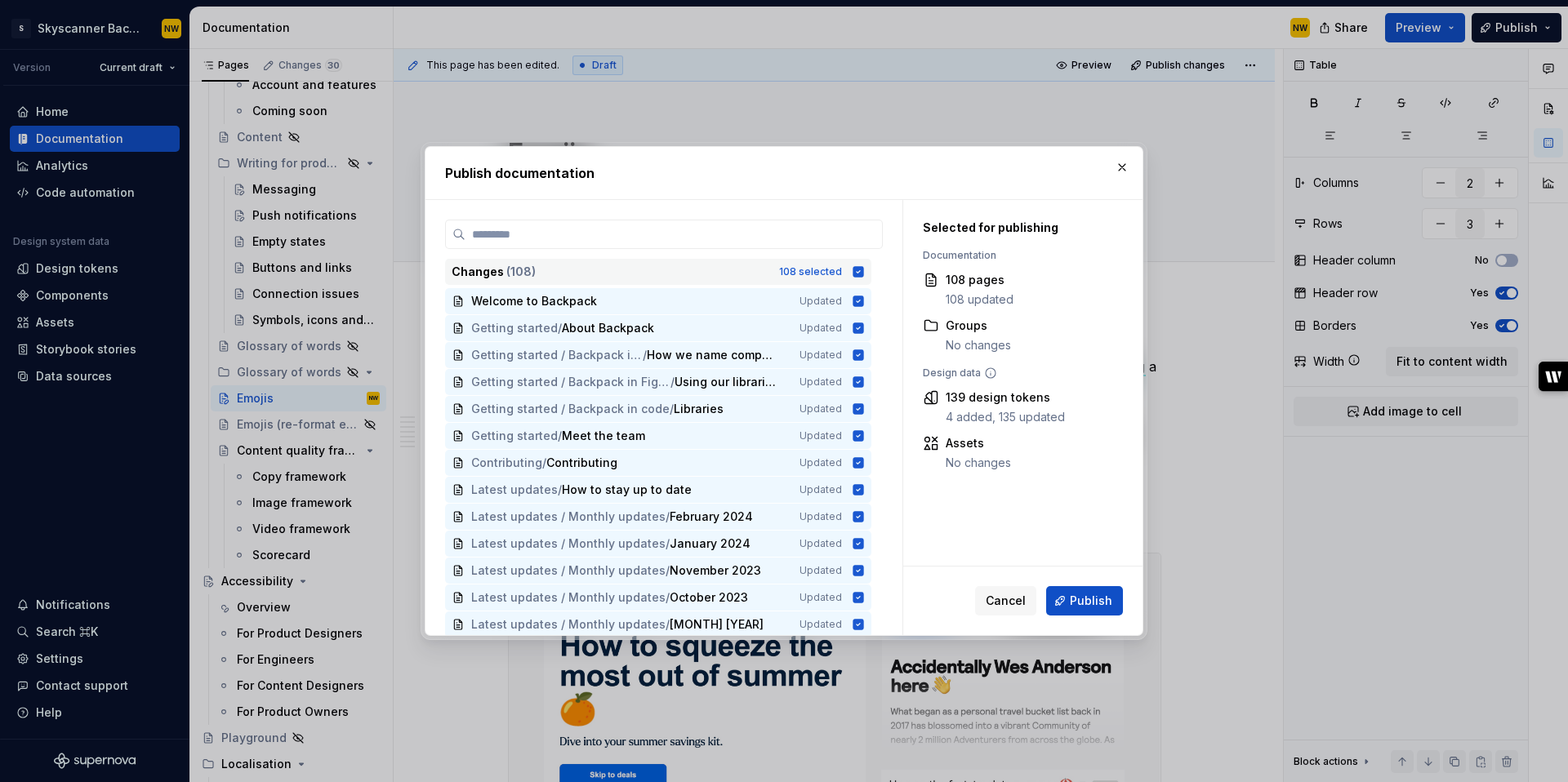 click 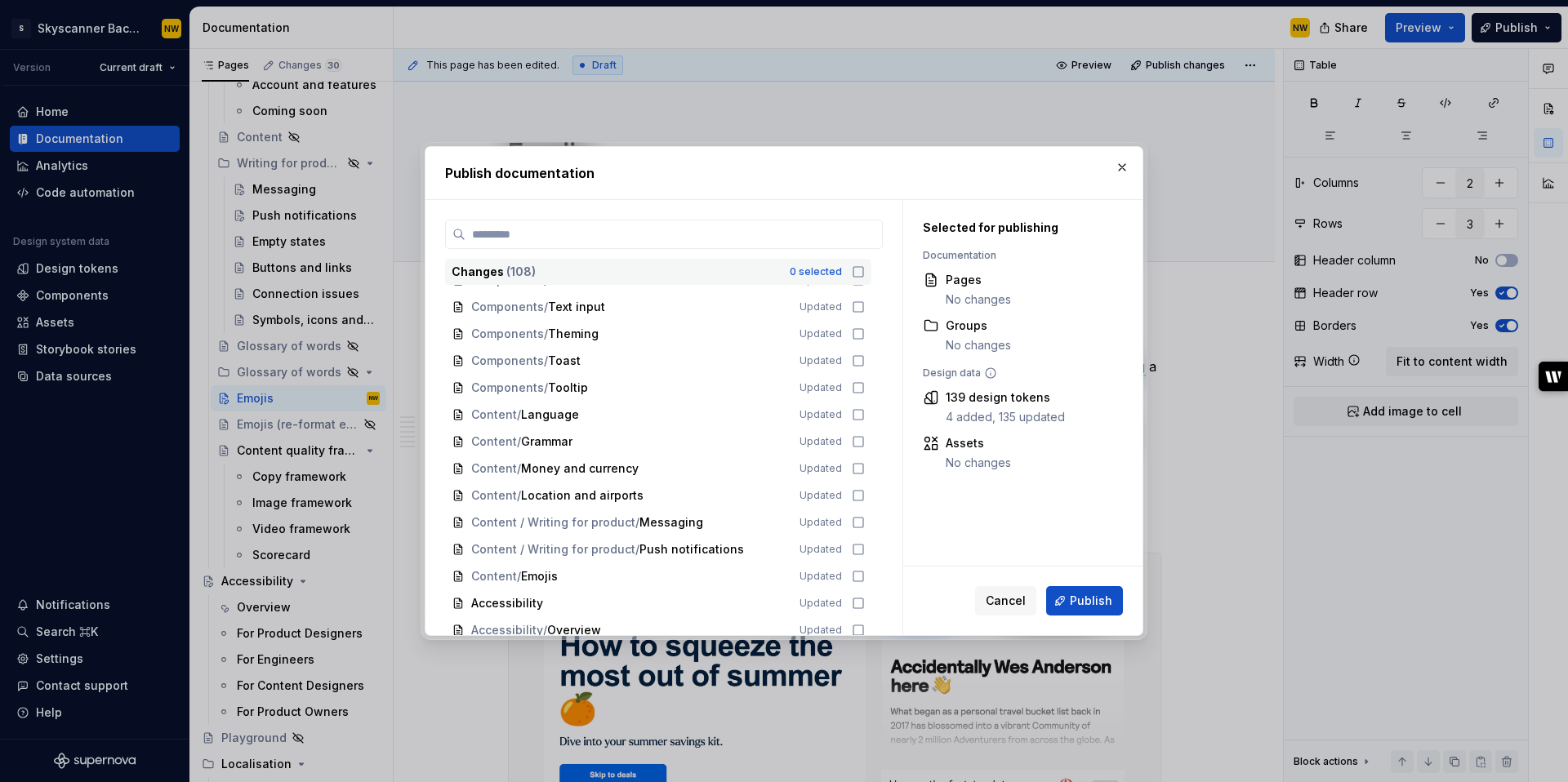 scroll, scrollTop: 2562, scrollLeft: 0, axis: vertical 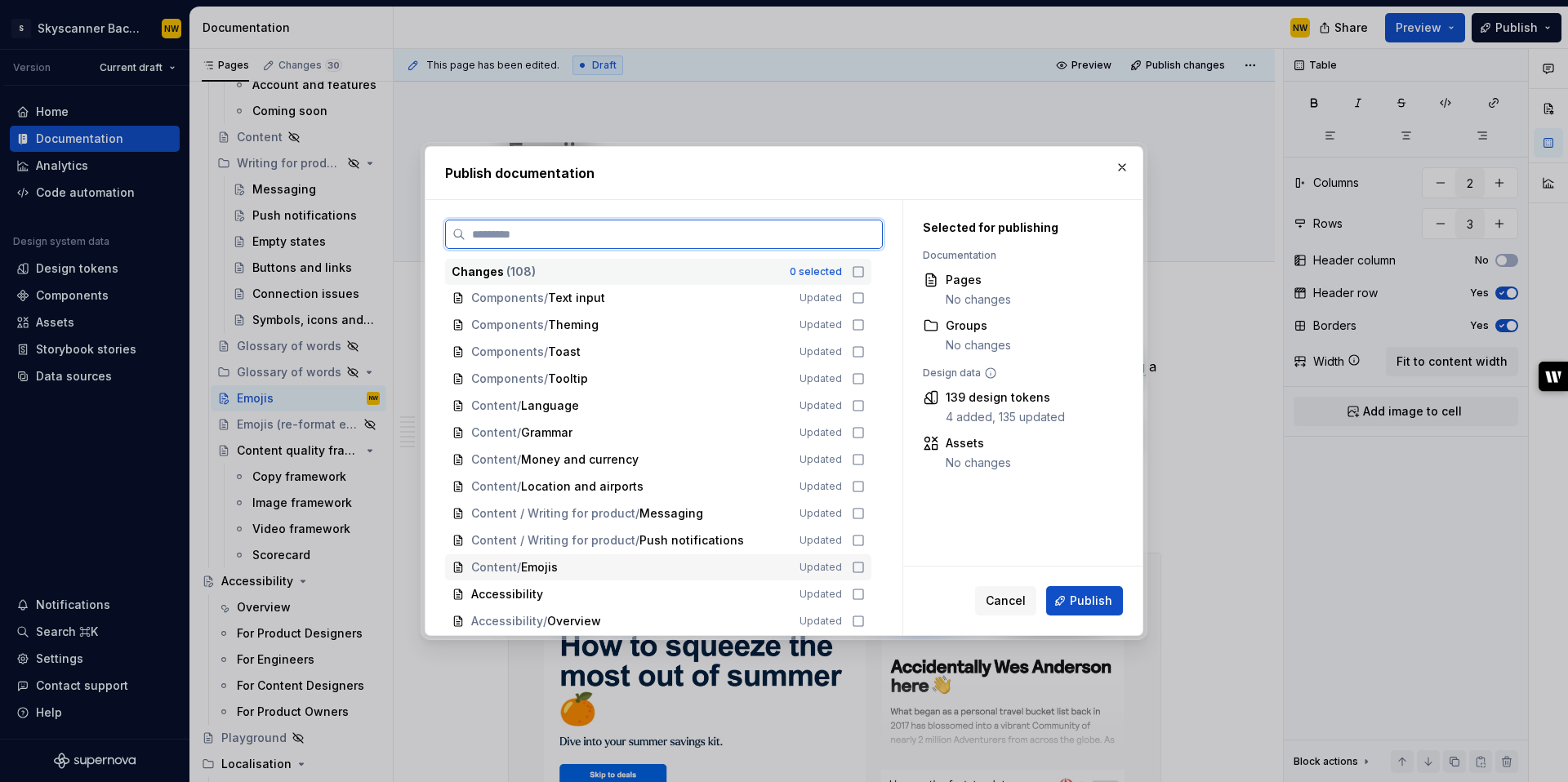 click 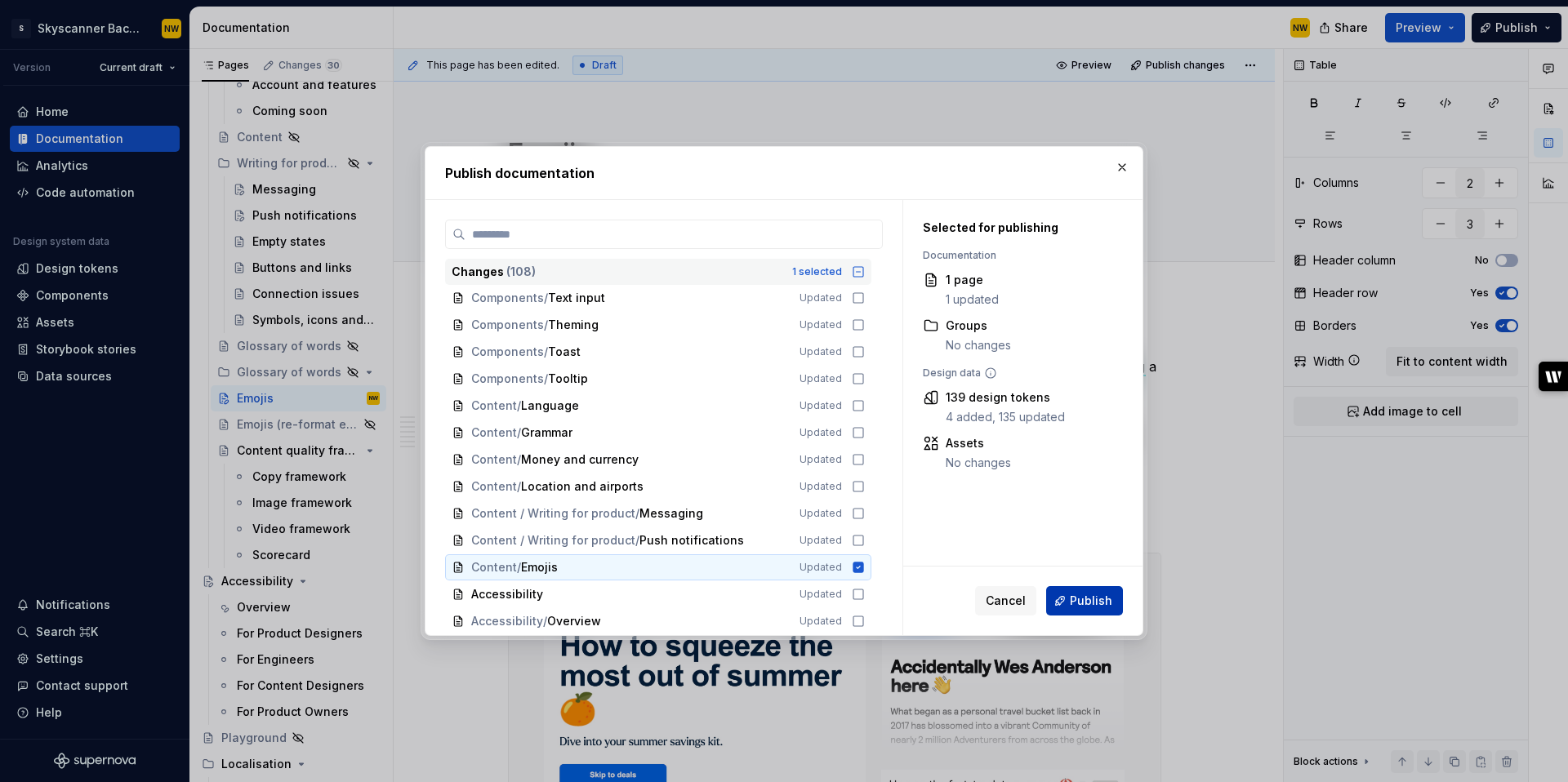 click on "Publish" at bounding box center (1085, 601) 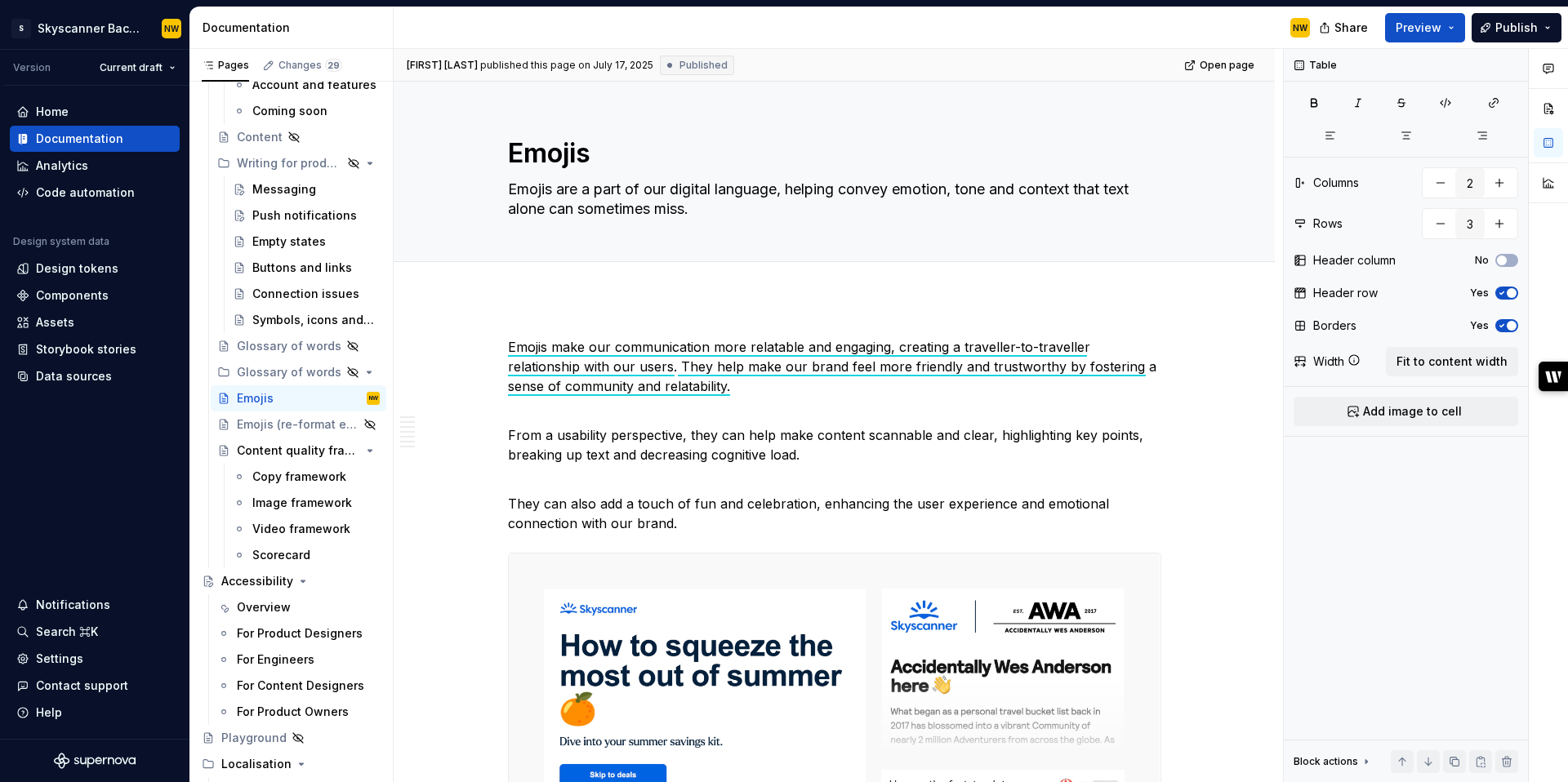 type on "*" 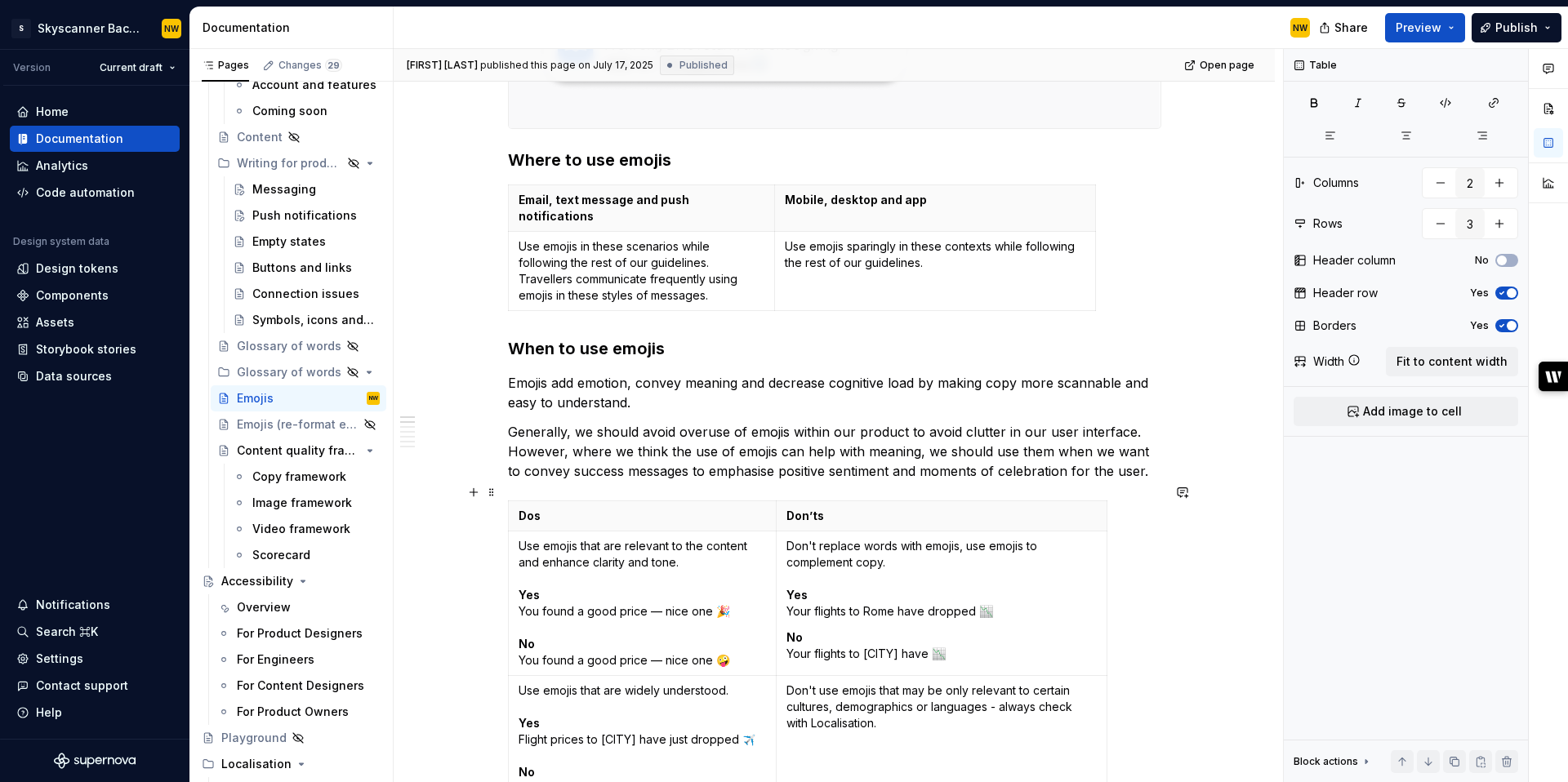 scroll, scrollTop: 1117, scrollLeft: 0, axis: vertical 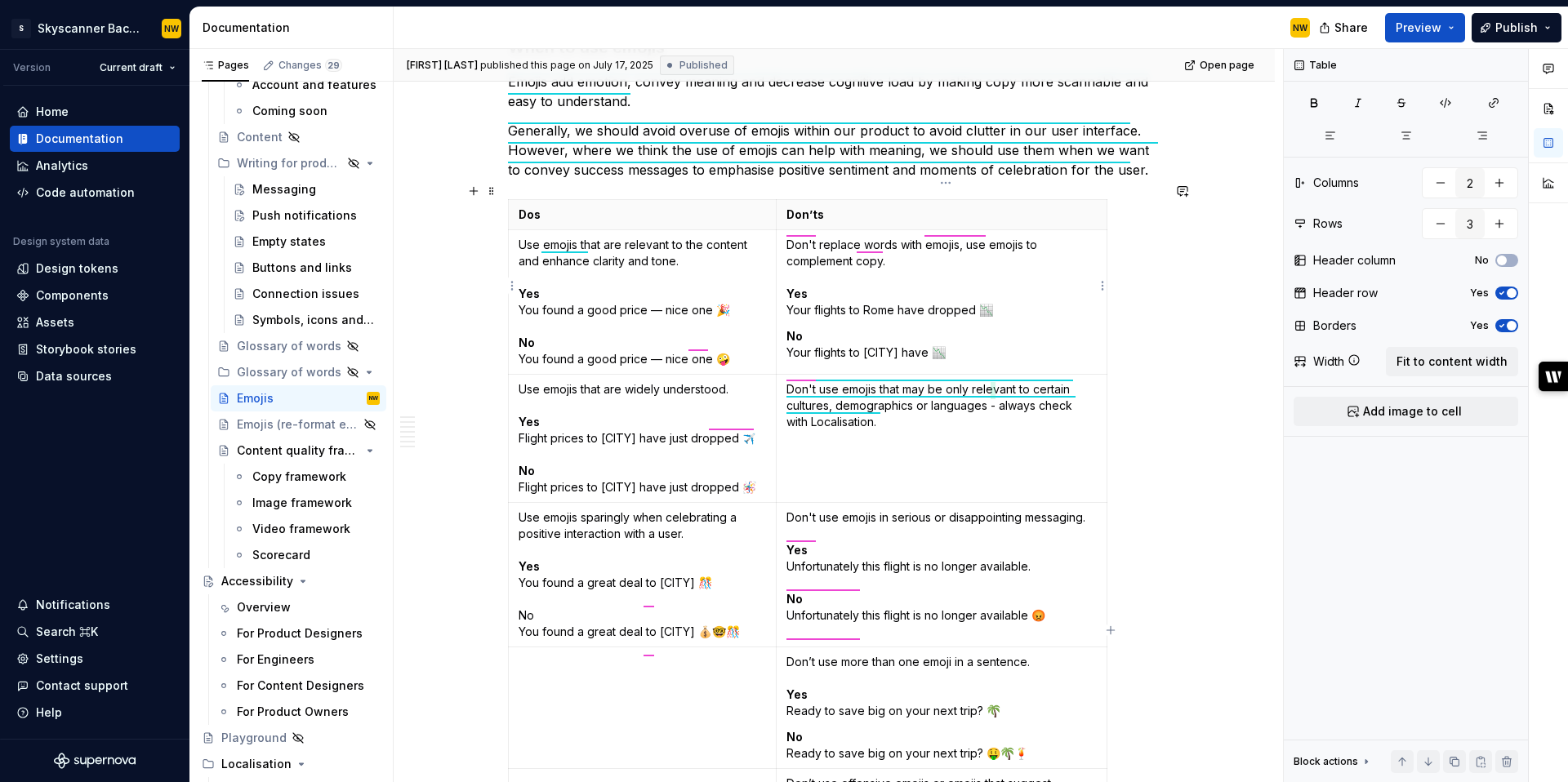 type on "7" 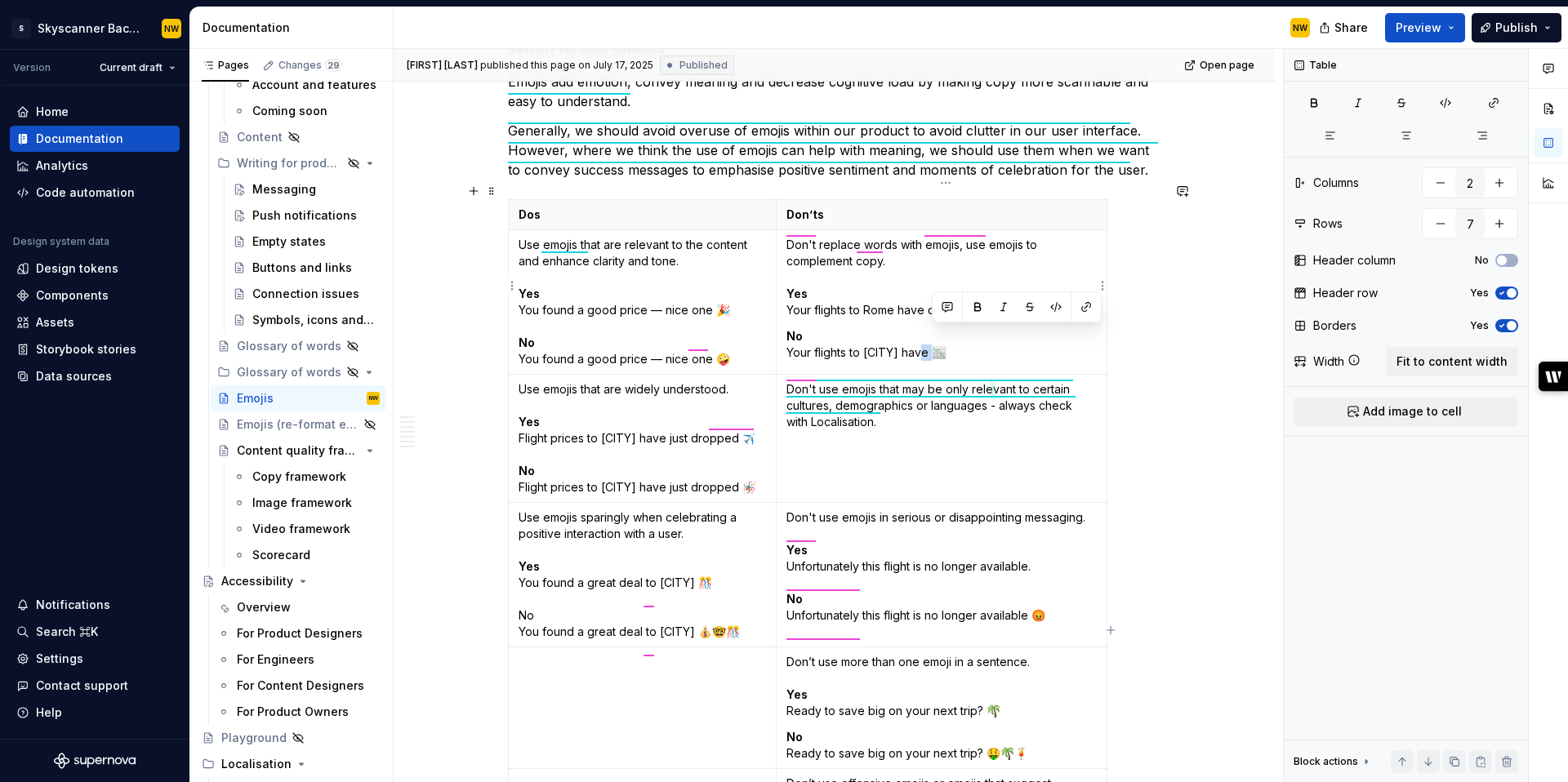 drag, startPoint x: 947, startPoint y: 334, endPoint x: 932, endPoint y: 334, distance: 15 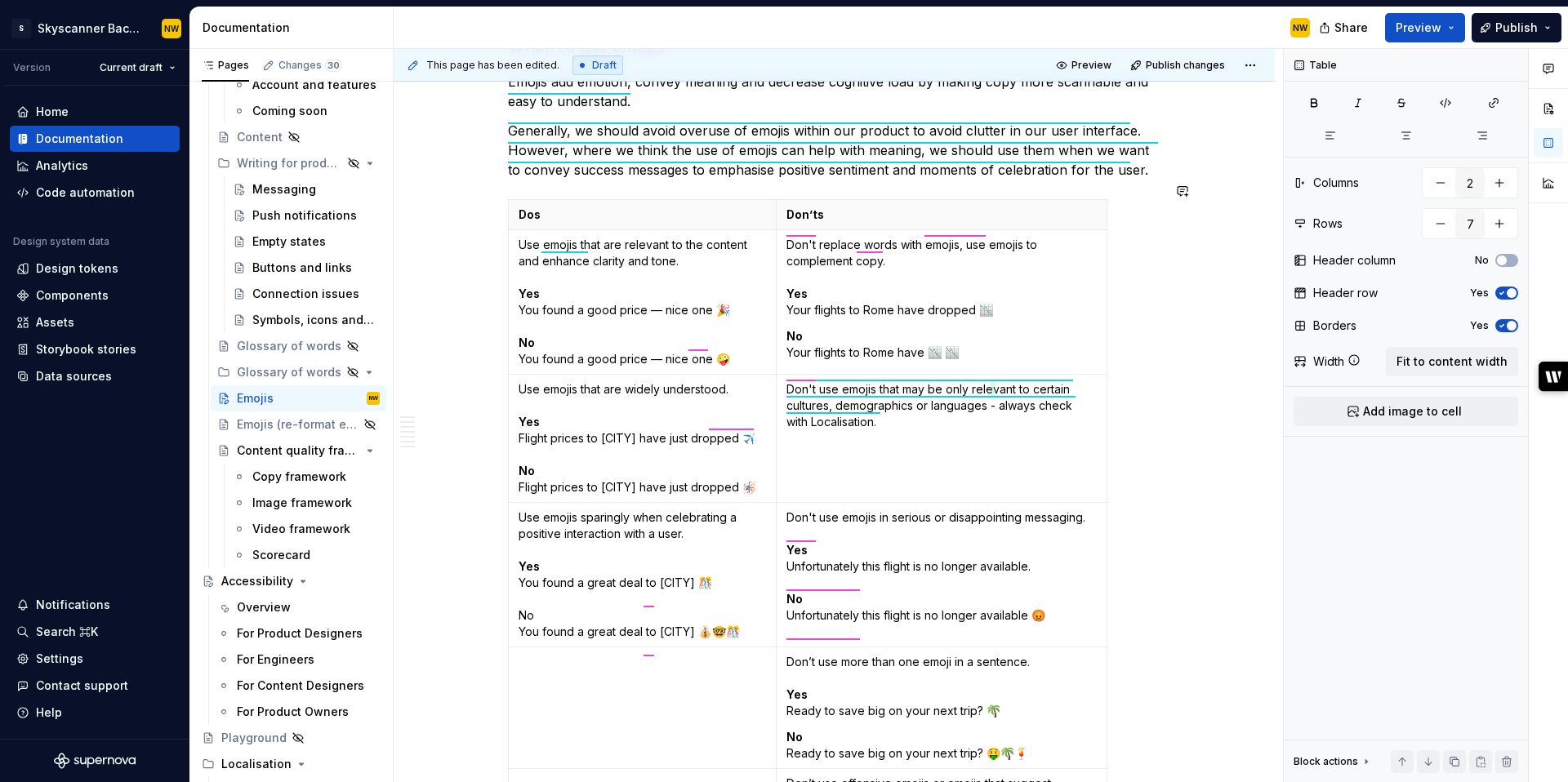 type on "*" 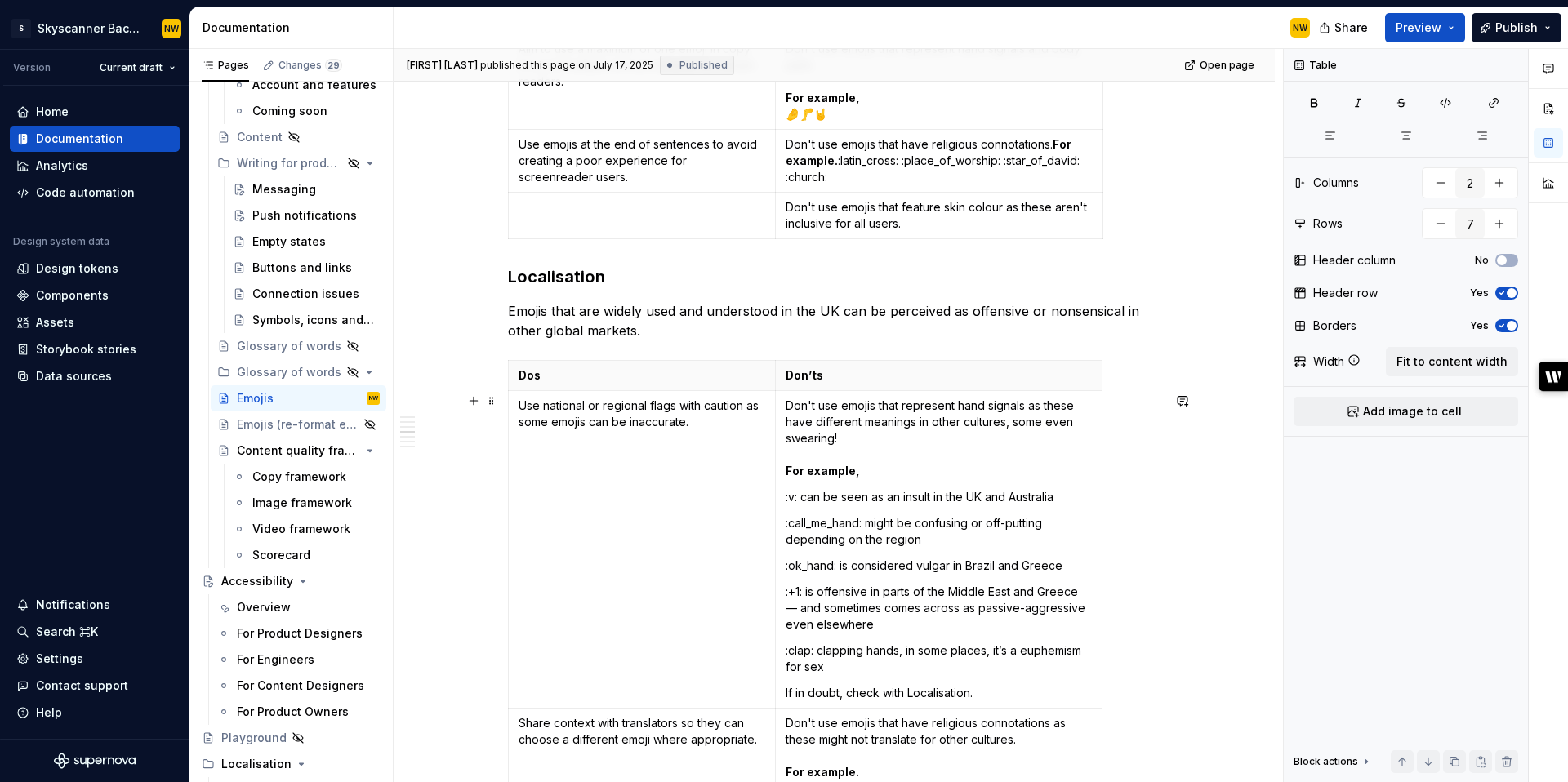 scroll, scrollTop: 2295, scrollLeft: 0, axis: vertical 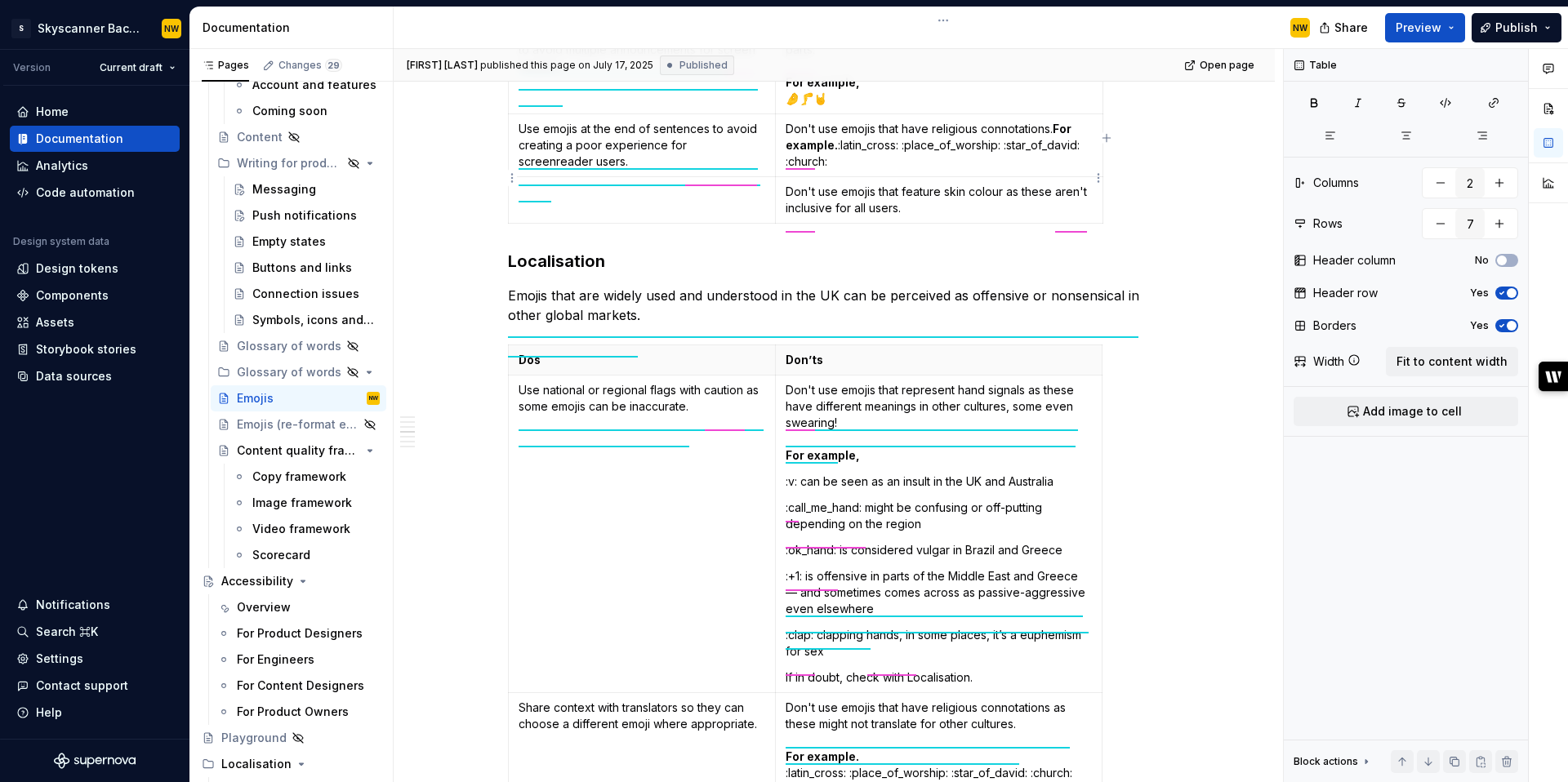 type on "4" 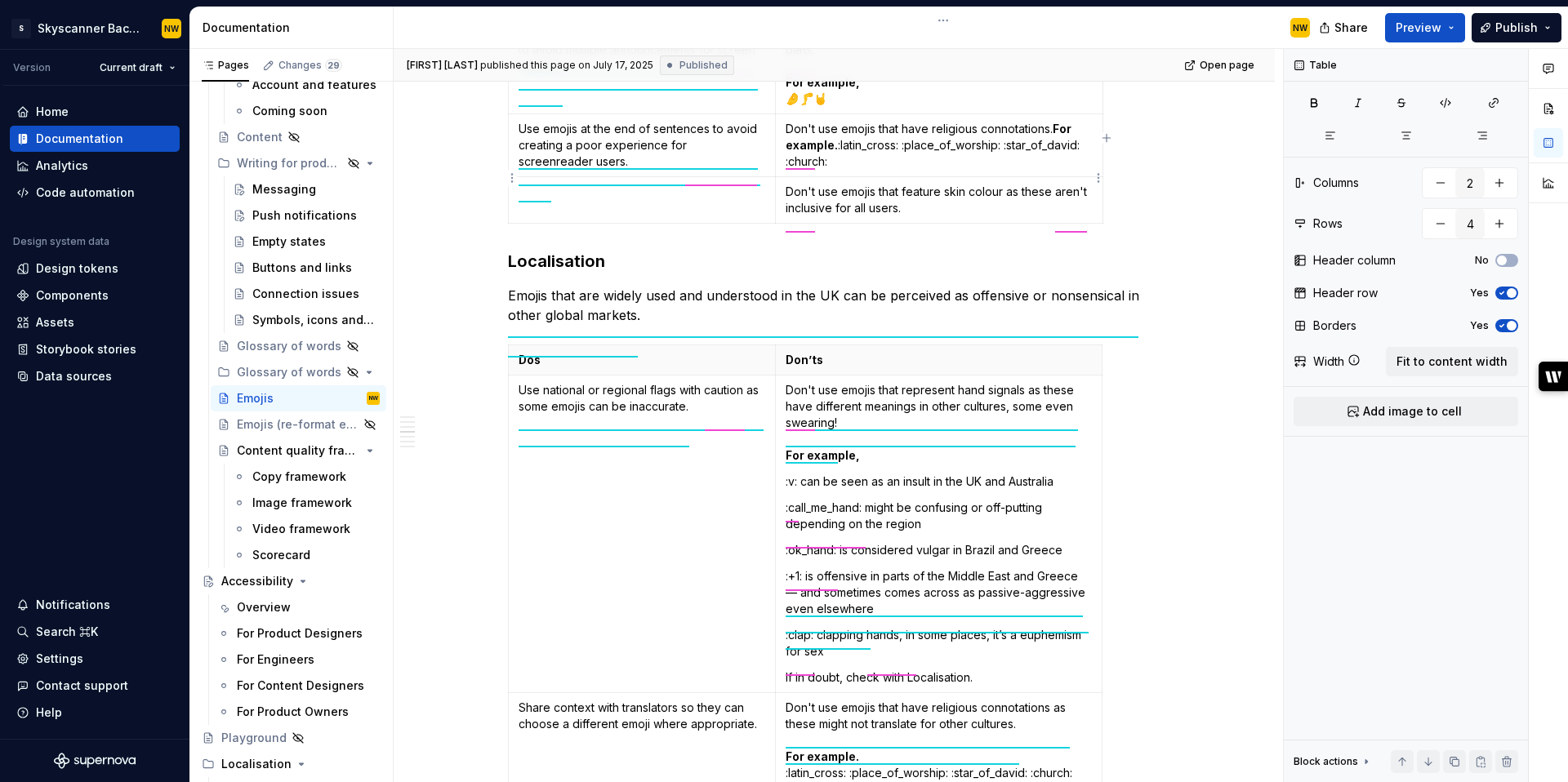 click on "Don't use emojis that have religious connotations. For example.  :latin_cross: :place_of_worship: :star_of_david: :church:" at bounding box center [938, 145] 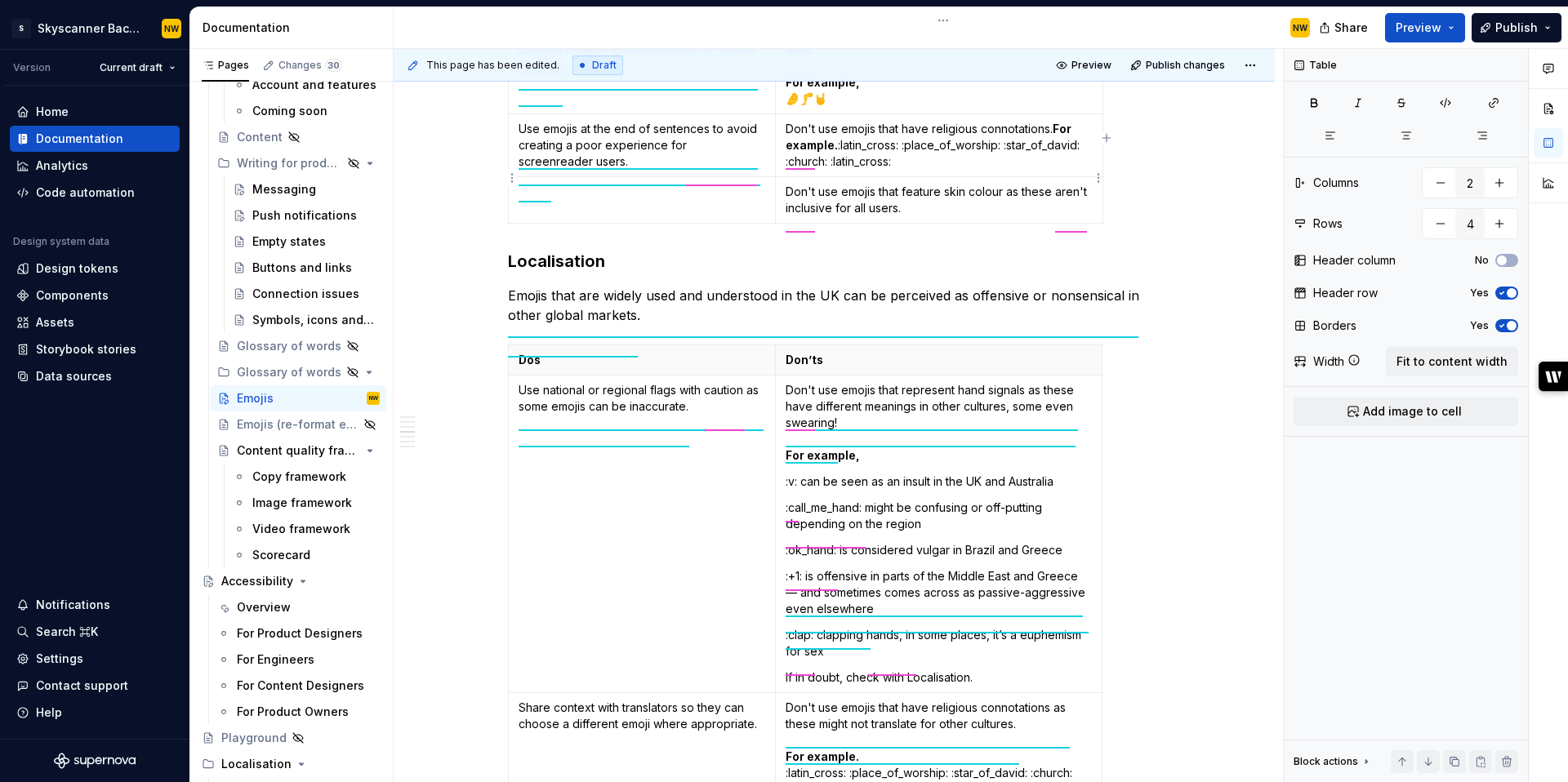 click on "Don't use emojis that have religious connotations. For example. :latin_cross: :place_of_worship: :star_of_david: :church: :latin_cross:" at bounding box center (939, 144) 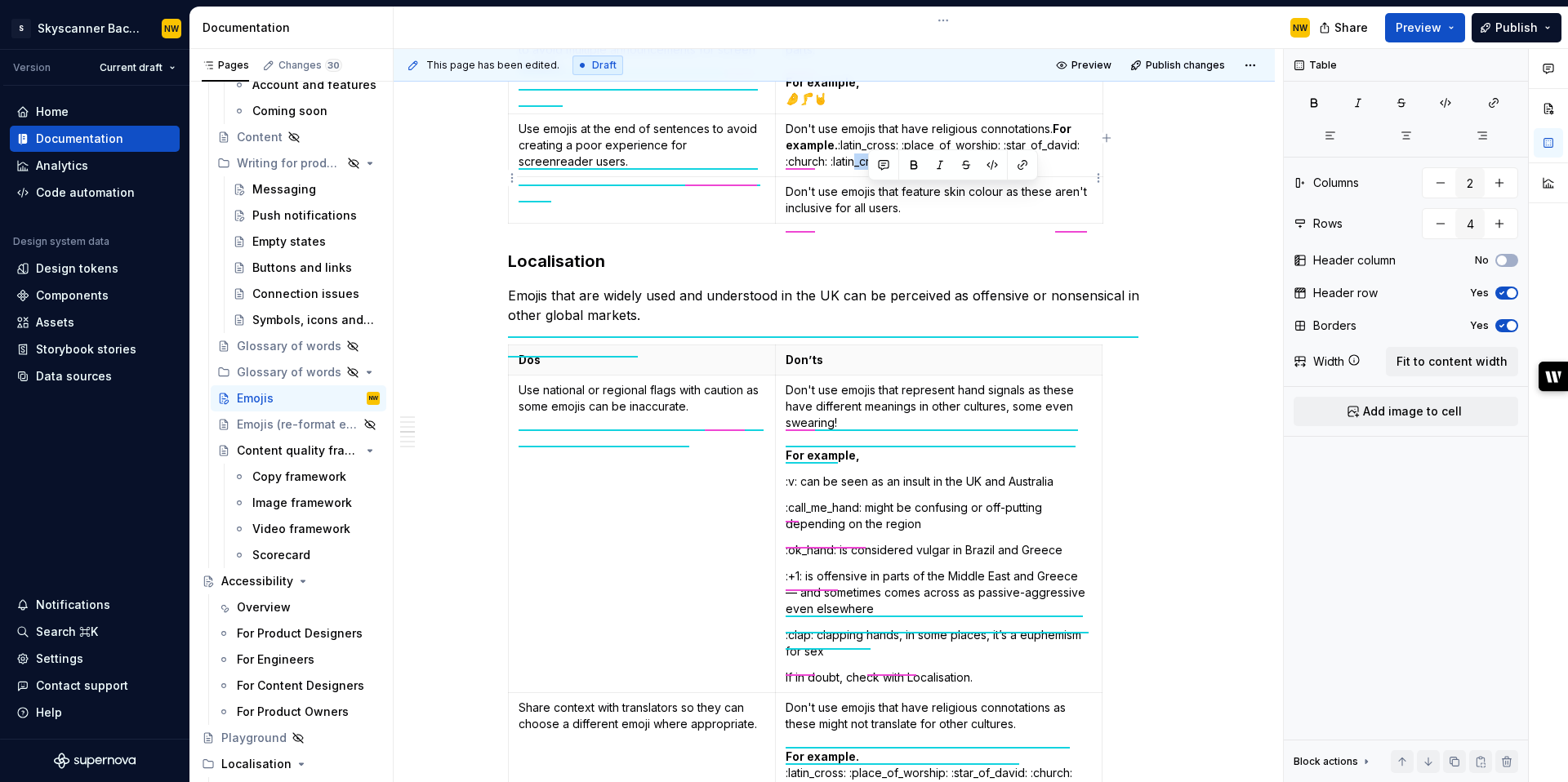 drag, startPoint x: 913, startPoint y: 197, endPoint x: 854, endPoint y: 197, distance: 59 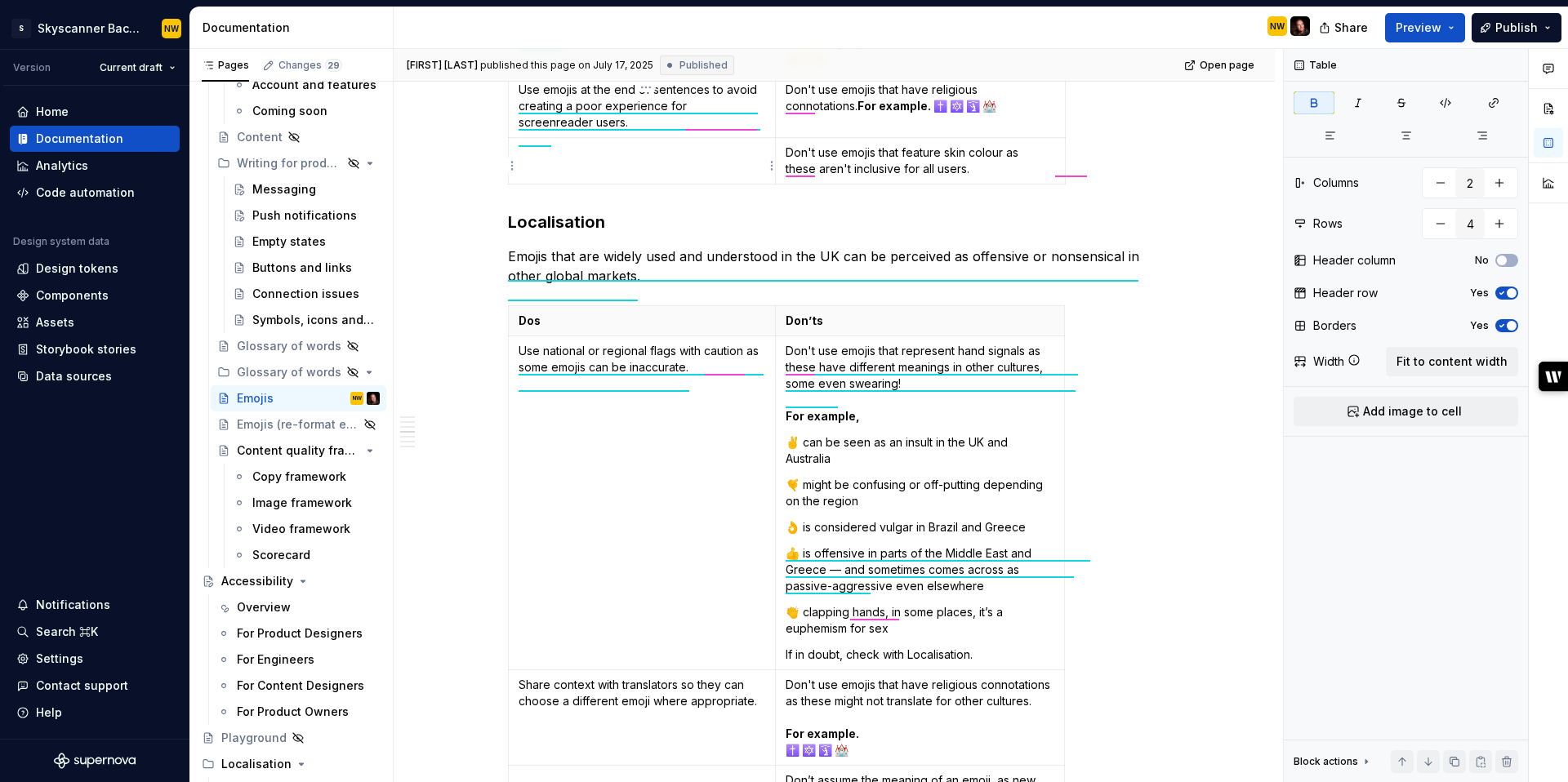 scroll, scrollTop: 490, scrollLeft: 0, axis: vertical 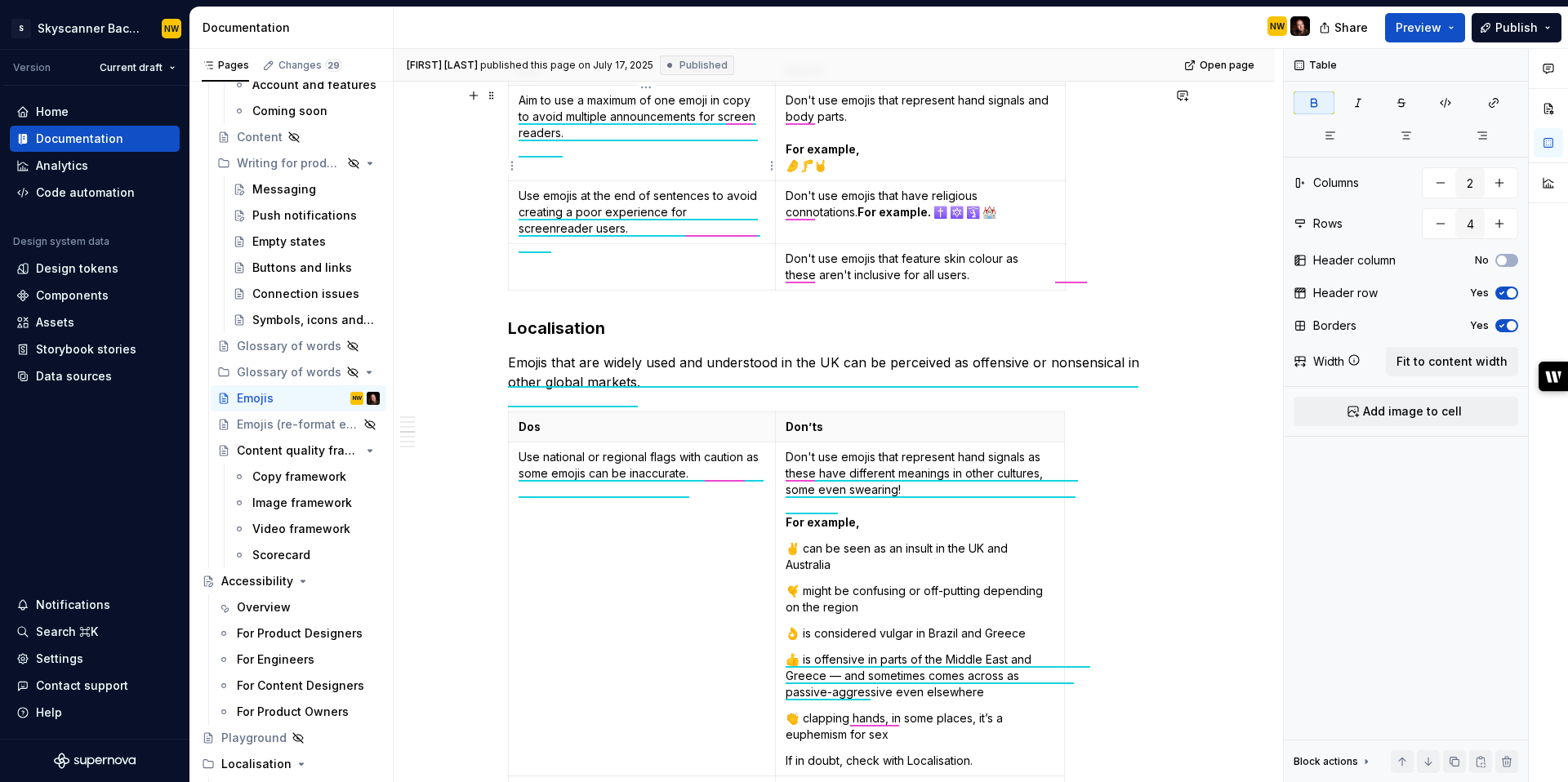 click on "Don't use emojis that feature skin colour as these aren't inclusive for all users." at bounding box center [920, 267] 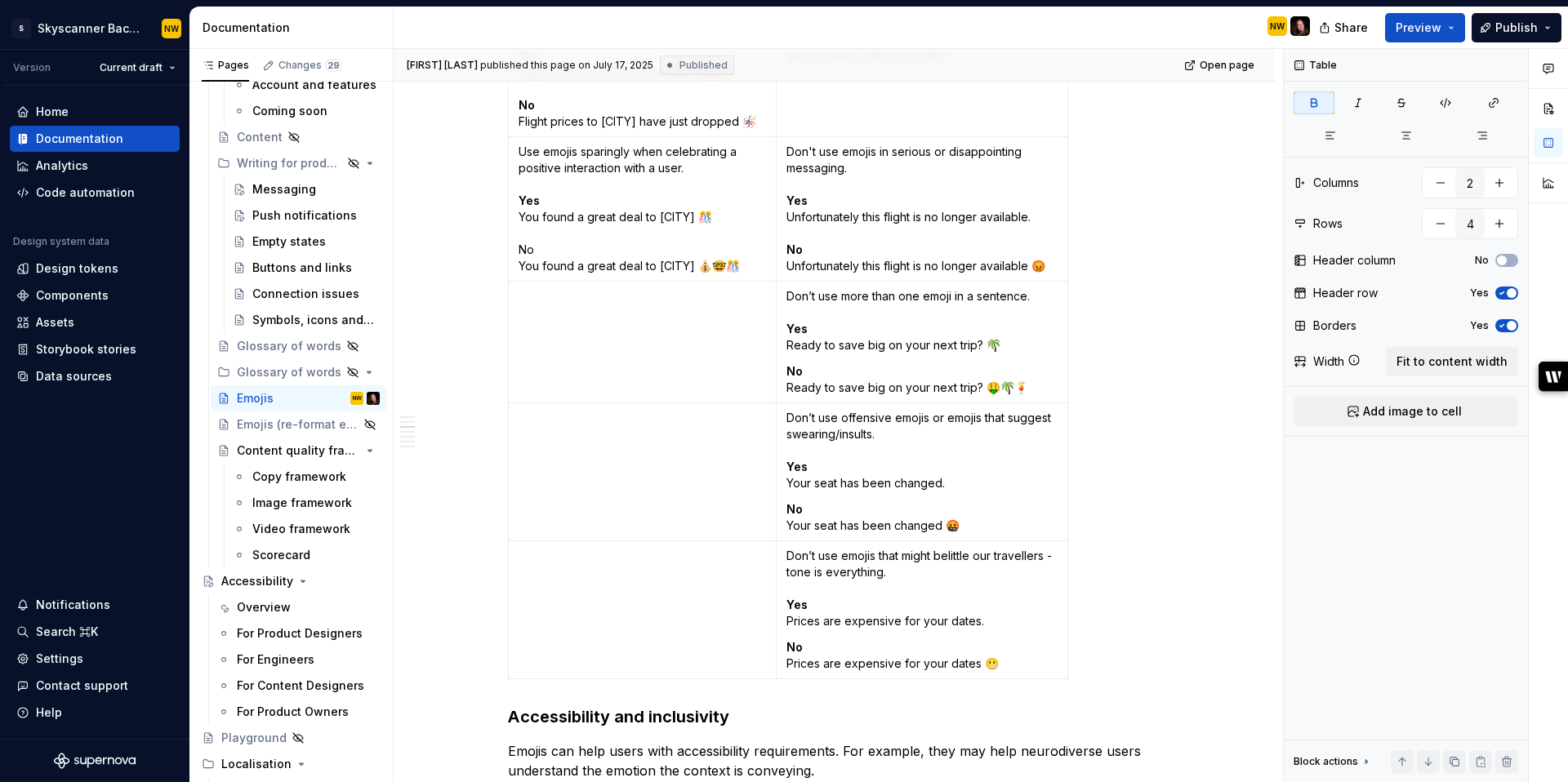 scroll, scrollTop: 1303, scrollLeft: 0, axis: vertical 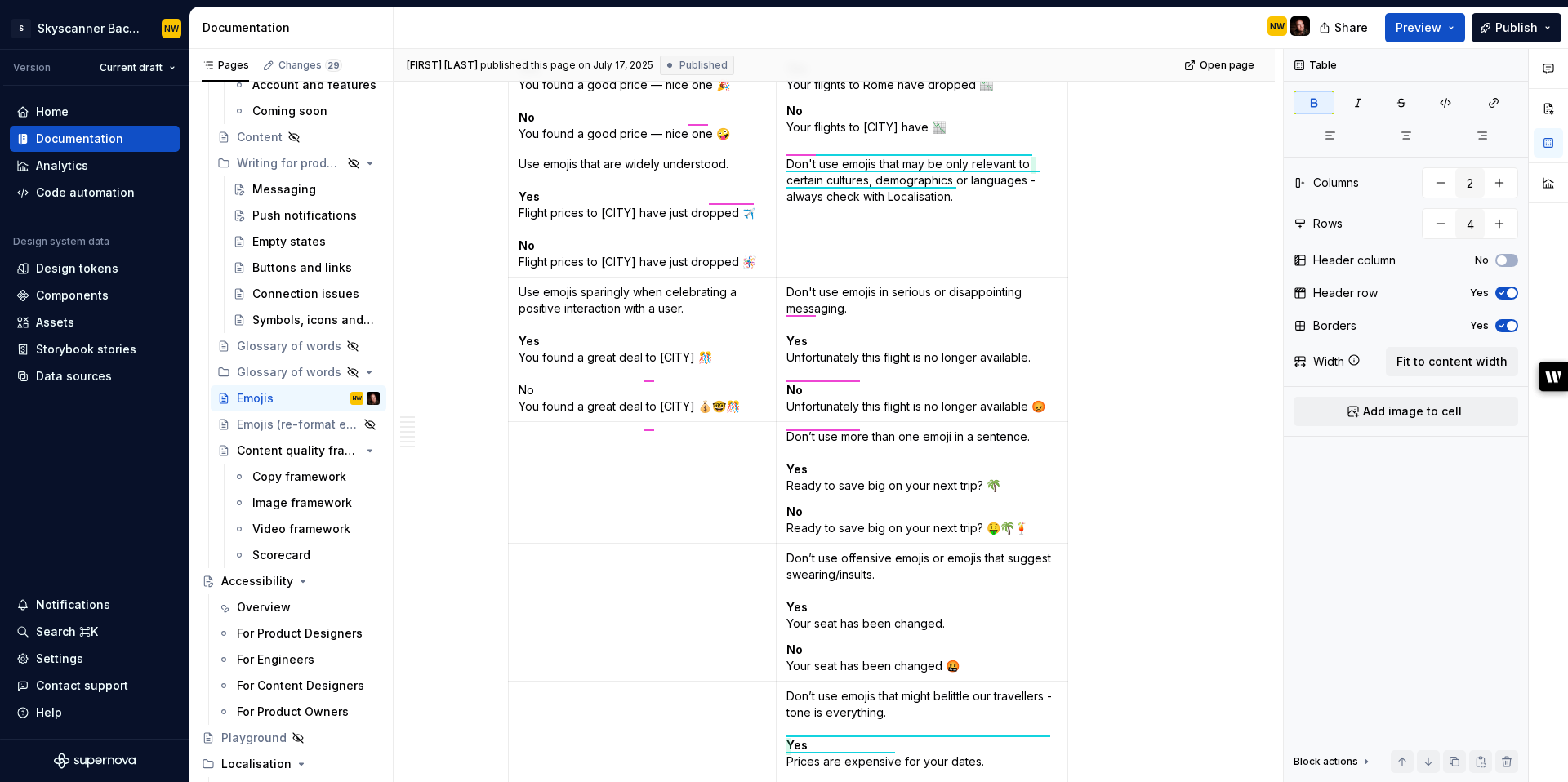 type on "*" 